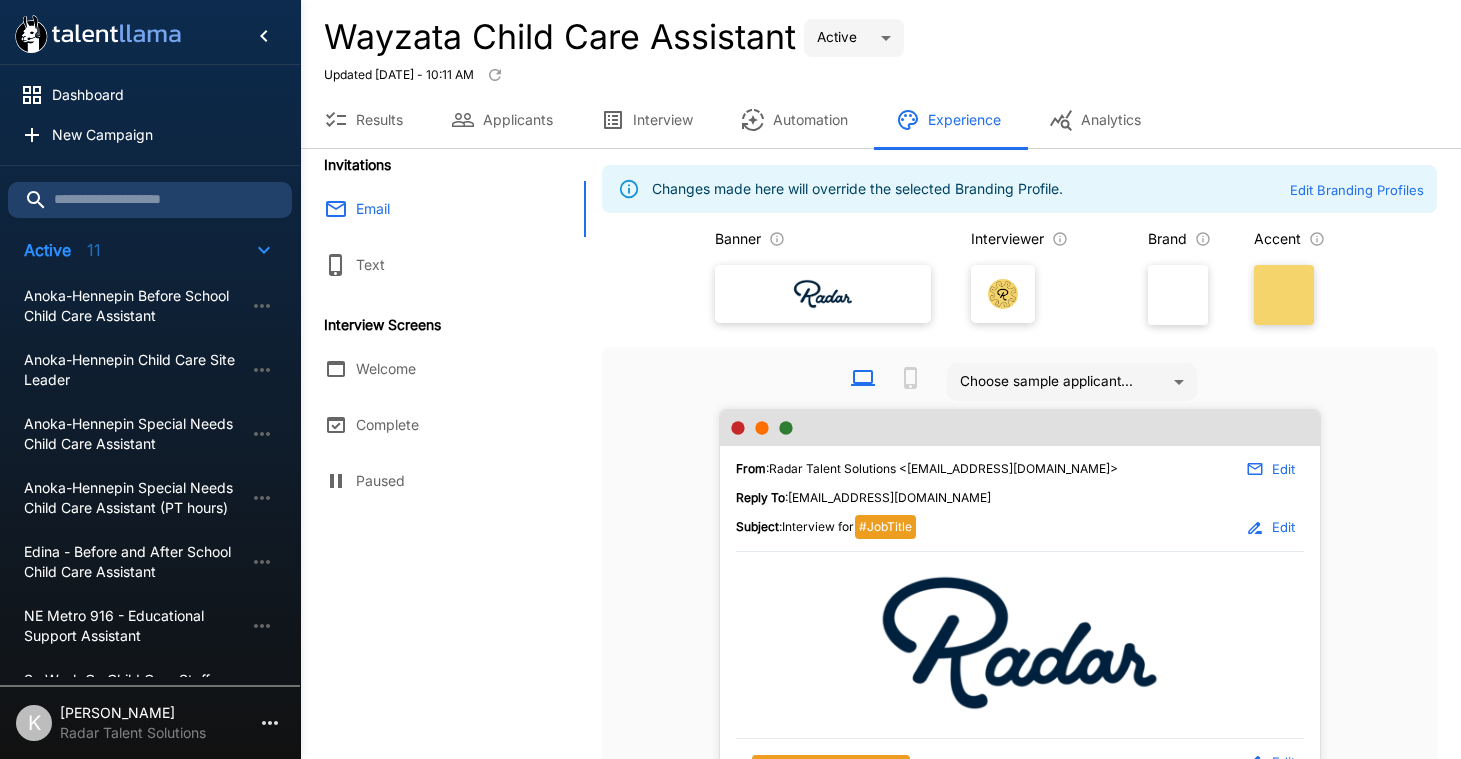 scroll, scrollTop: 0, scrollLeft: 0, axis: both 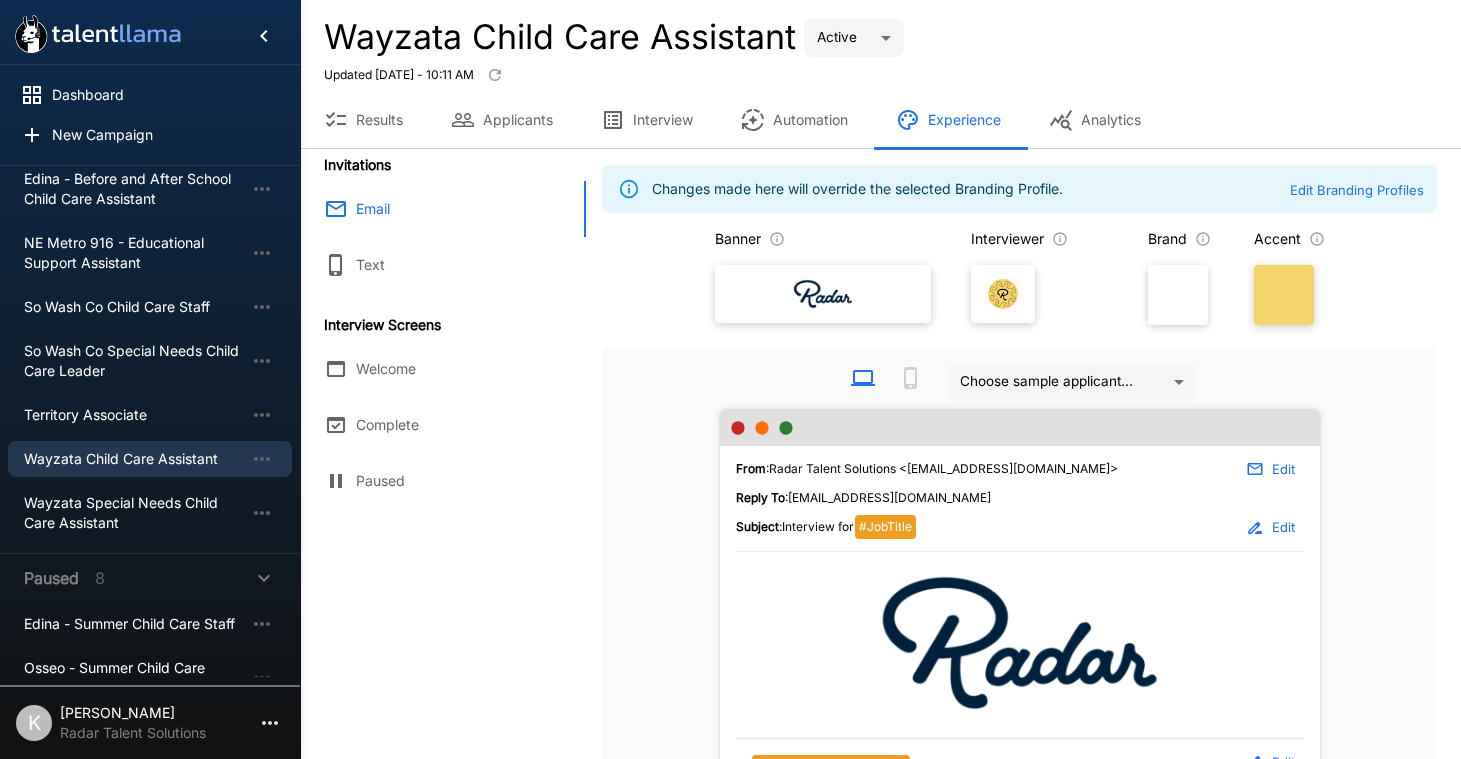 click on "Results" at bounding box center [363, 120] 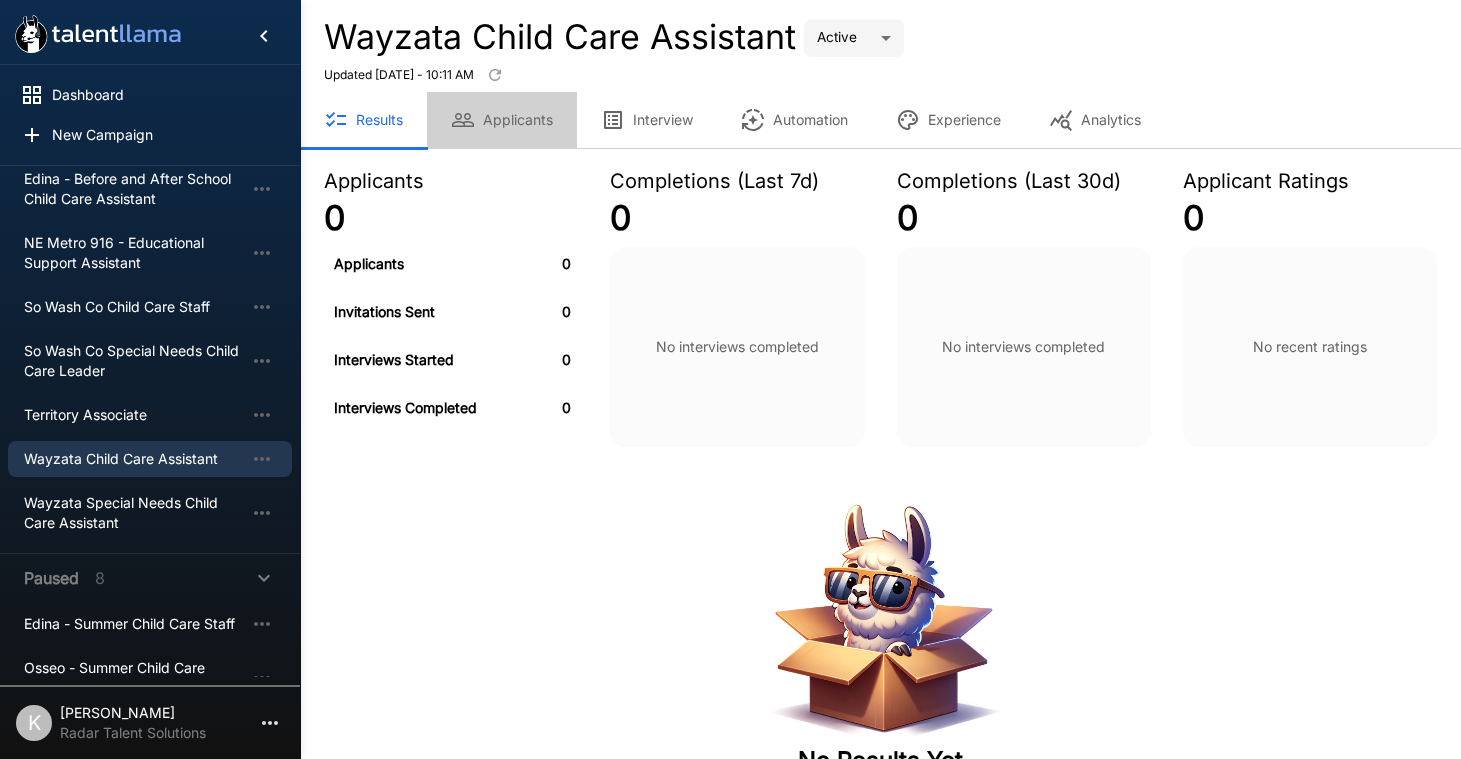 click on "Applicants" at bounding box center (502, 120) 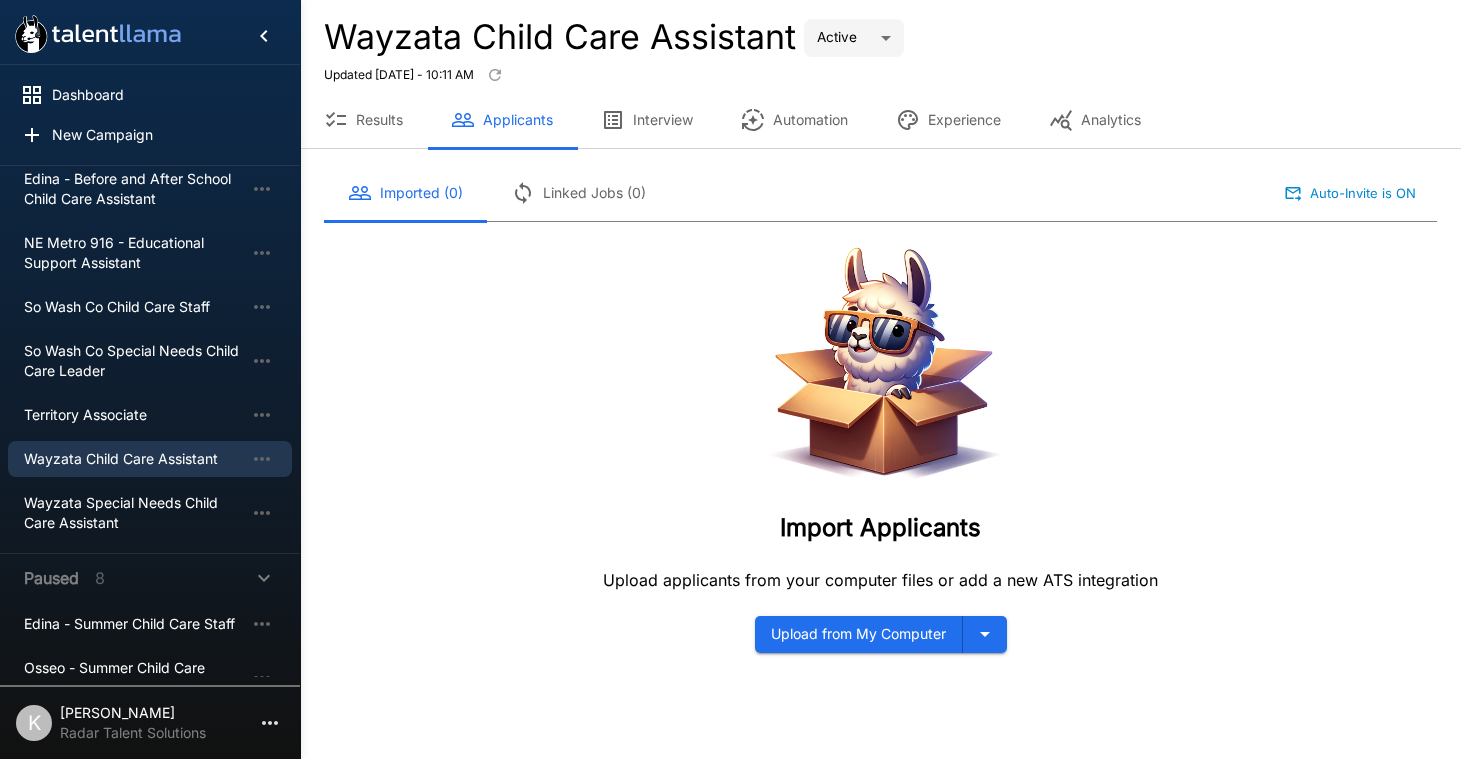 click on "Results" at bounding box center [363, 120] 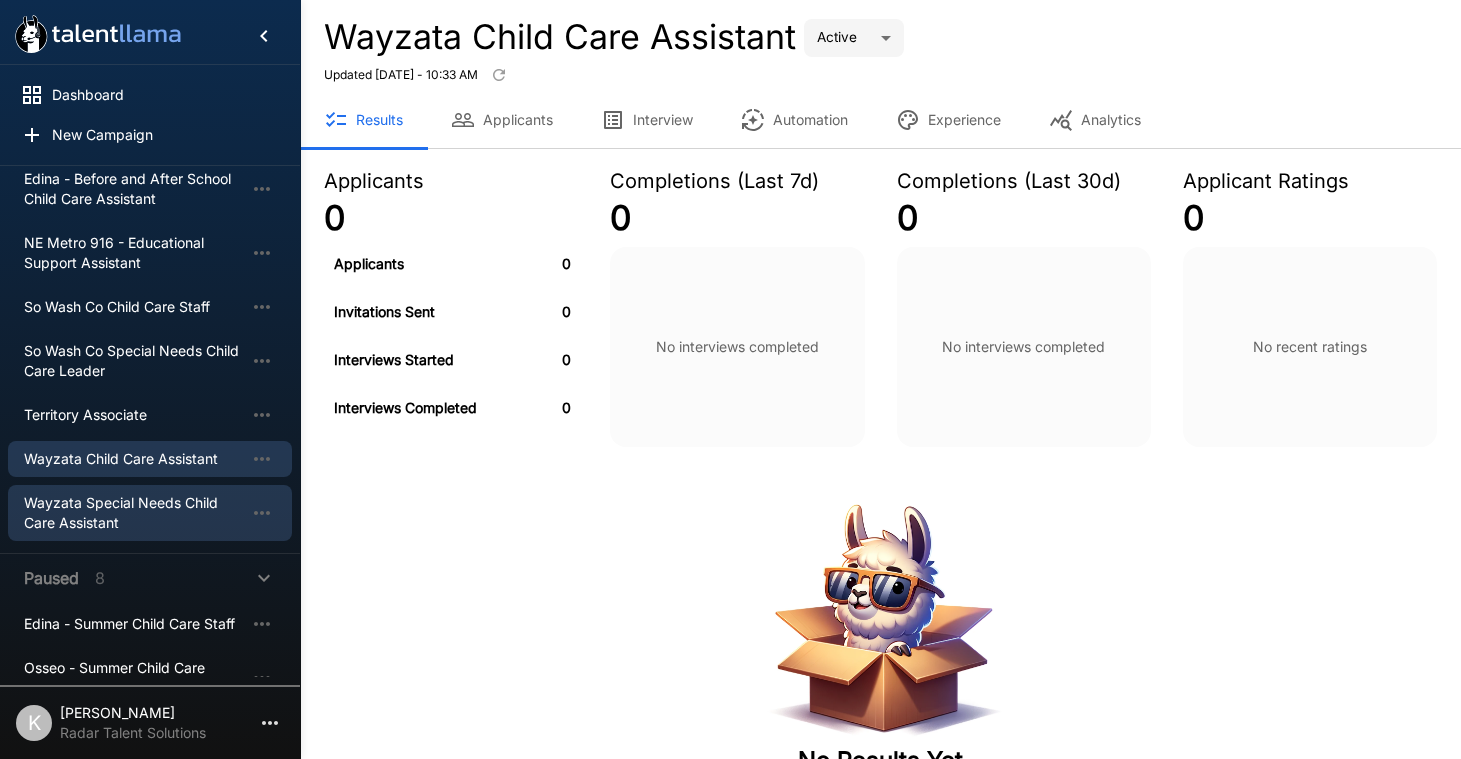 click on "Wayzata Special Needs Child Care Assistant" at bounding box center (134, 513) 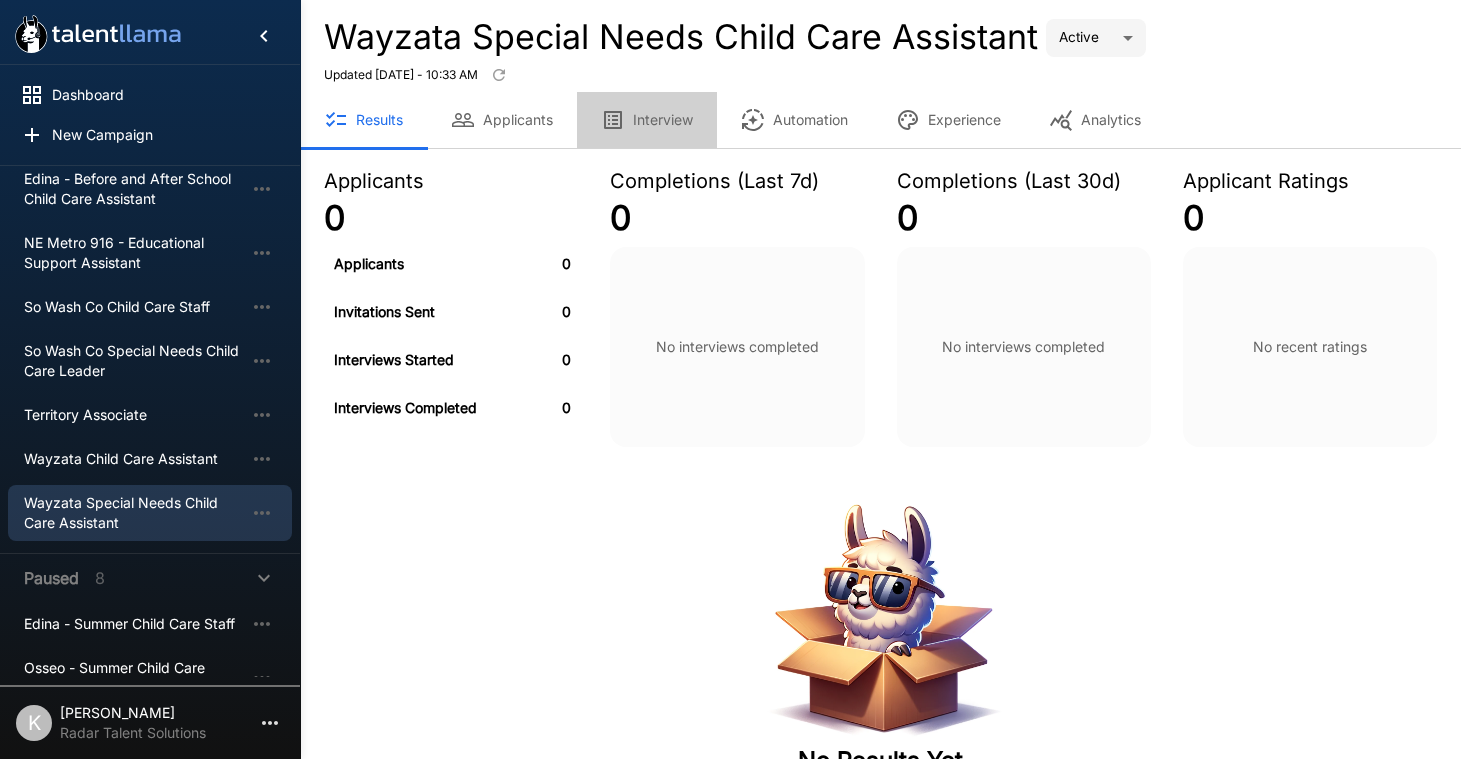 click on "Interview" at bounding box center [647, 120] 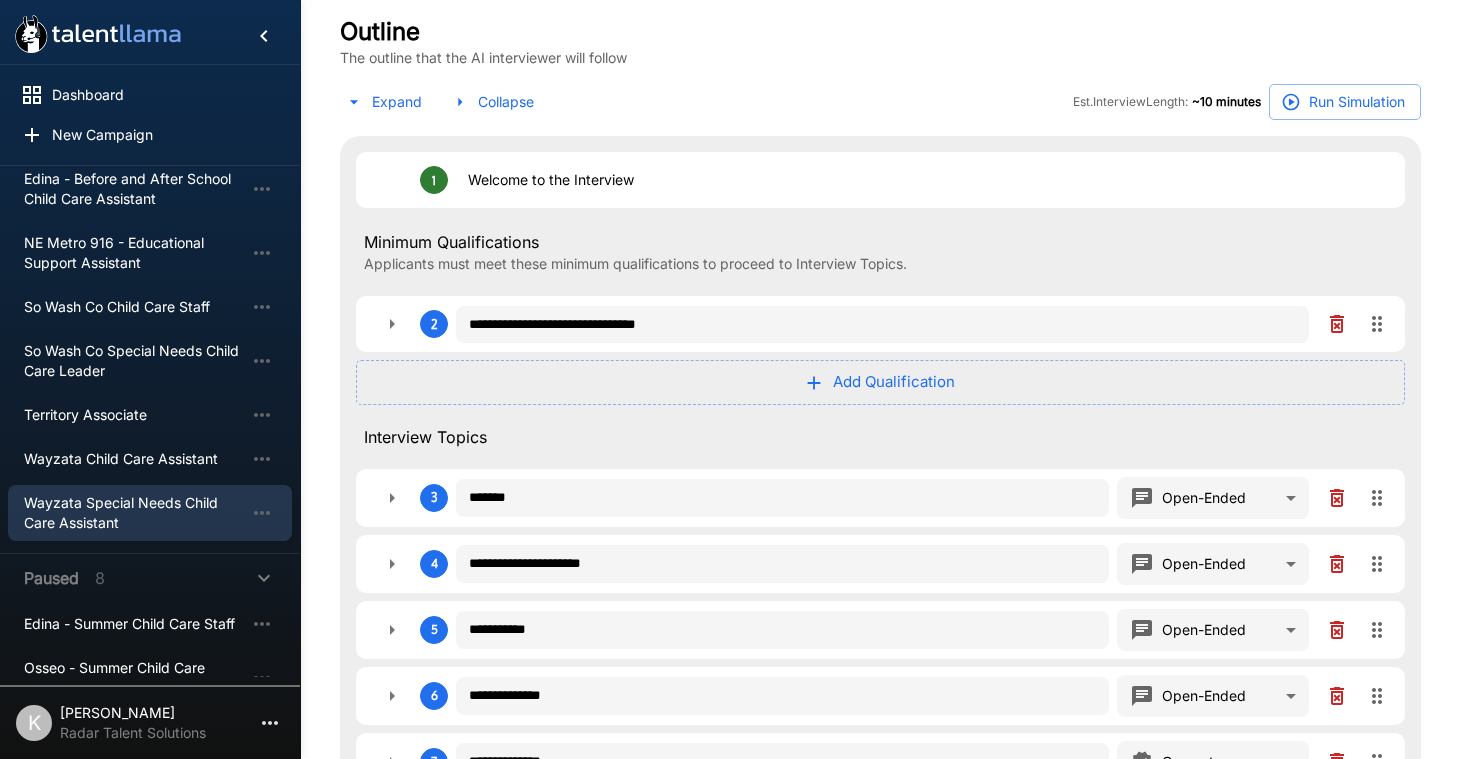 scroll, scrollTop: 470, scrollLeft: 0, axis: vertical 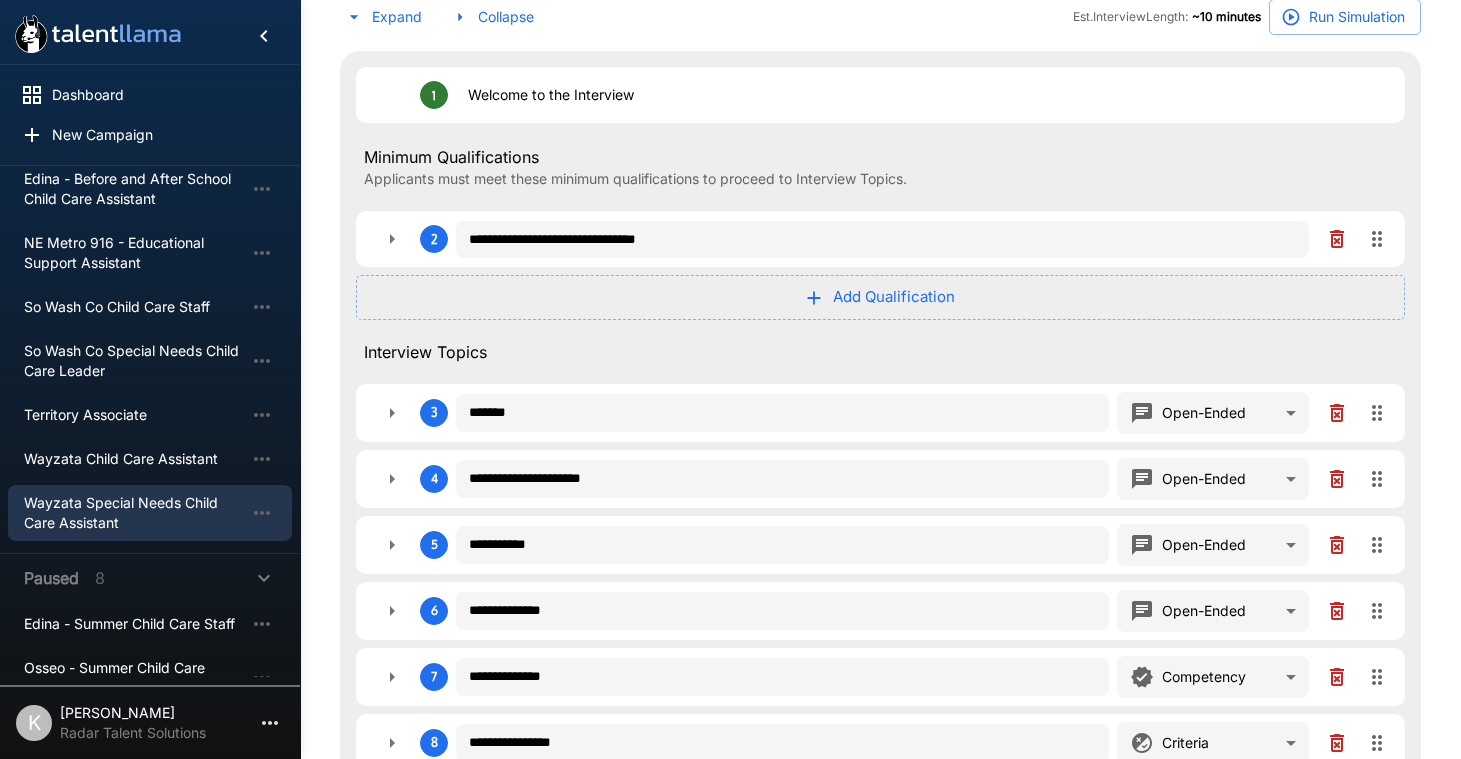 type on "*" 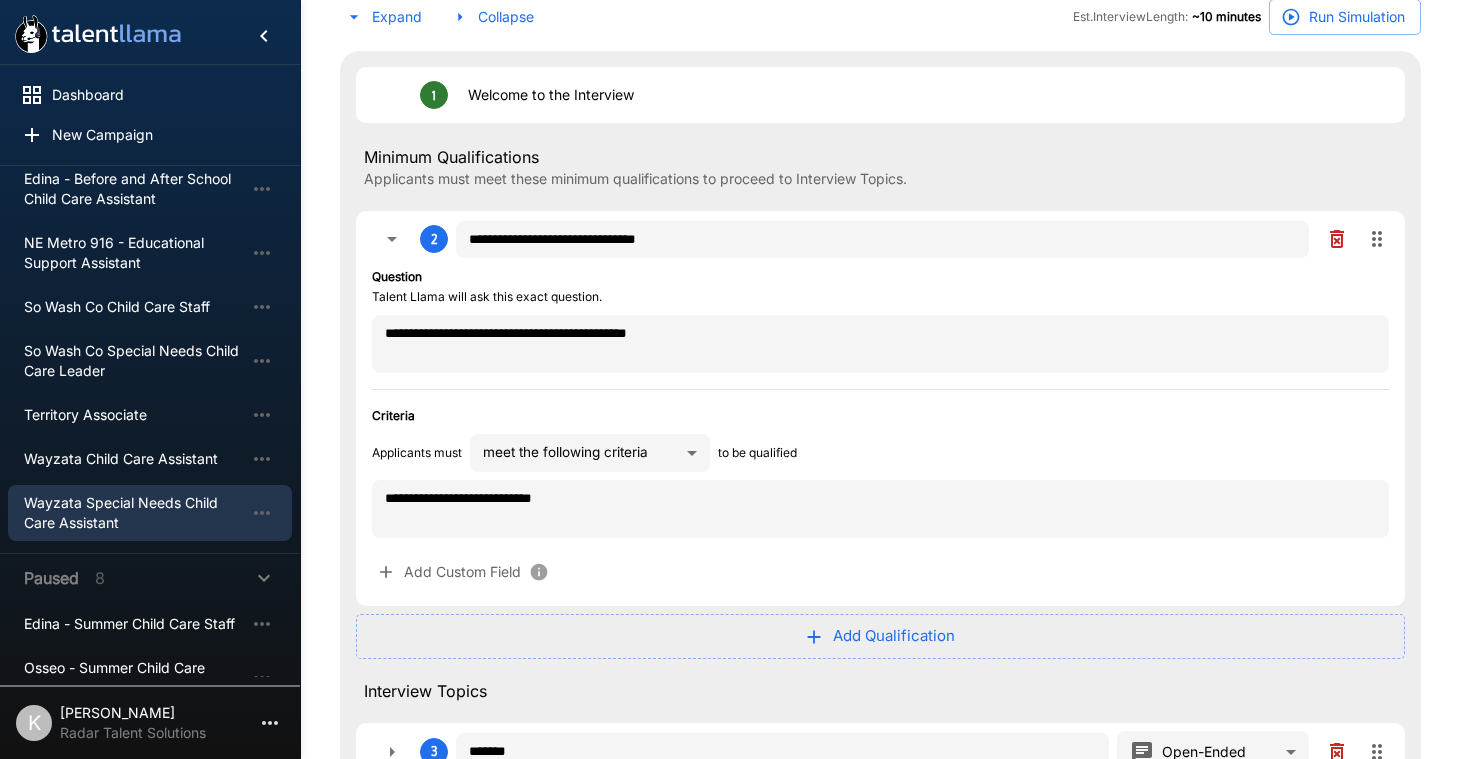 type on "*" 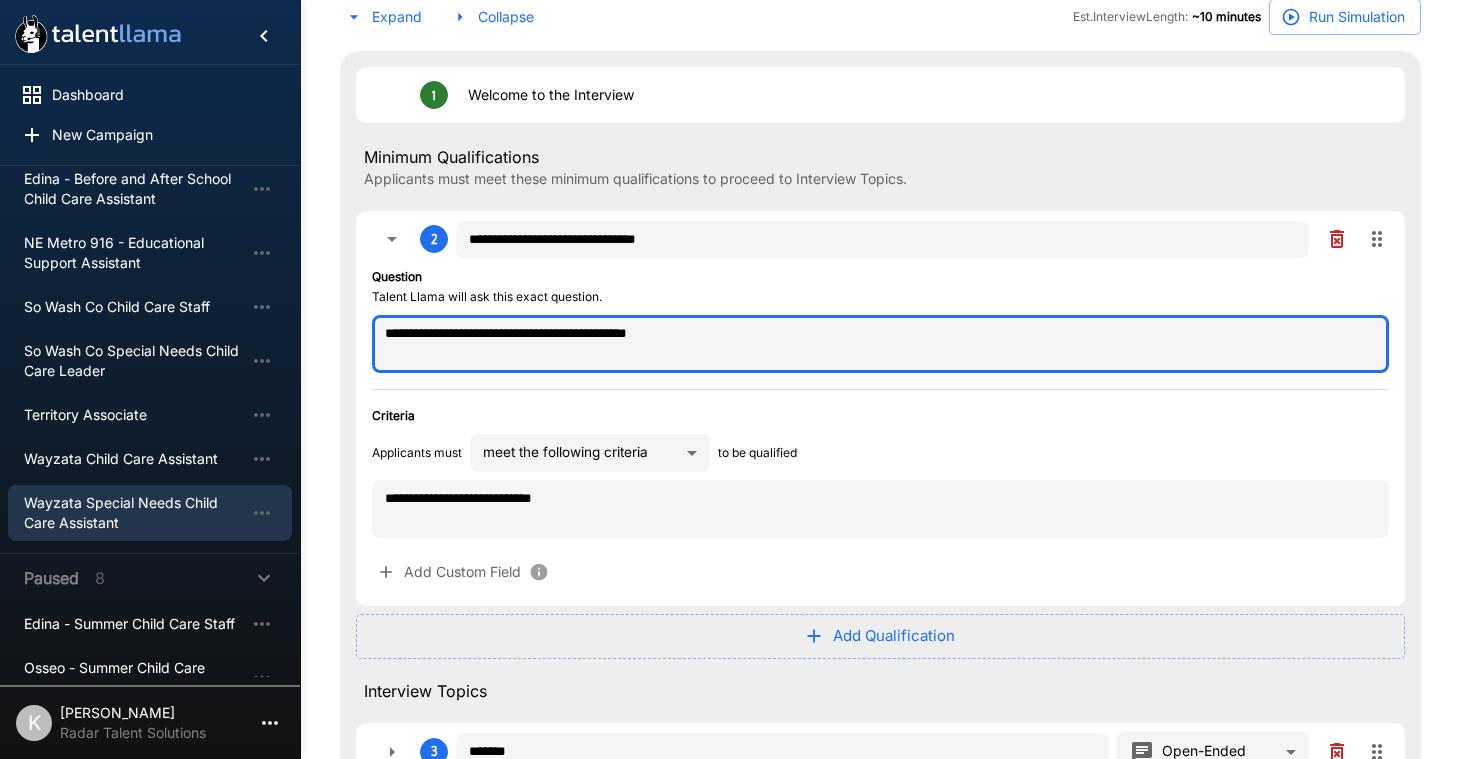 drag, startPoint x: 385, startPoint y: 338, endPoint x: 739, endPoint y: 343, distance: 354.0353 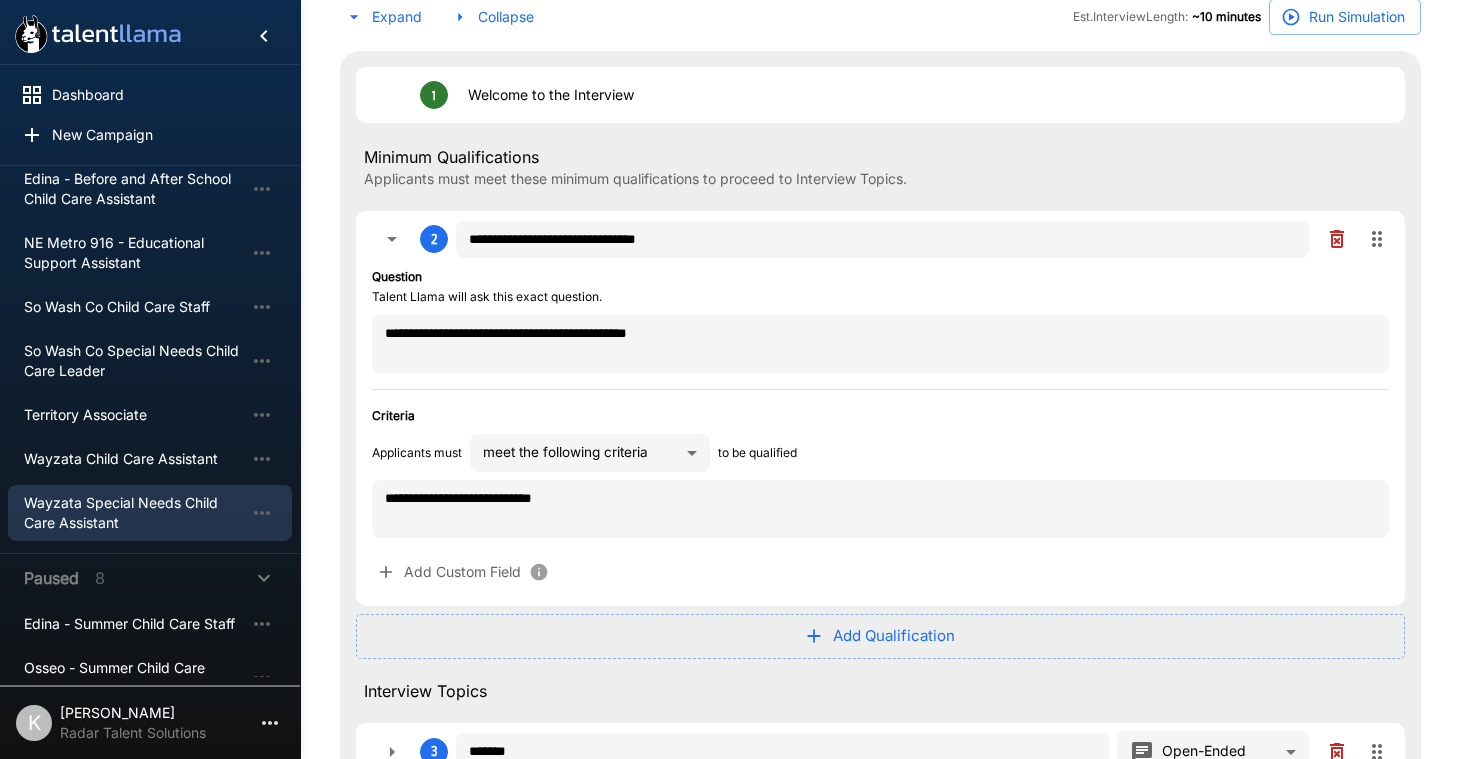 type on "*" 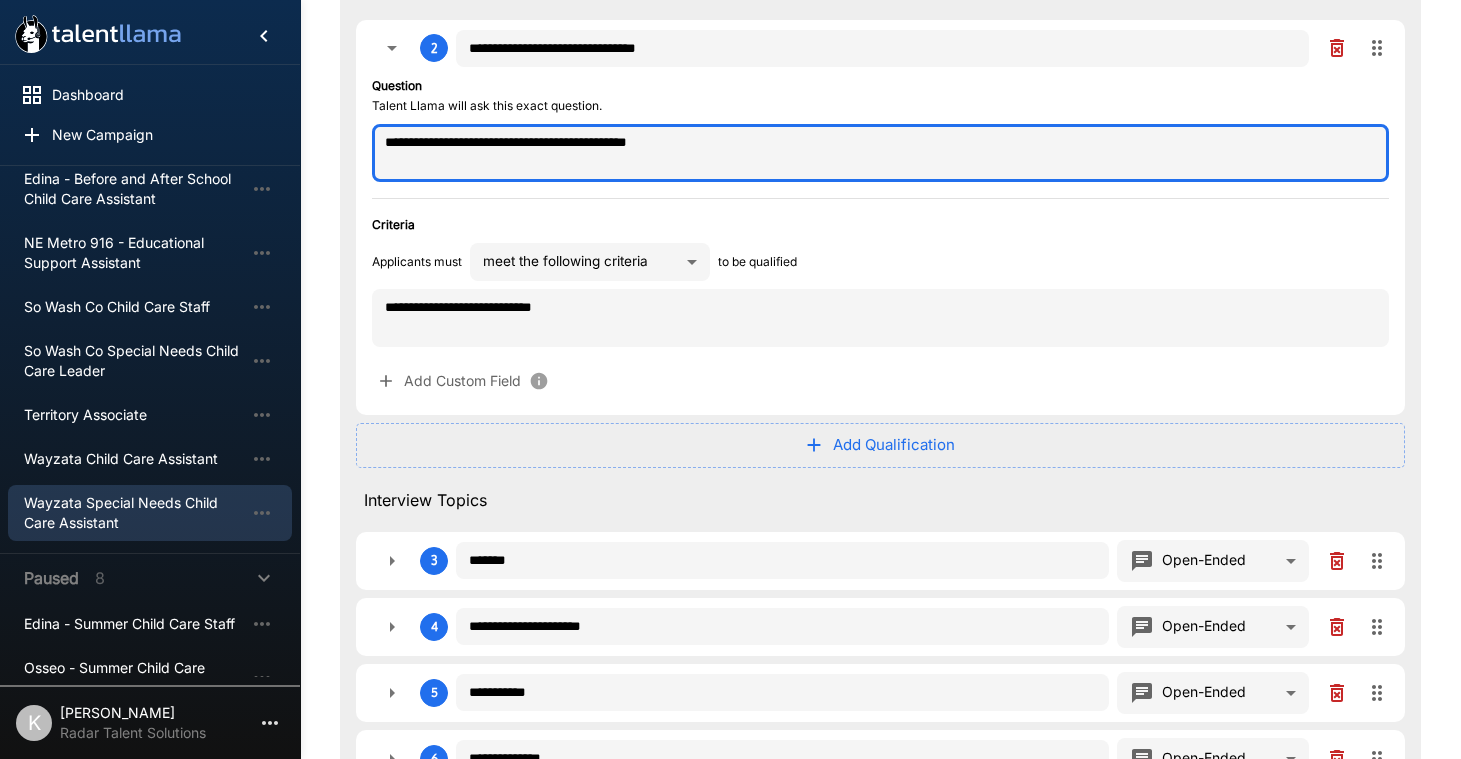 type on "*" 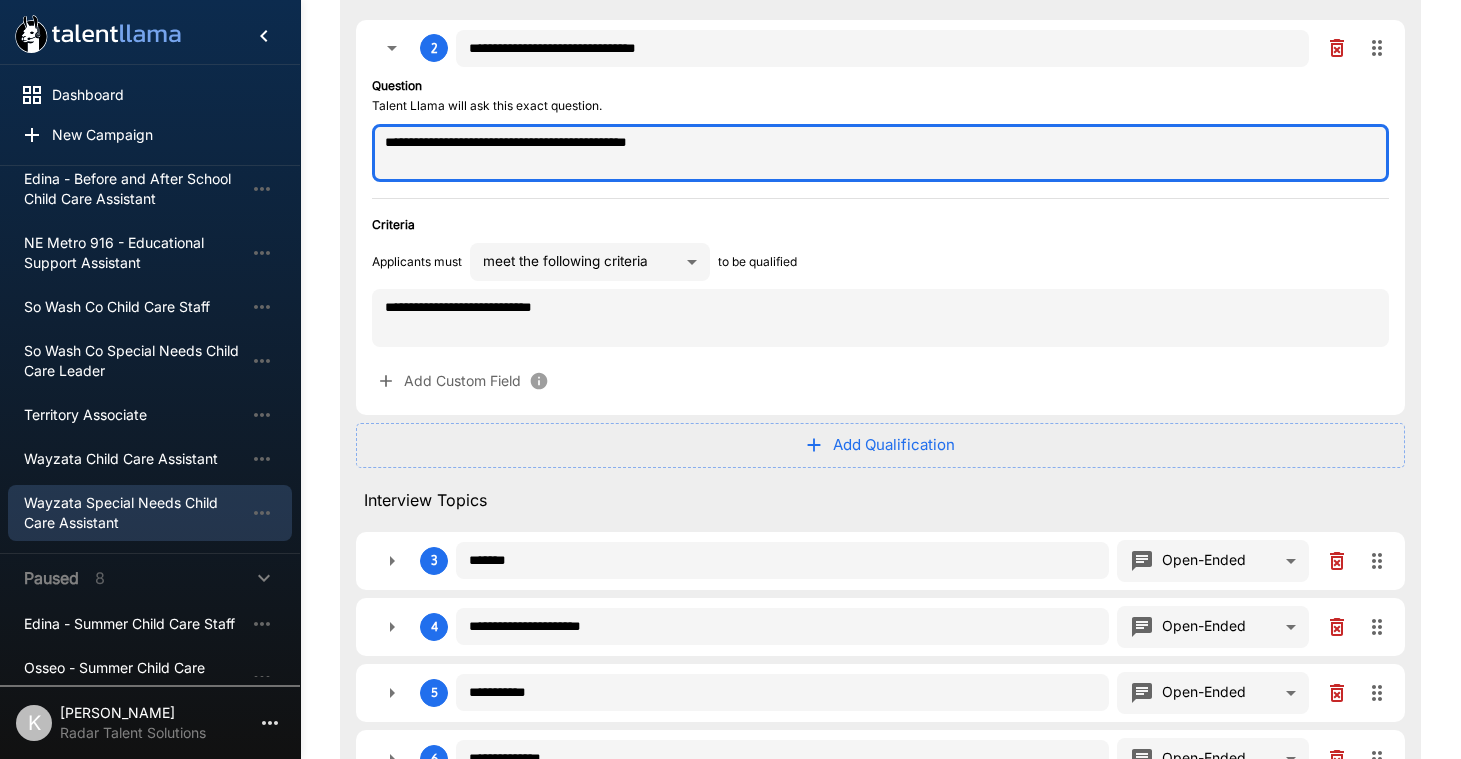 type on "*" 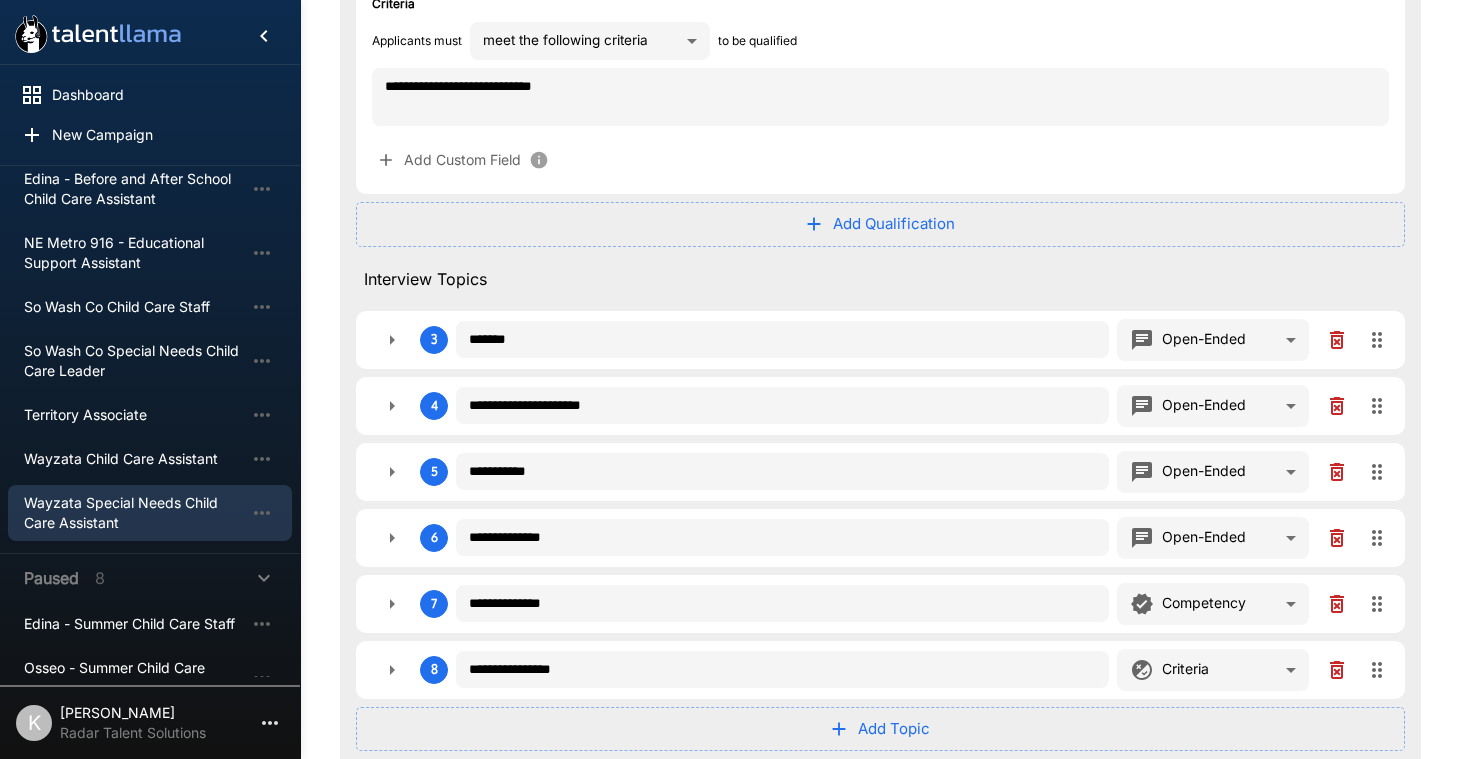 scroll, scrollTop: 895, scrollLeft: 0, axis: vertical 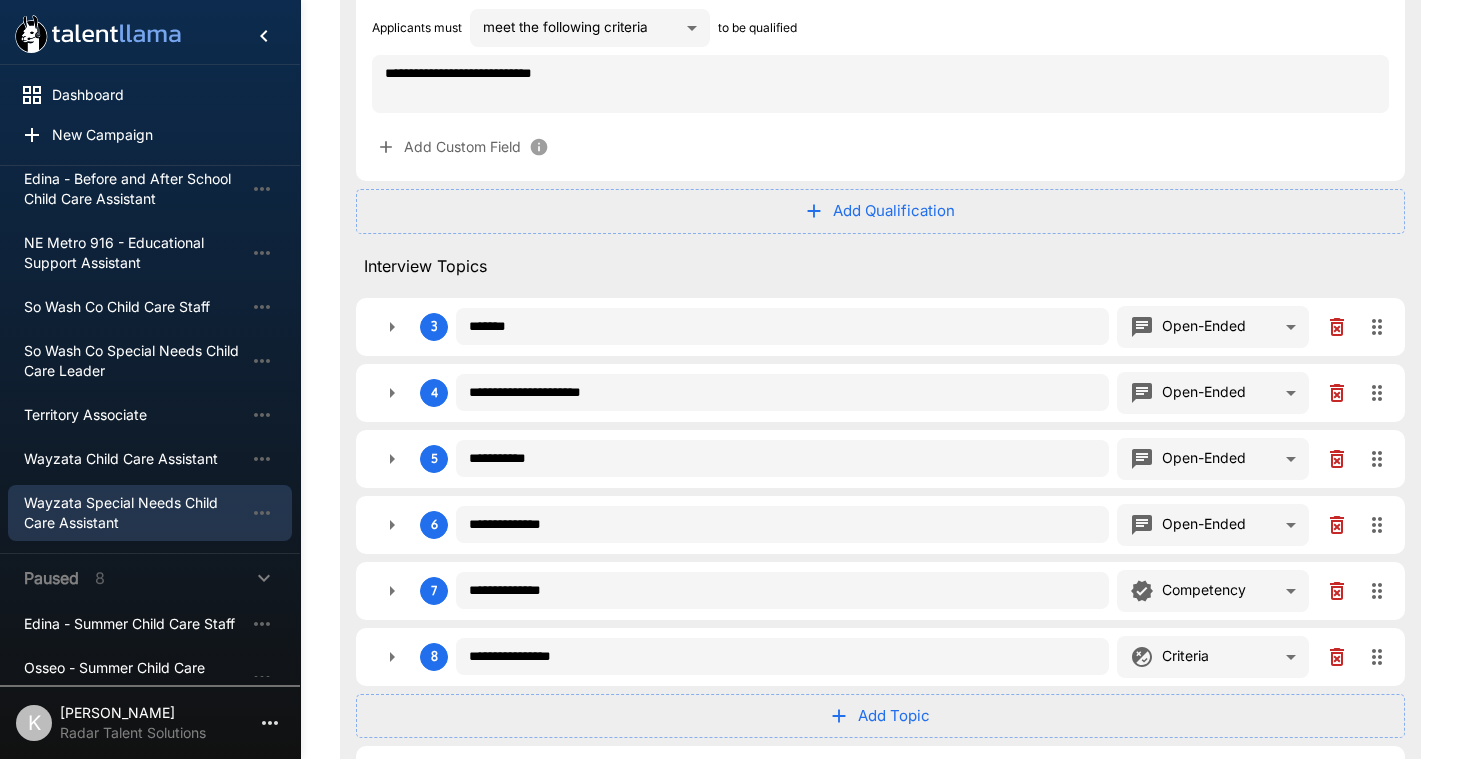 type on "*" 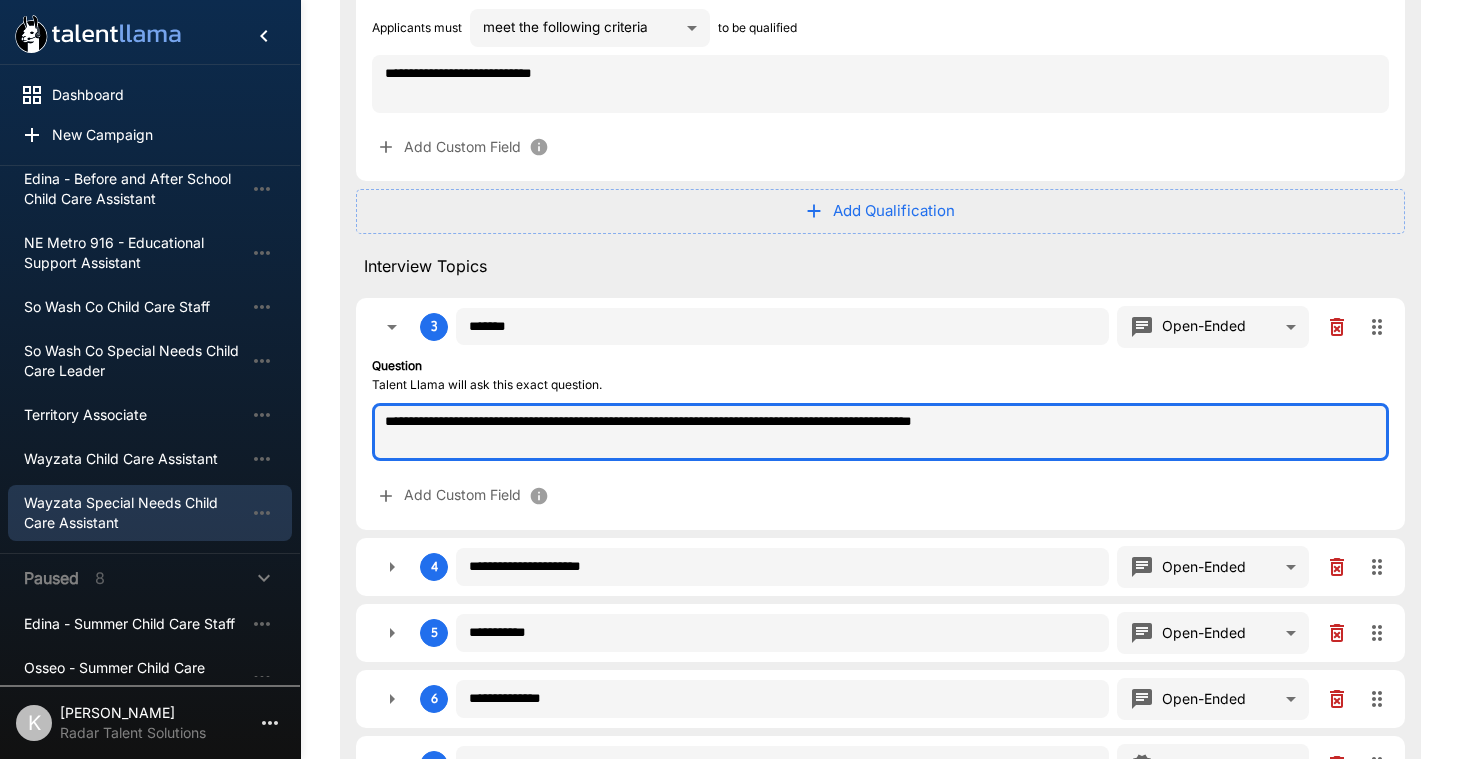 type on "*" 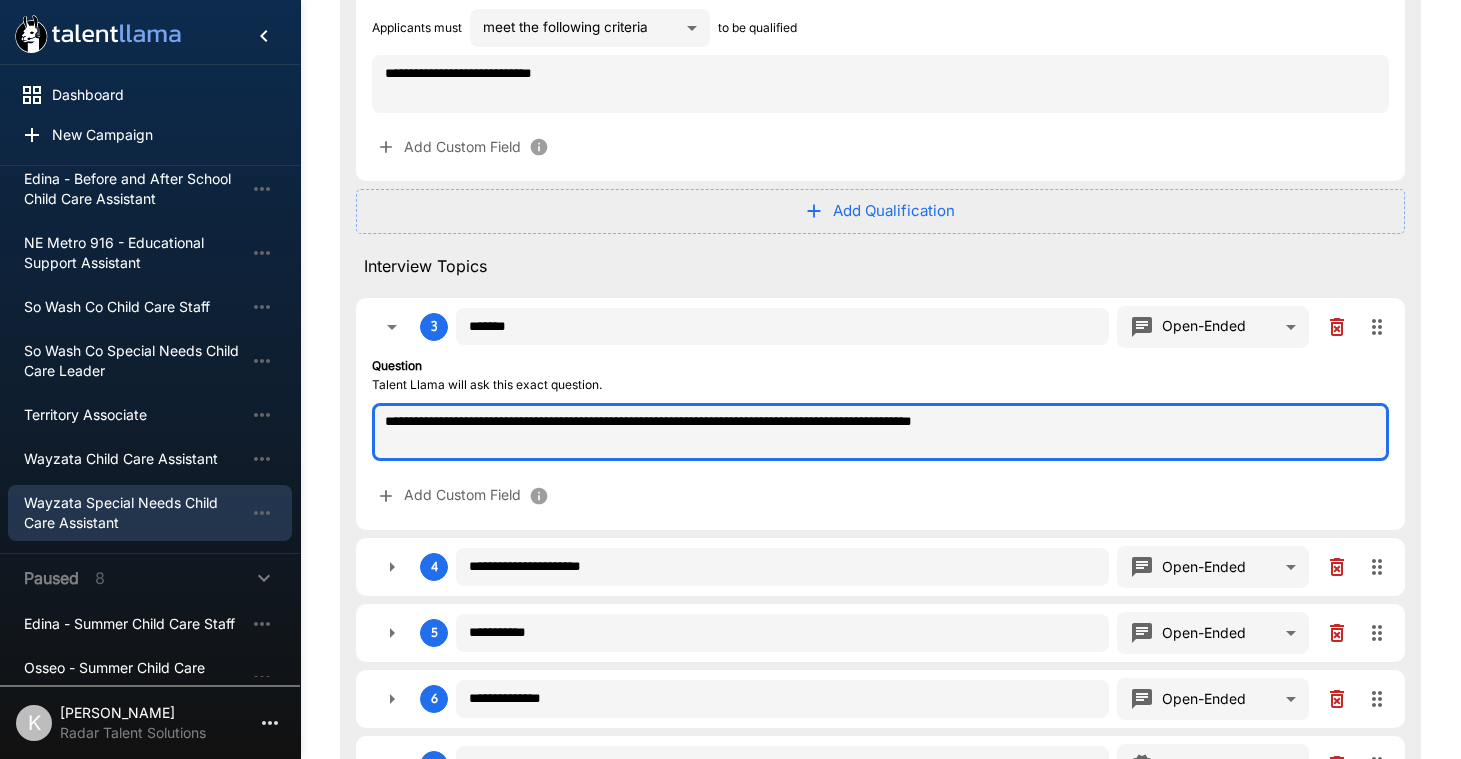 type on "*" 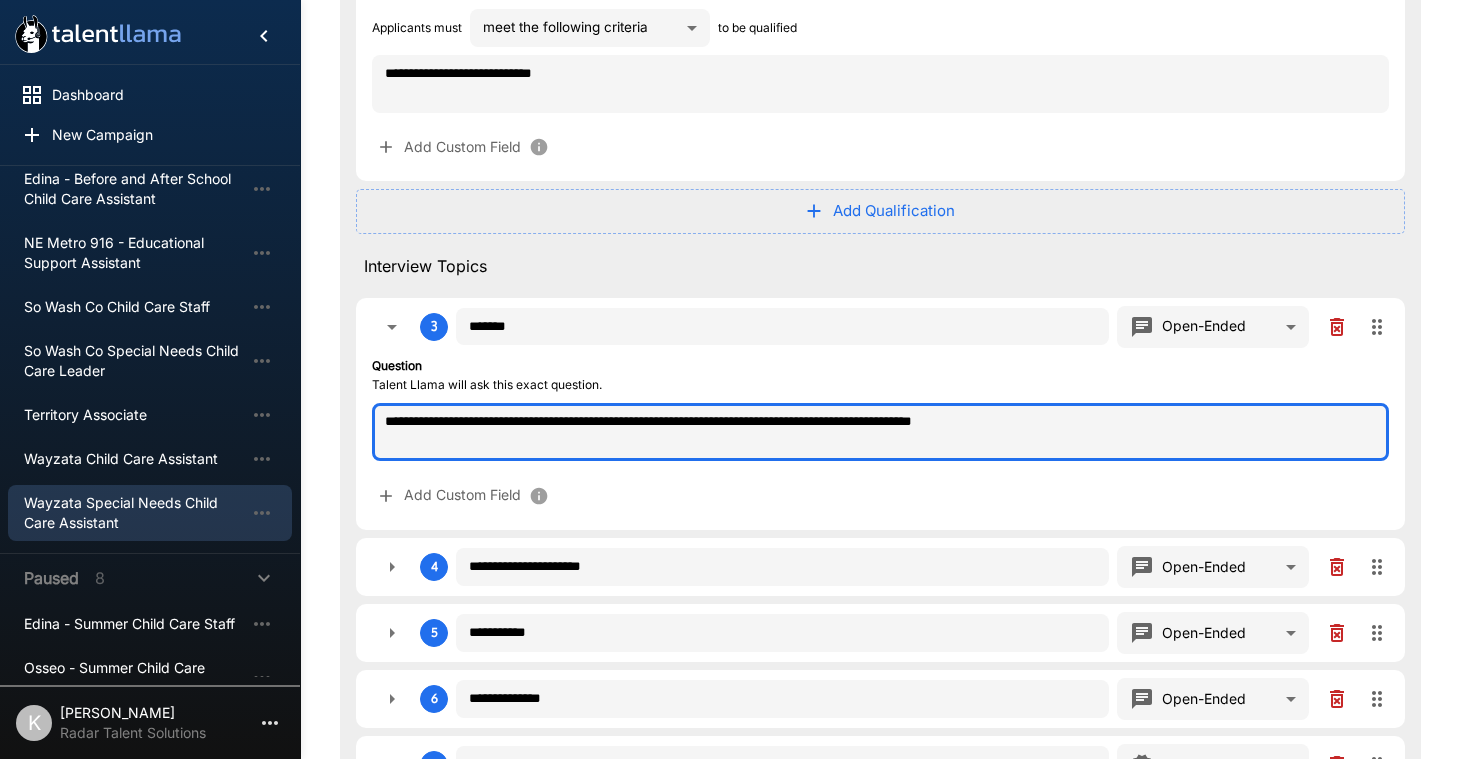 type on "*" 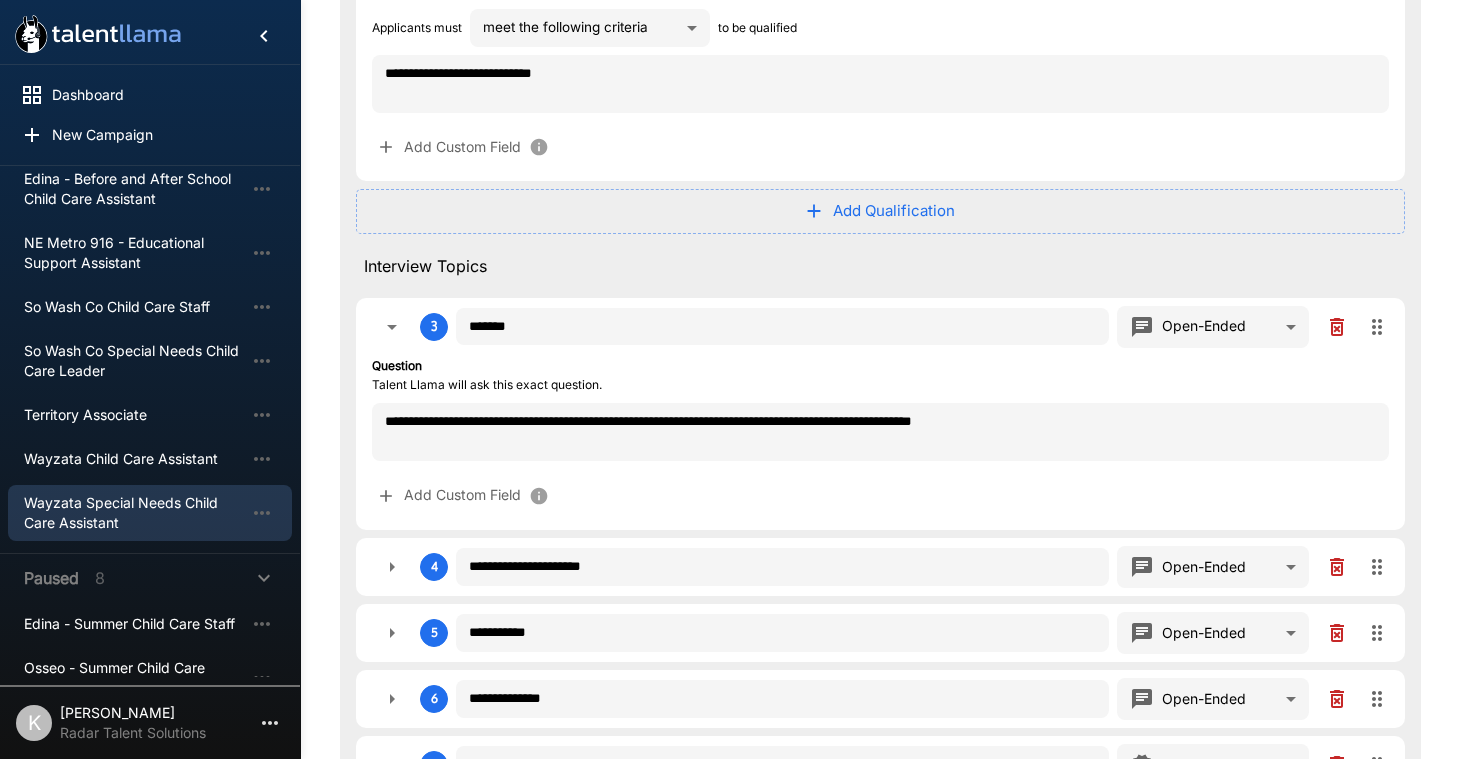 type on "*" 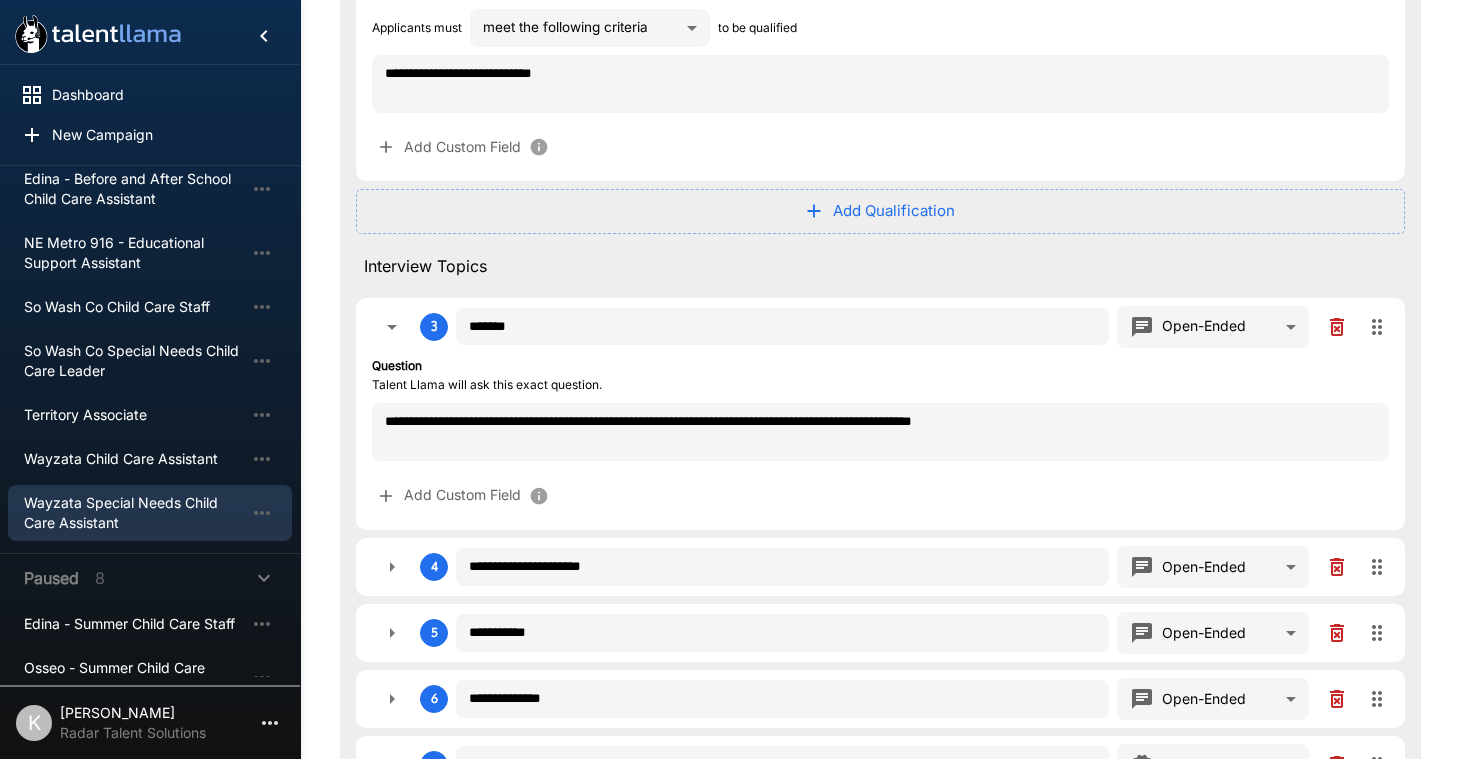type on "*" 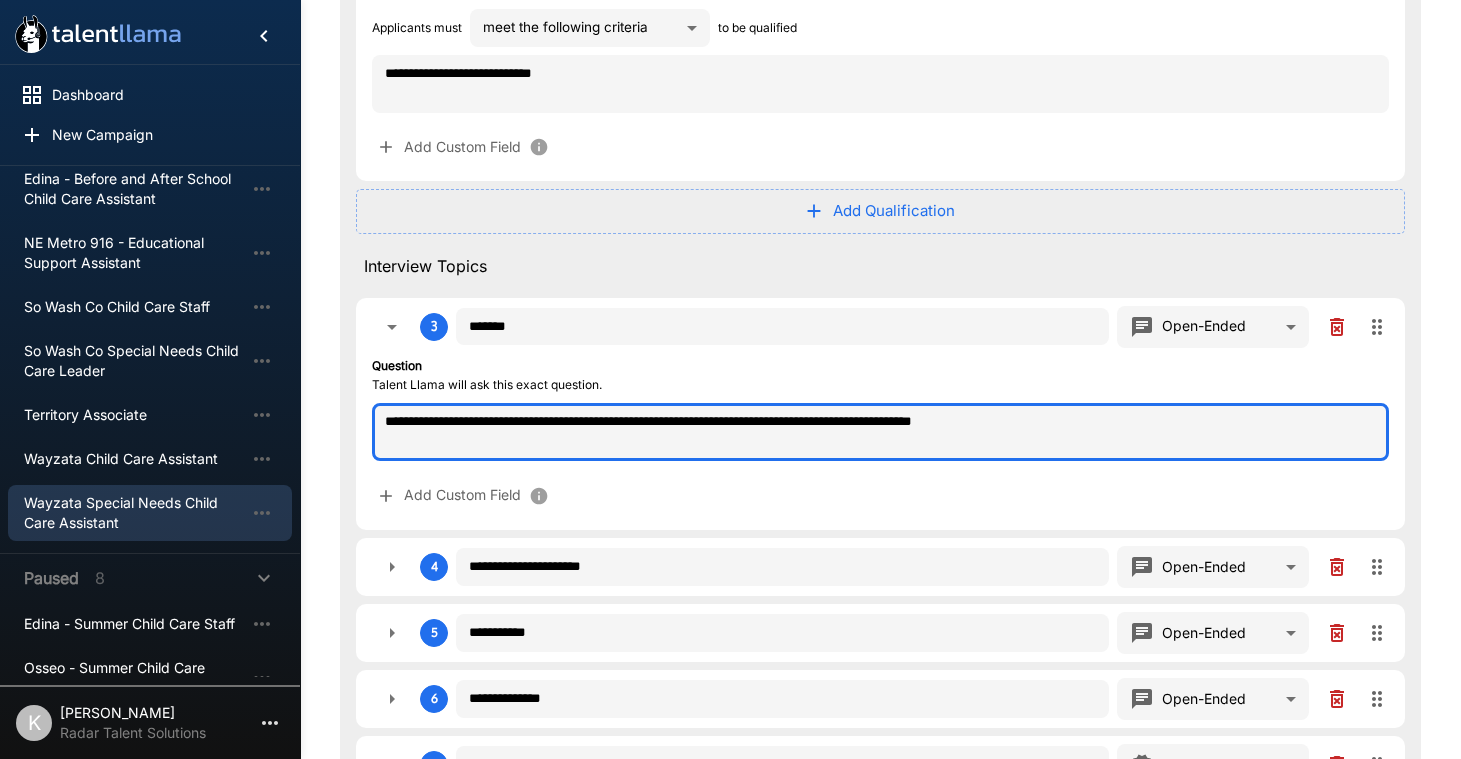 type on "*" 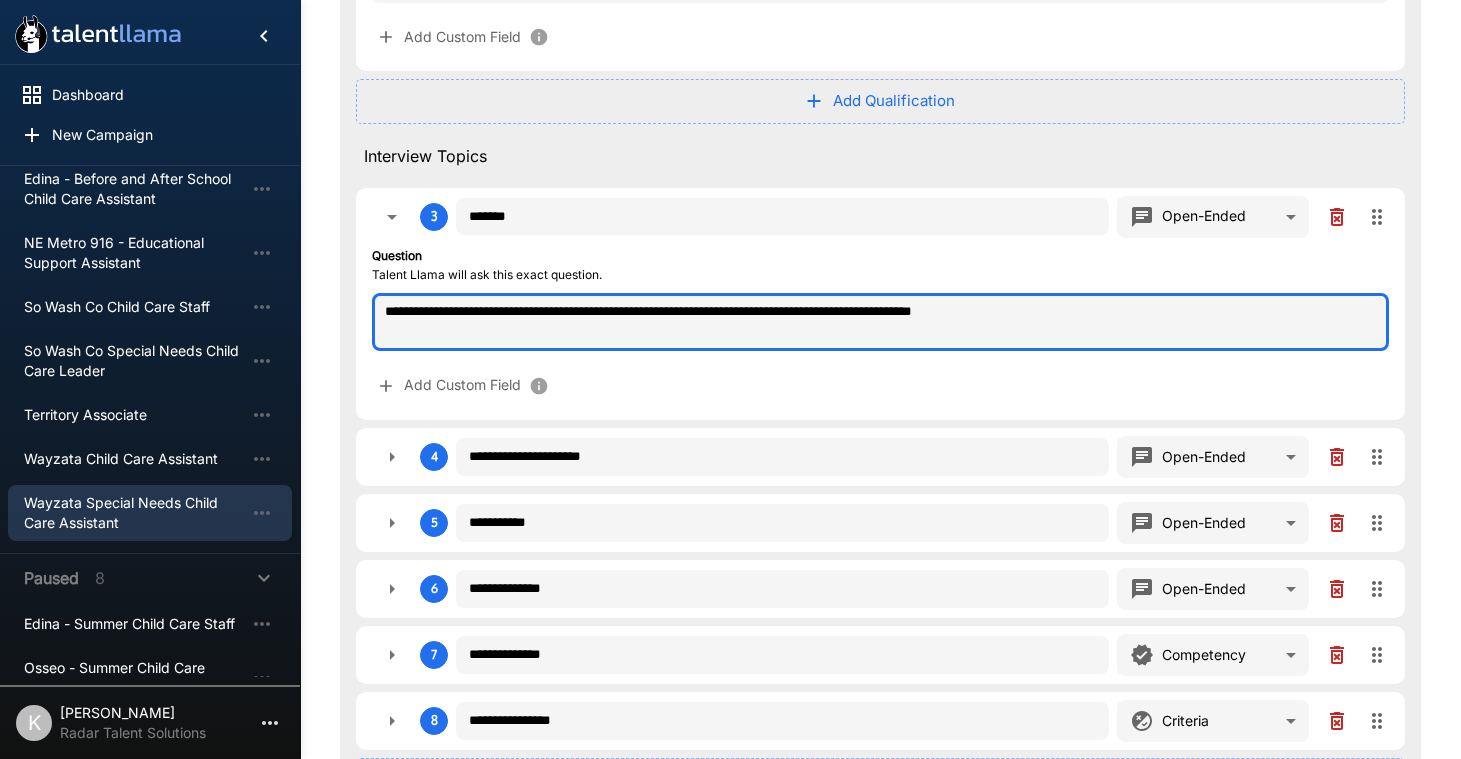 type on "*" 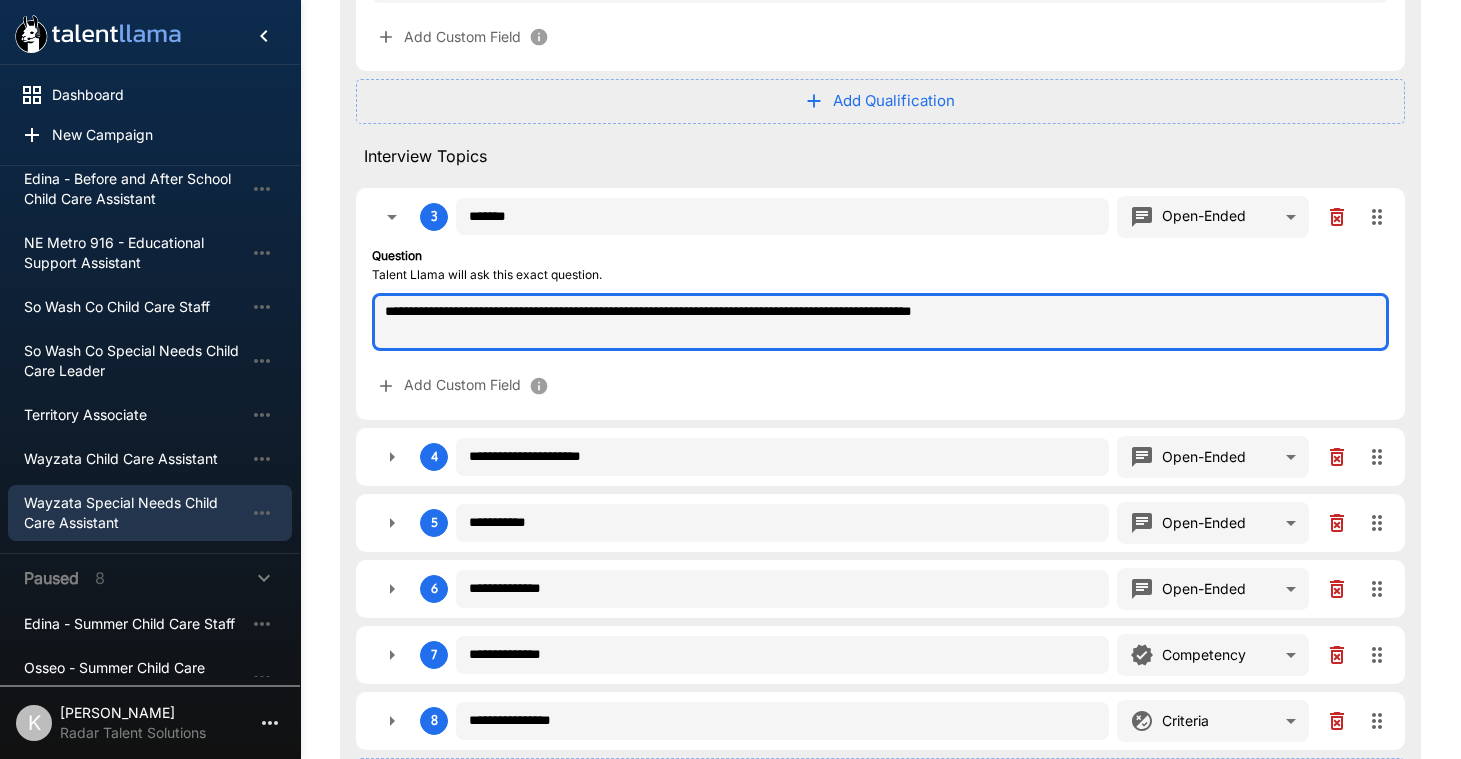 type on "*" 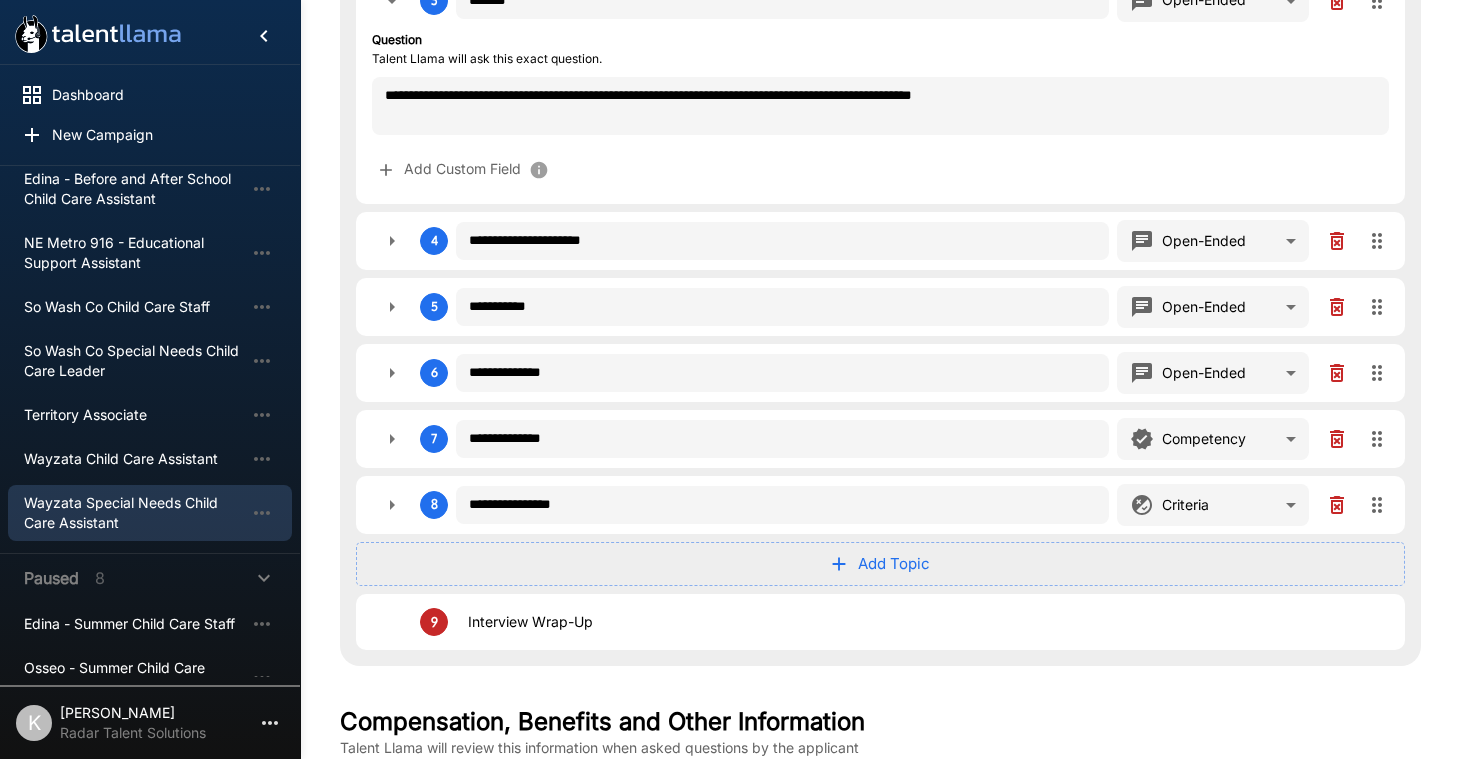 type on "*" 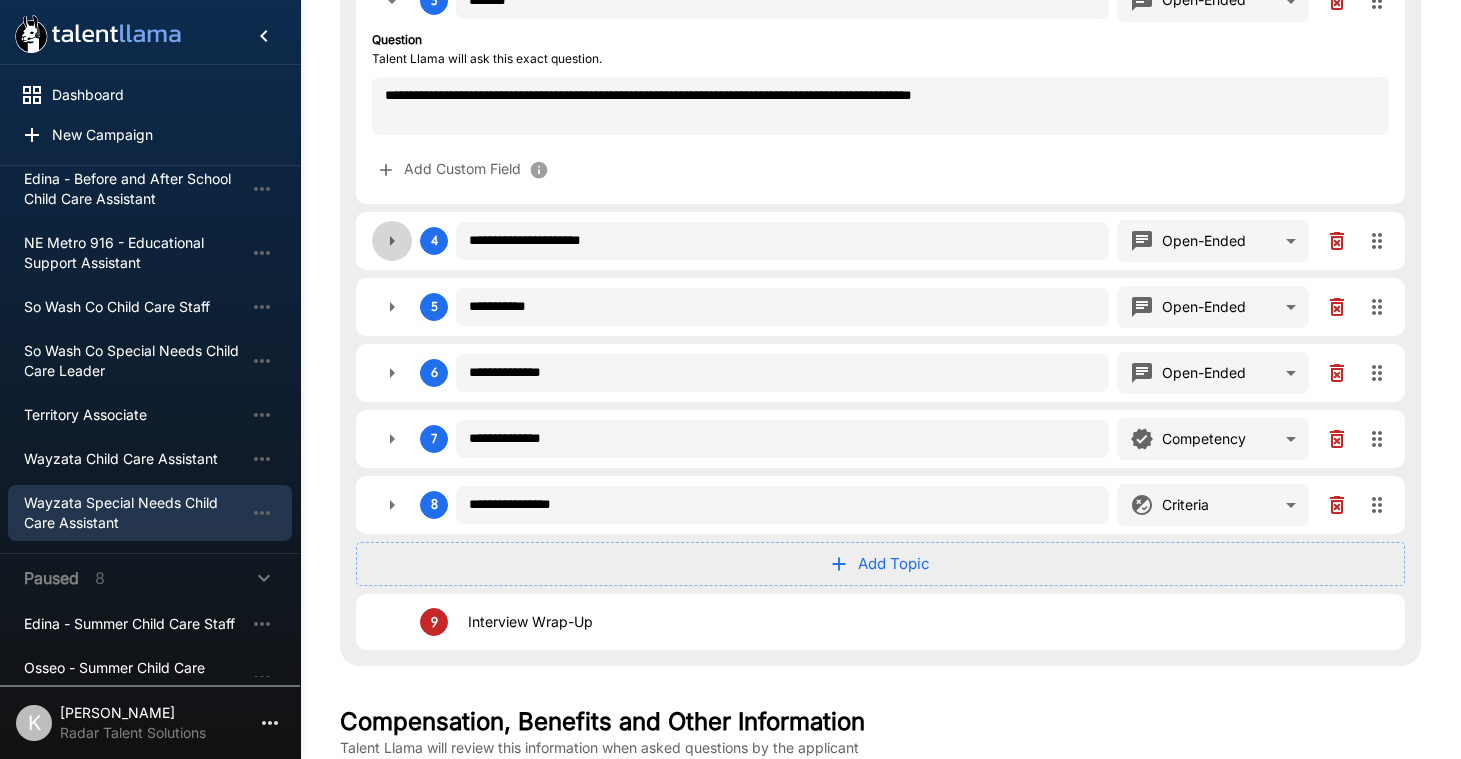 click 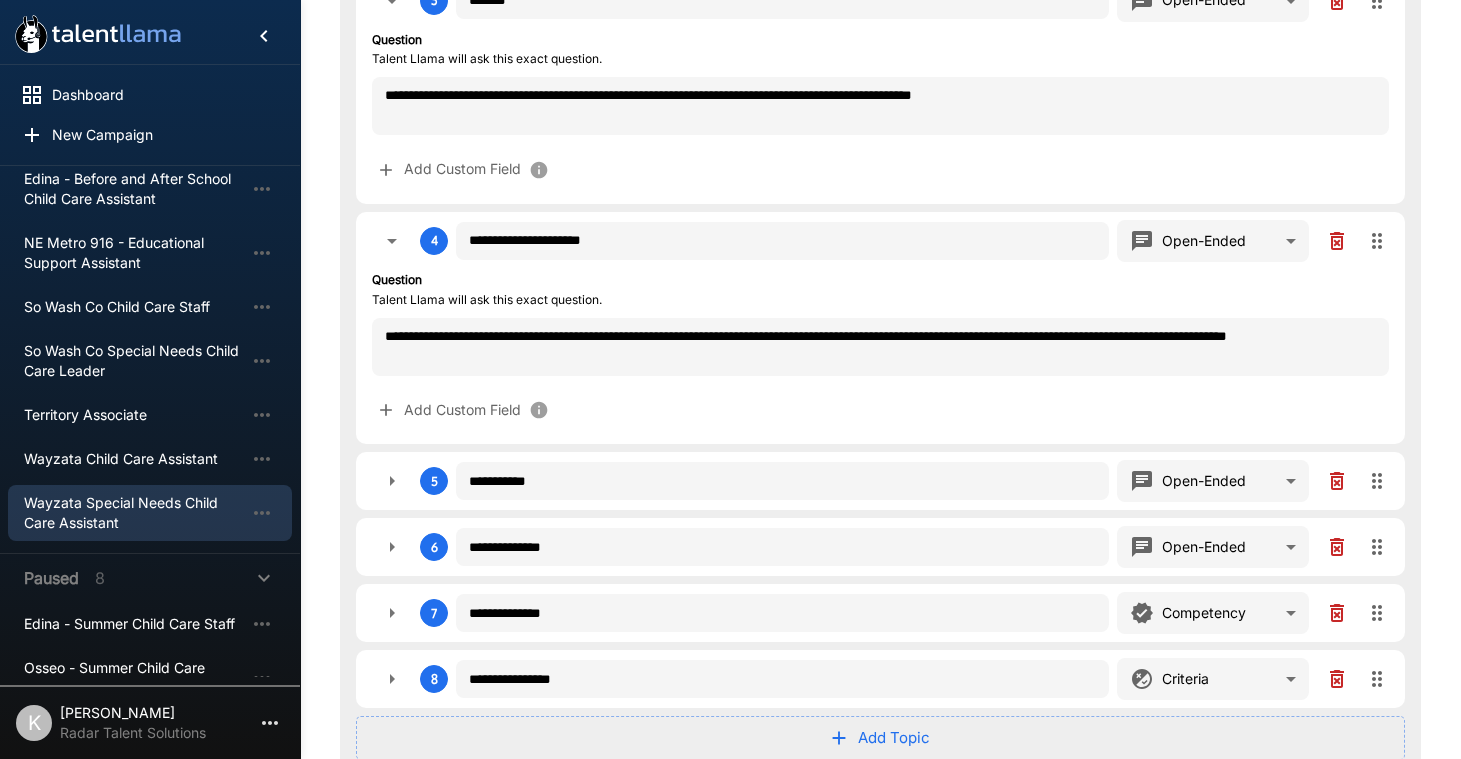 type on "*" 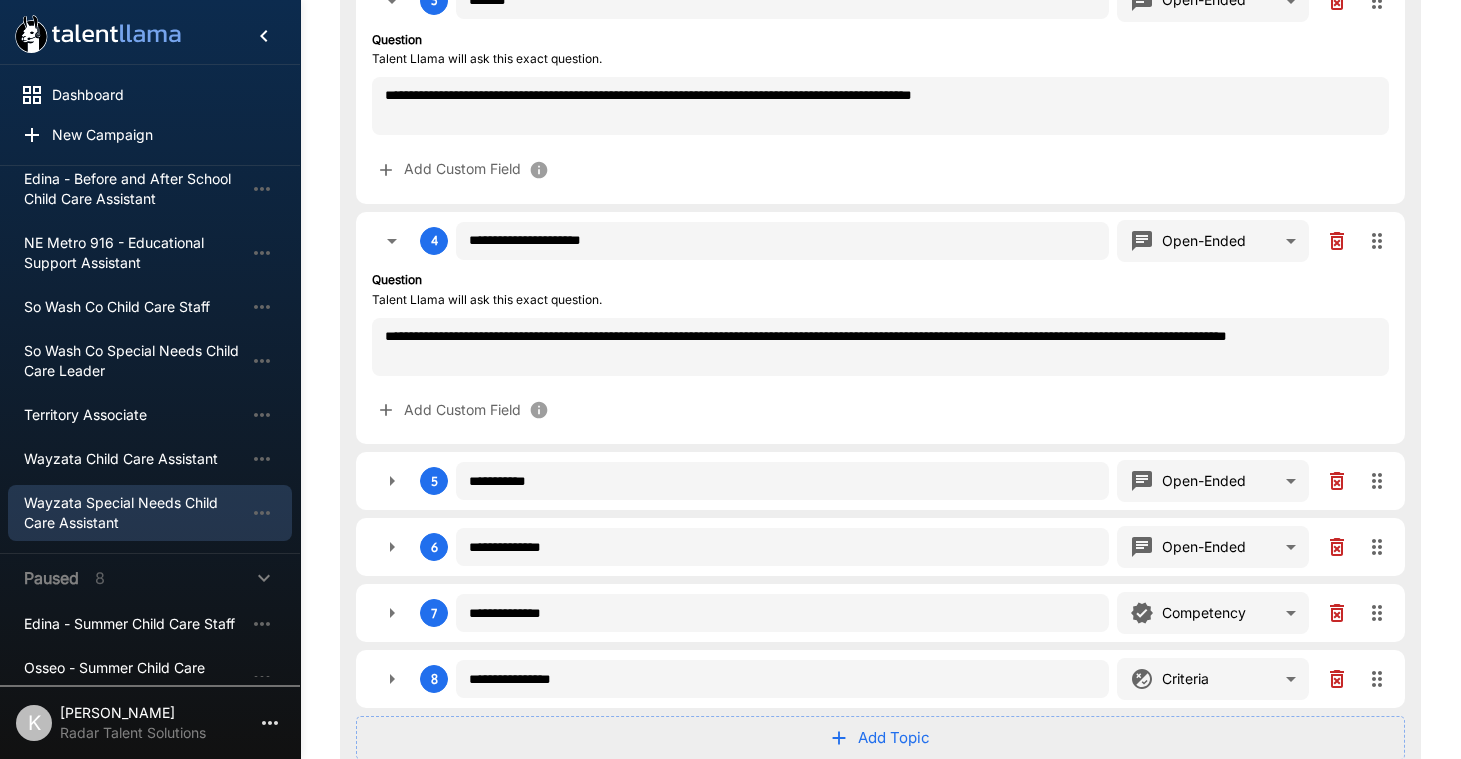 type on "*" 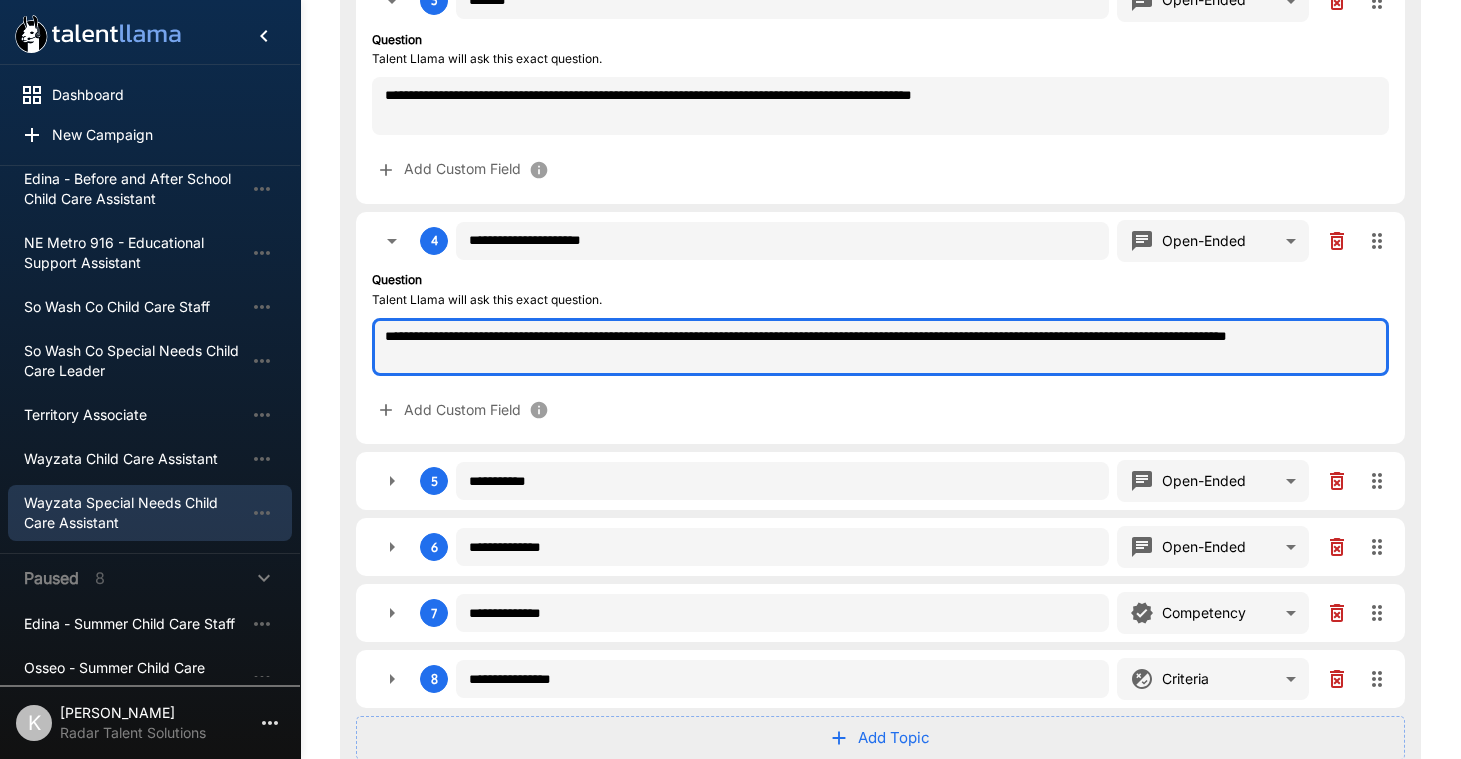 type on "*" 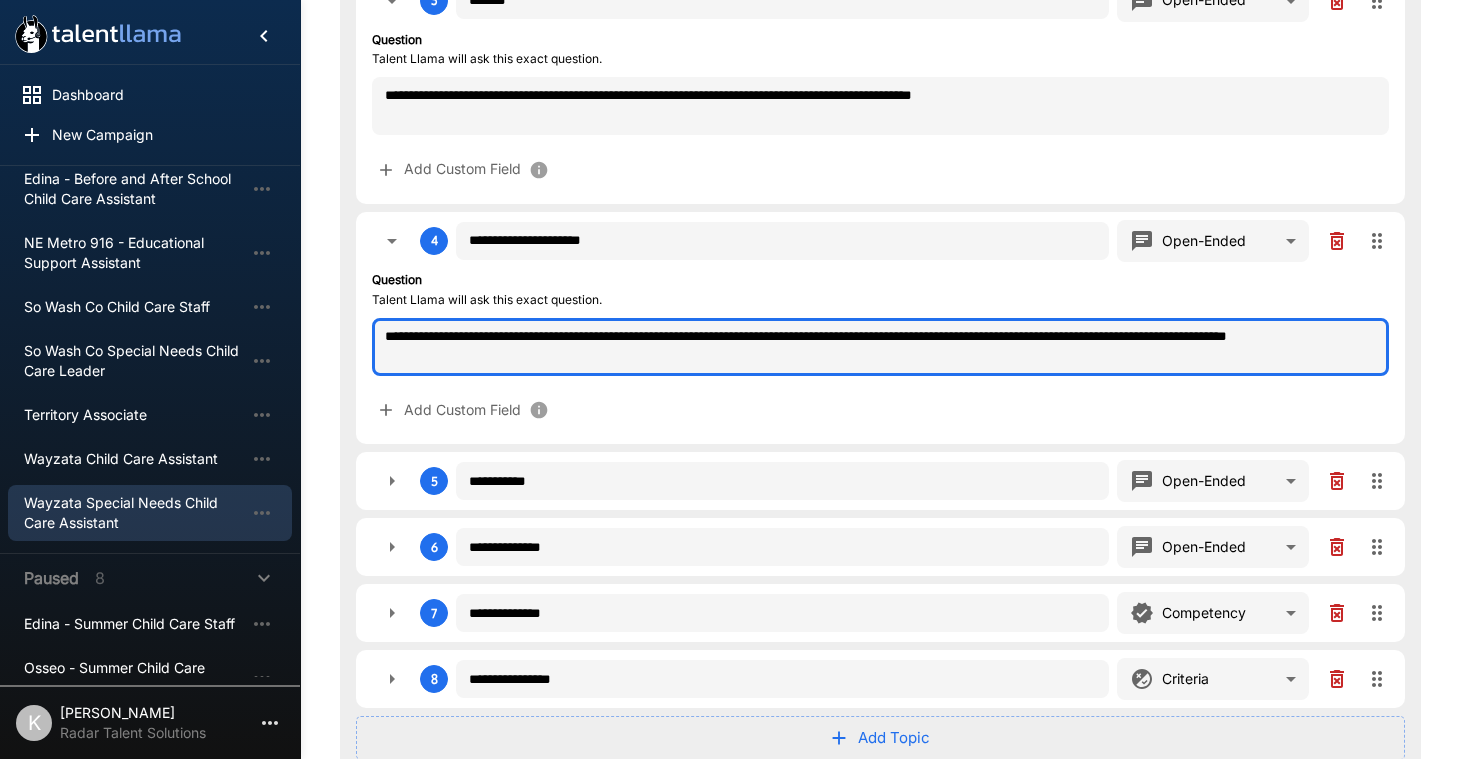 drag, startPoint x: 385, startPoint y: 338, endPoint x: 529, endPoint y: 352, distance: 144.67896 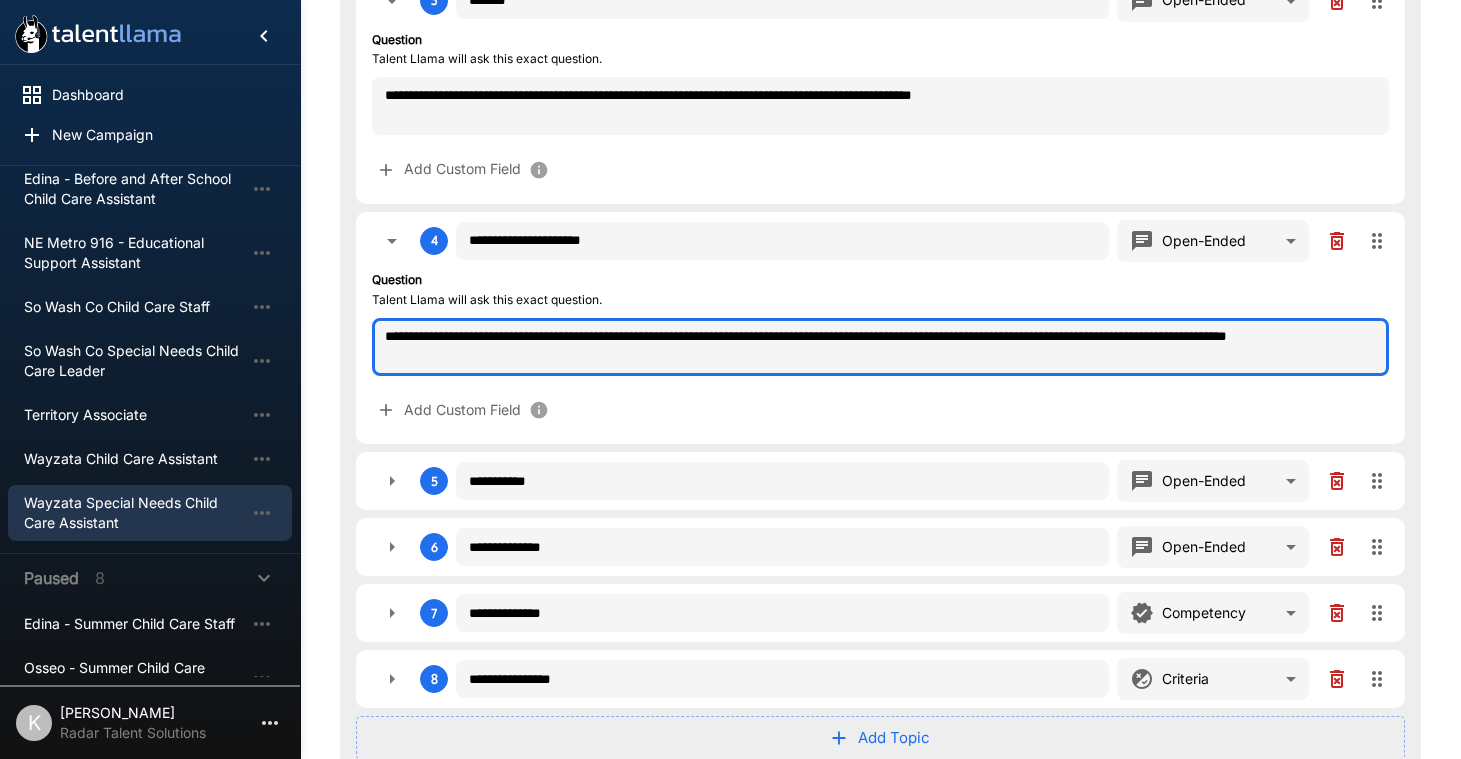click on "**********" at bounding box center (880, 347) 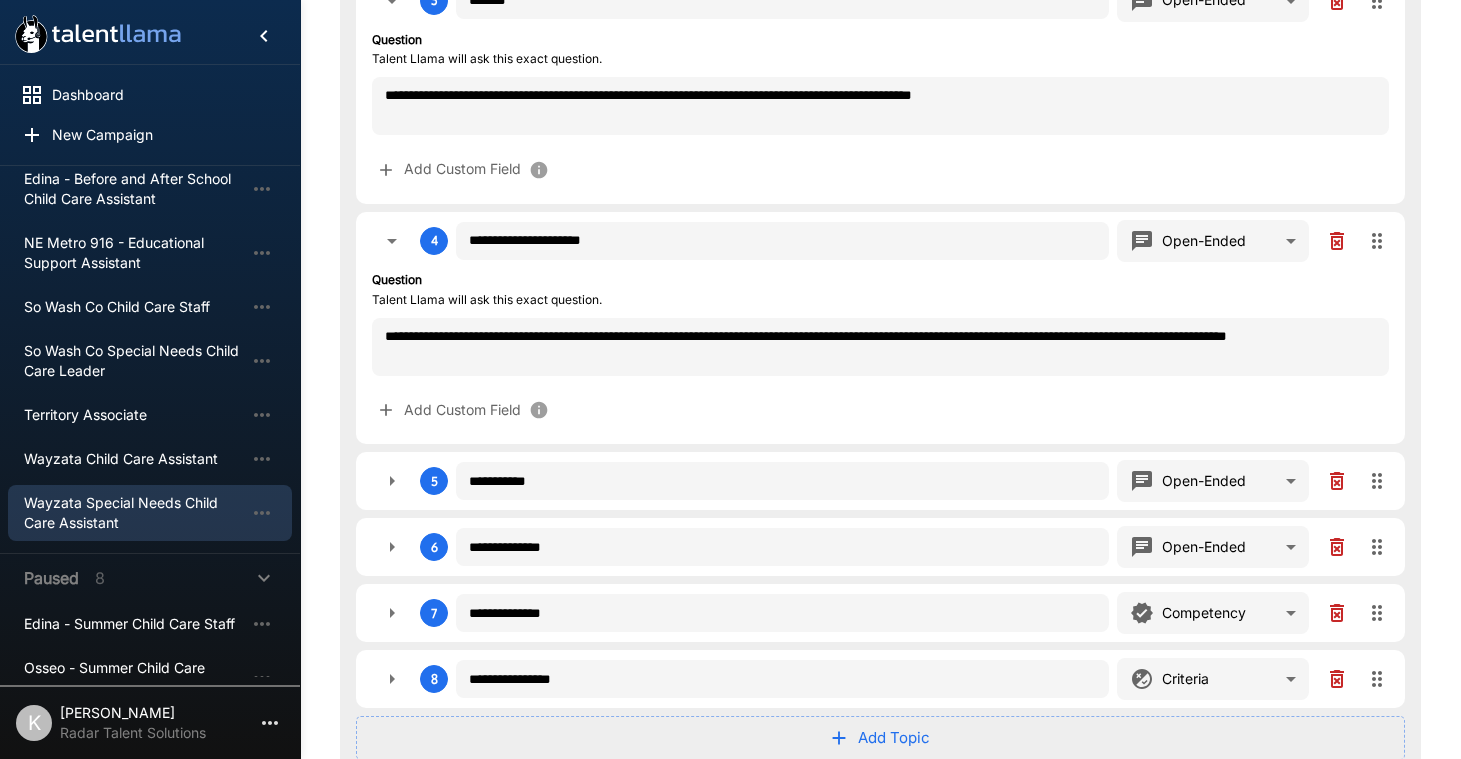 click 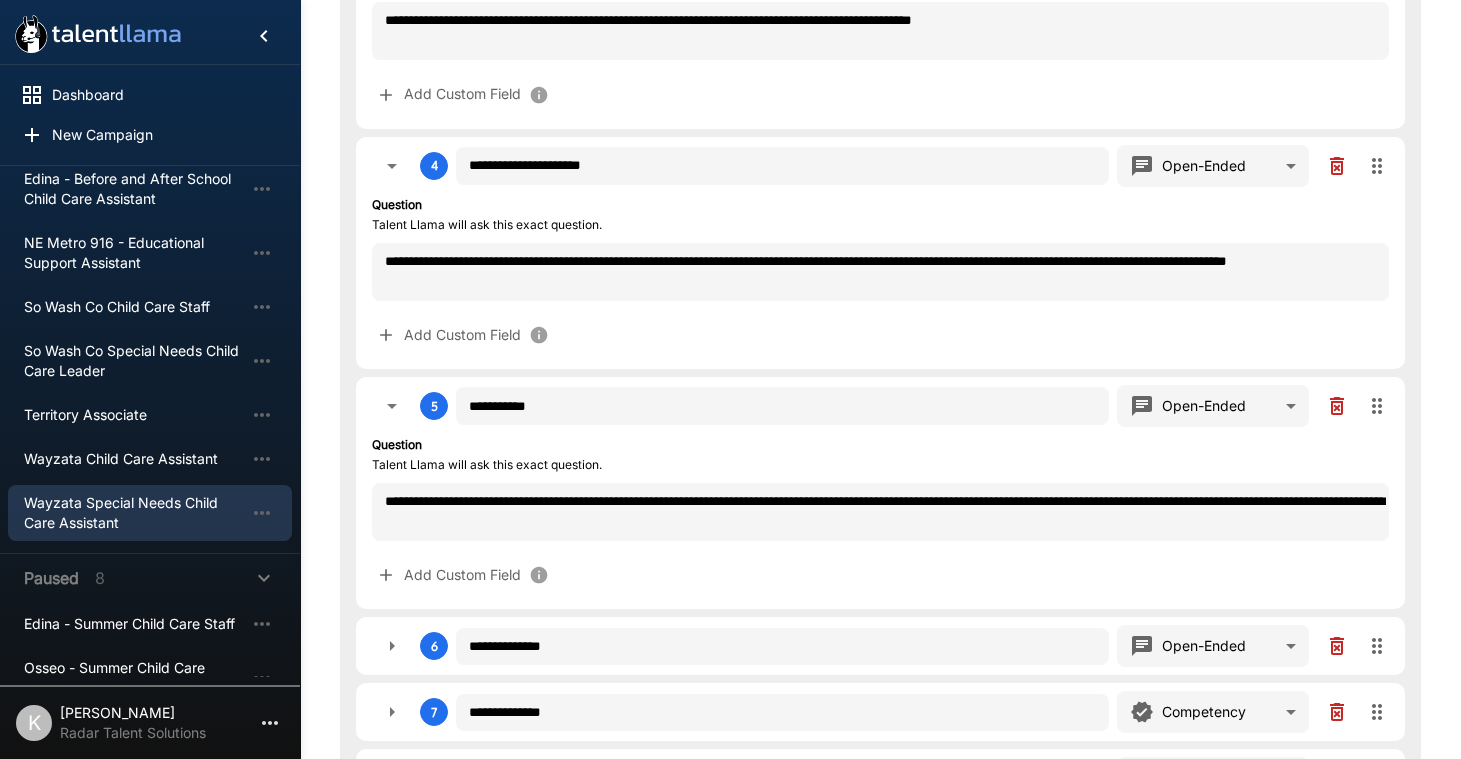 scroll, scrollTop: 1373, scrollLeft: 0, axis: vertical 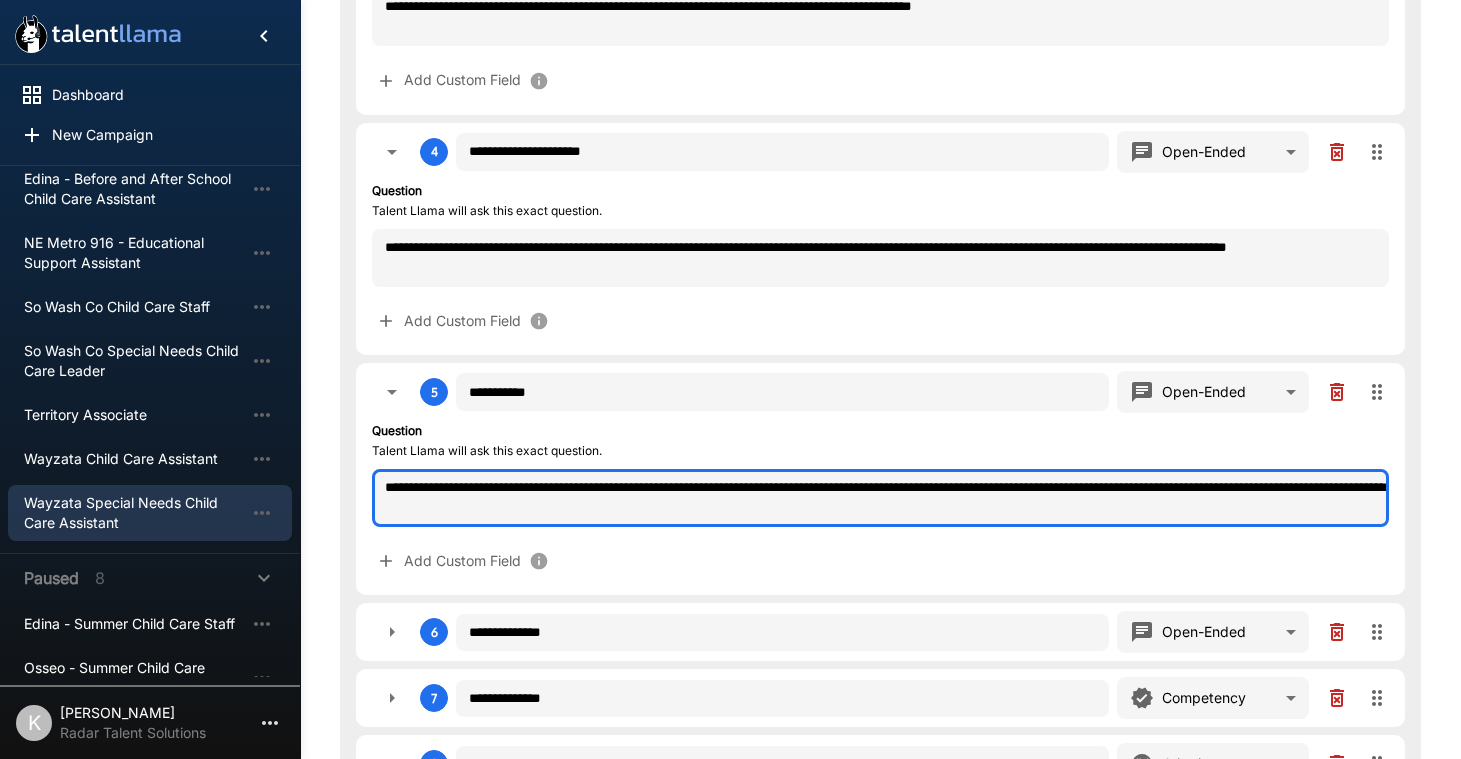 drag, startPoint x: 699, startPoint y: 493, endPoint x: 346, endPoint y: 475, distance: 353.45862 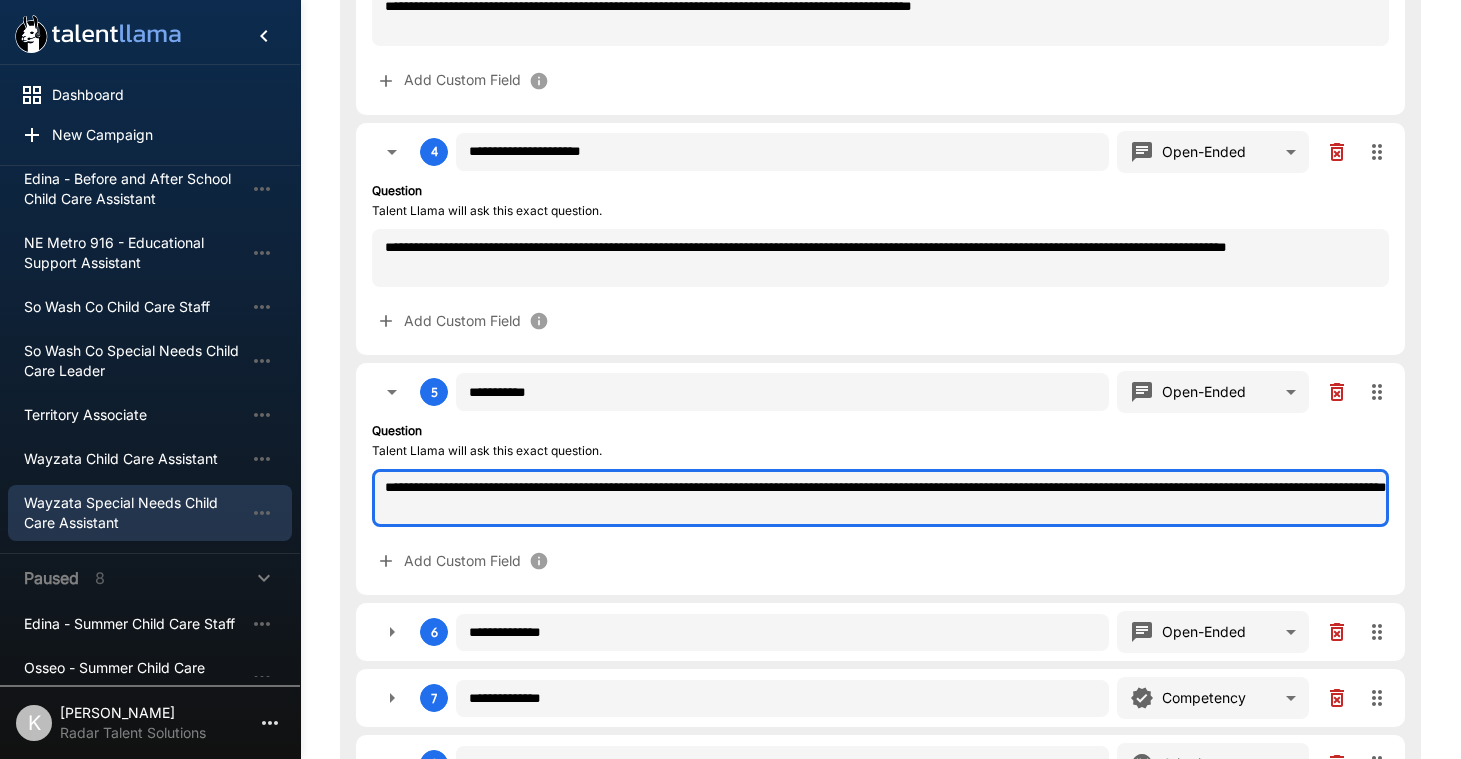 drag, startPoint x: 699, startPoint y: 505, endPoint x: 367, endPoint y: 482, distance: 332.79575 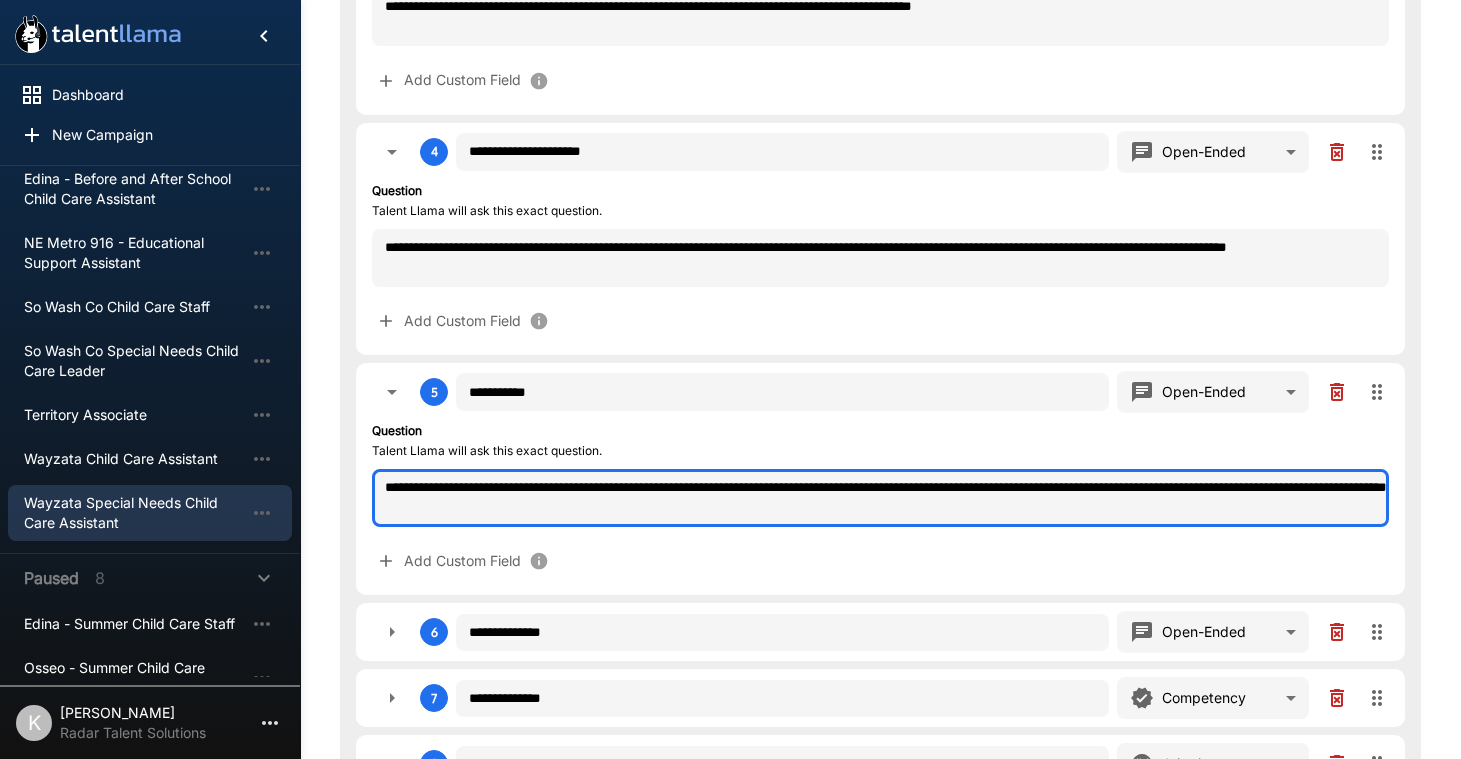 click on "**********" at bounding box center [880, 479] 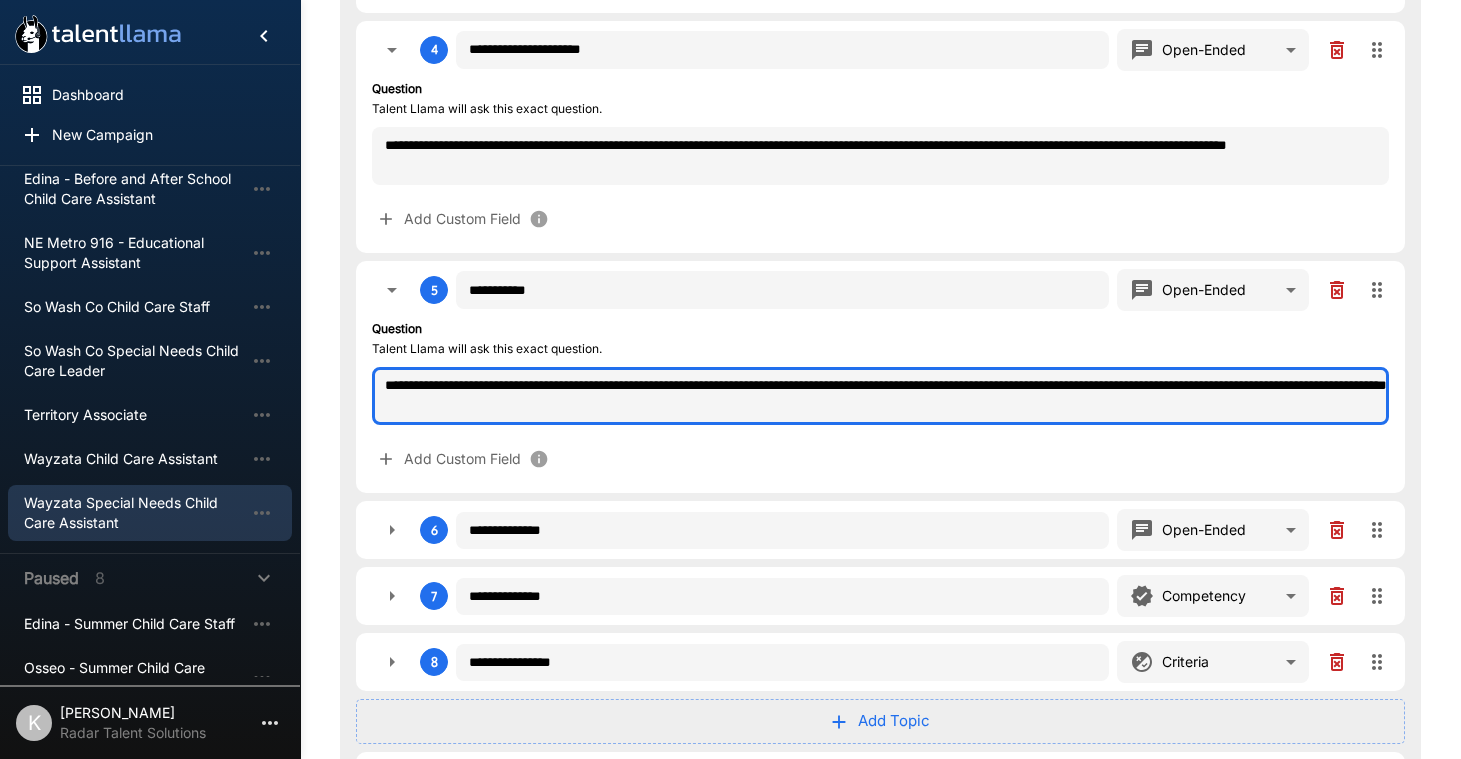 scroll, scrollTop: 1571, scrollLeft: 0, axis: vertical 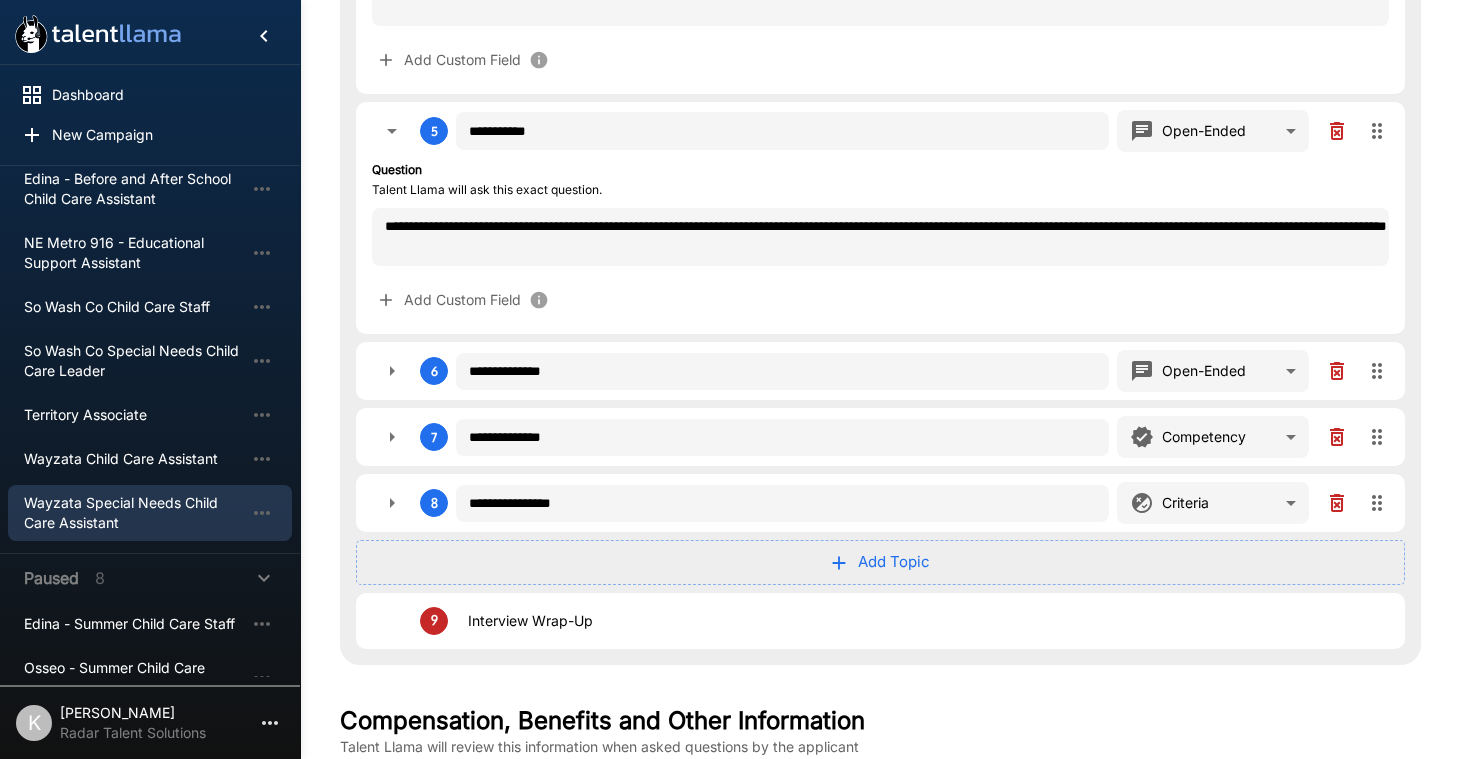 click 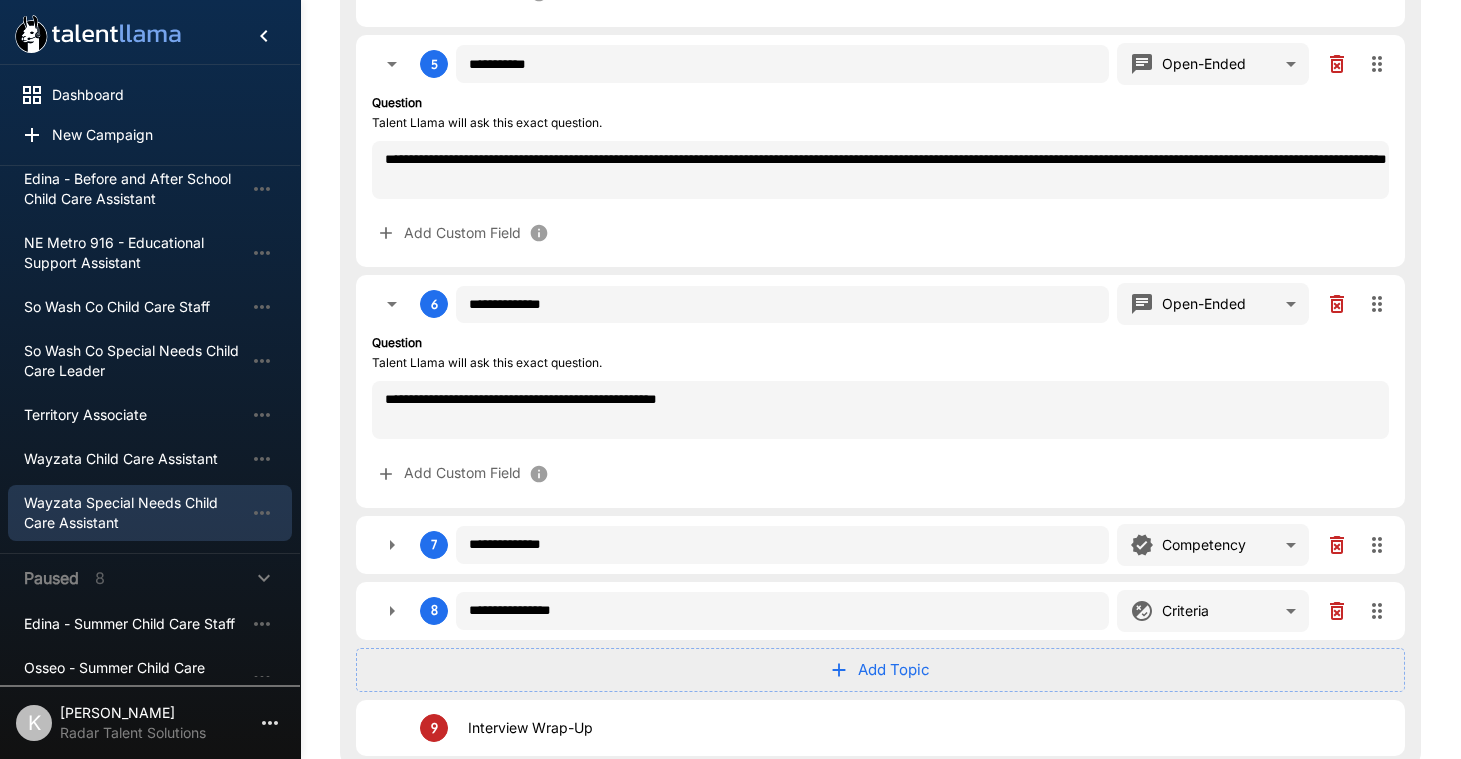 scroll, scrollTop: 1652, scrollLeft: 0, axis: vertical 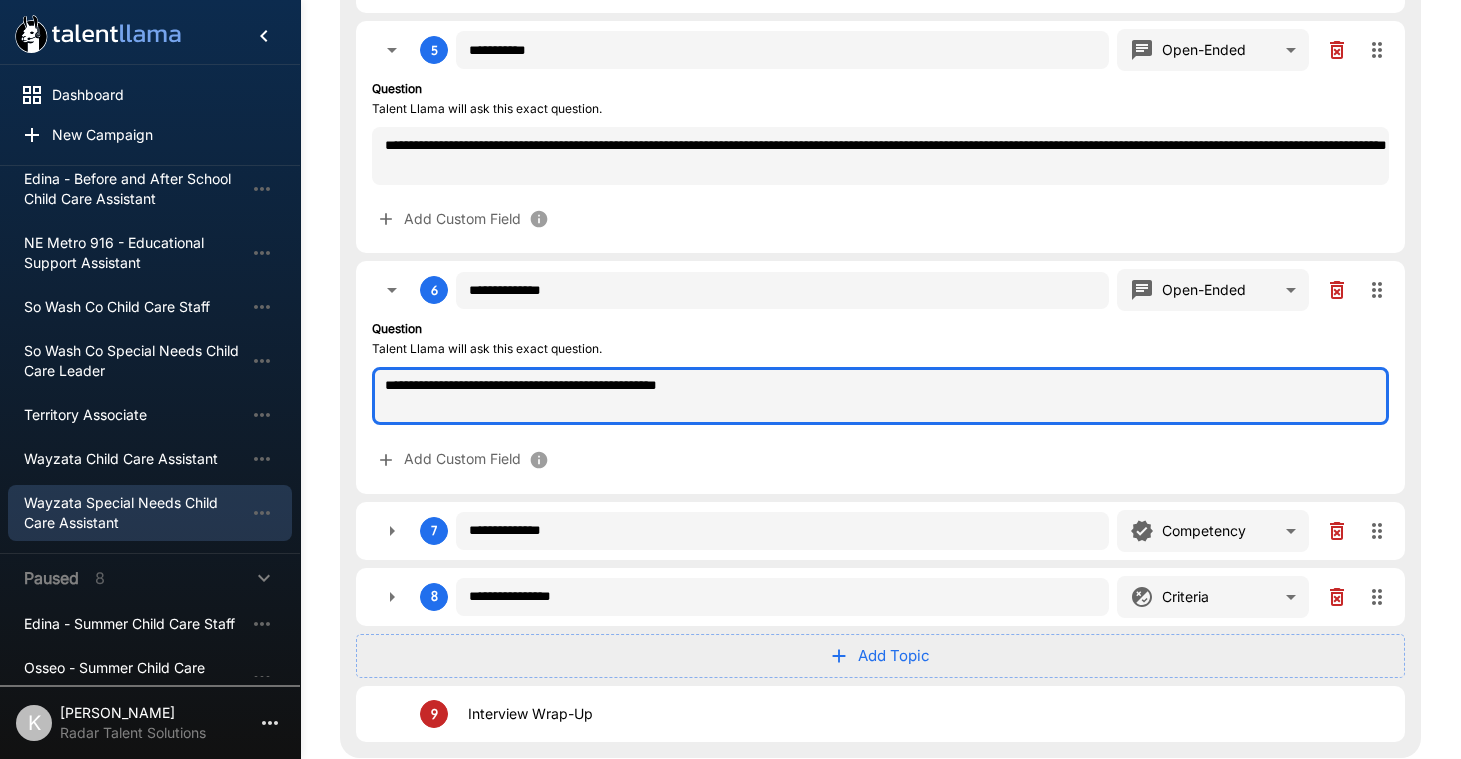 drag, startPoint x: 742, startPoint y: 386, endPoint x: 360, endPoint y: 387, distance: 382.0013 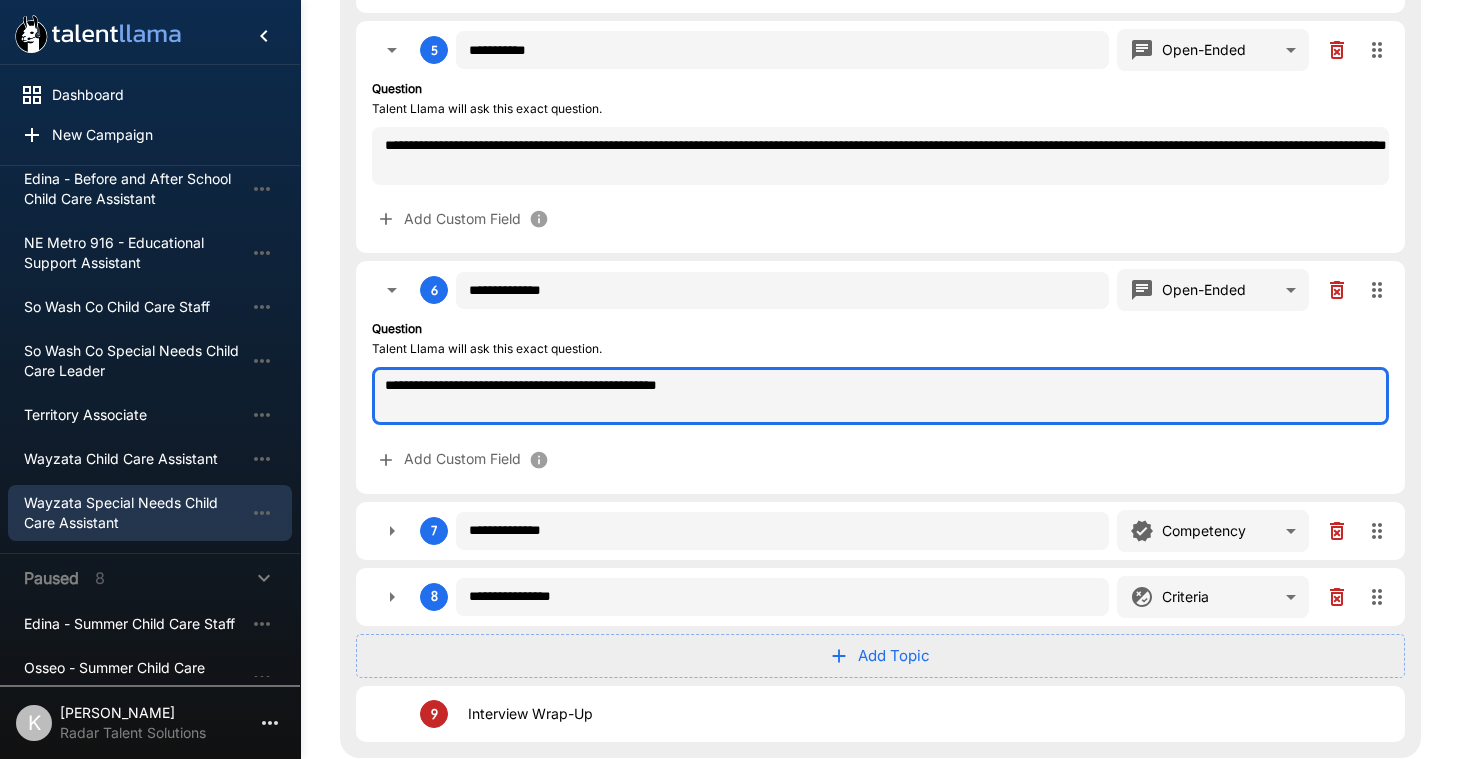 click on "**********" at bounding box center [880, 377] 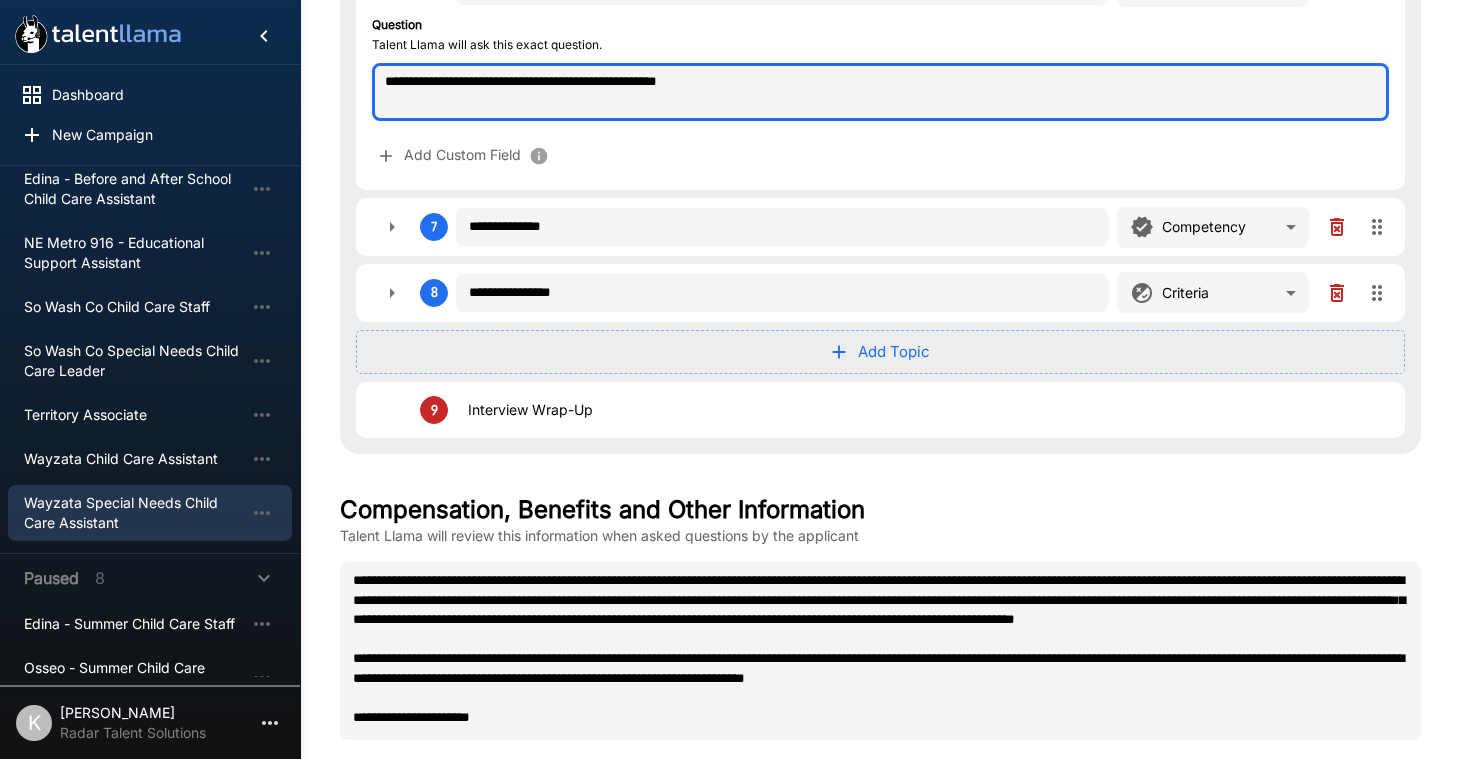 scroll, scrollTop: 2022, scrollLeft: 0, axis: vertical 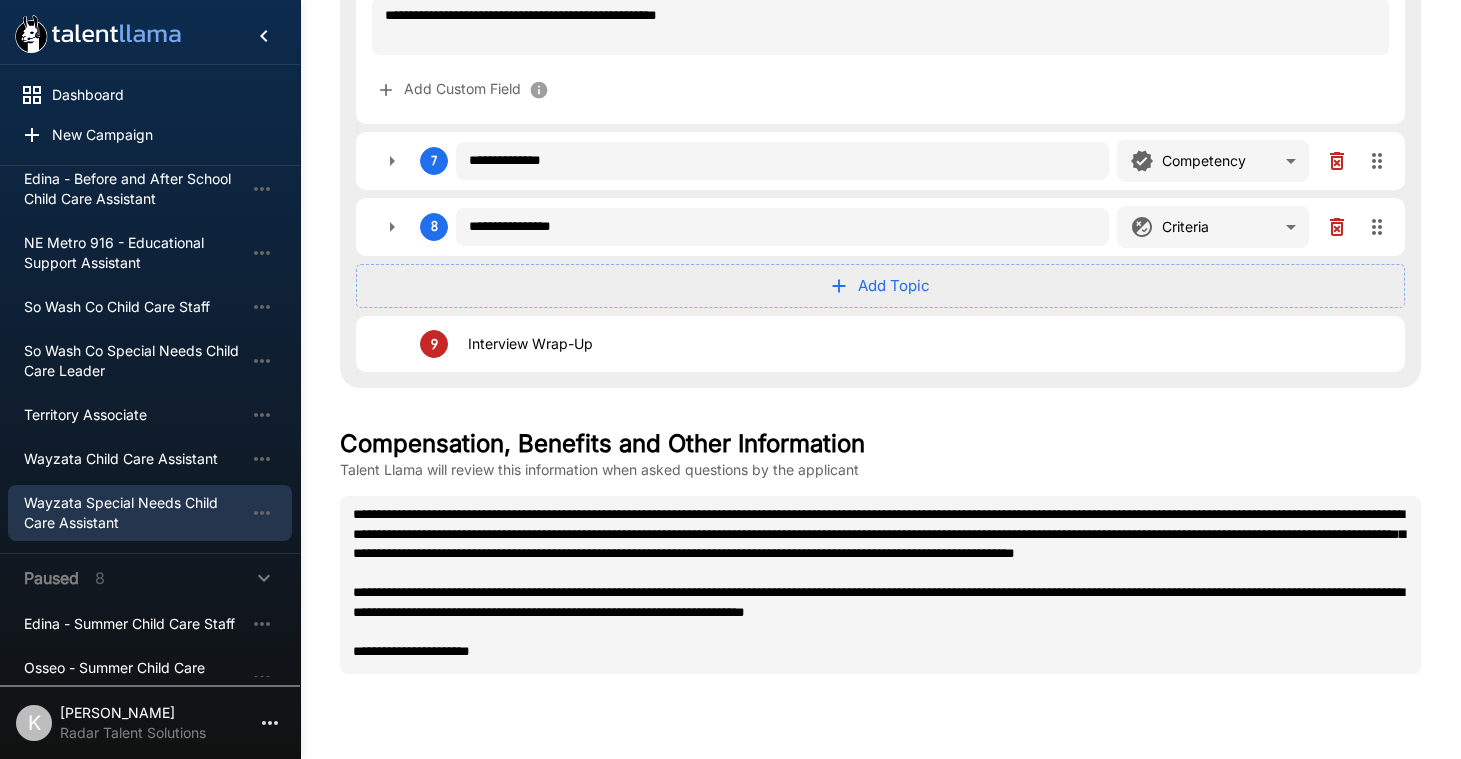 click 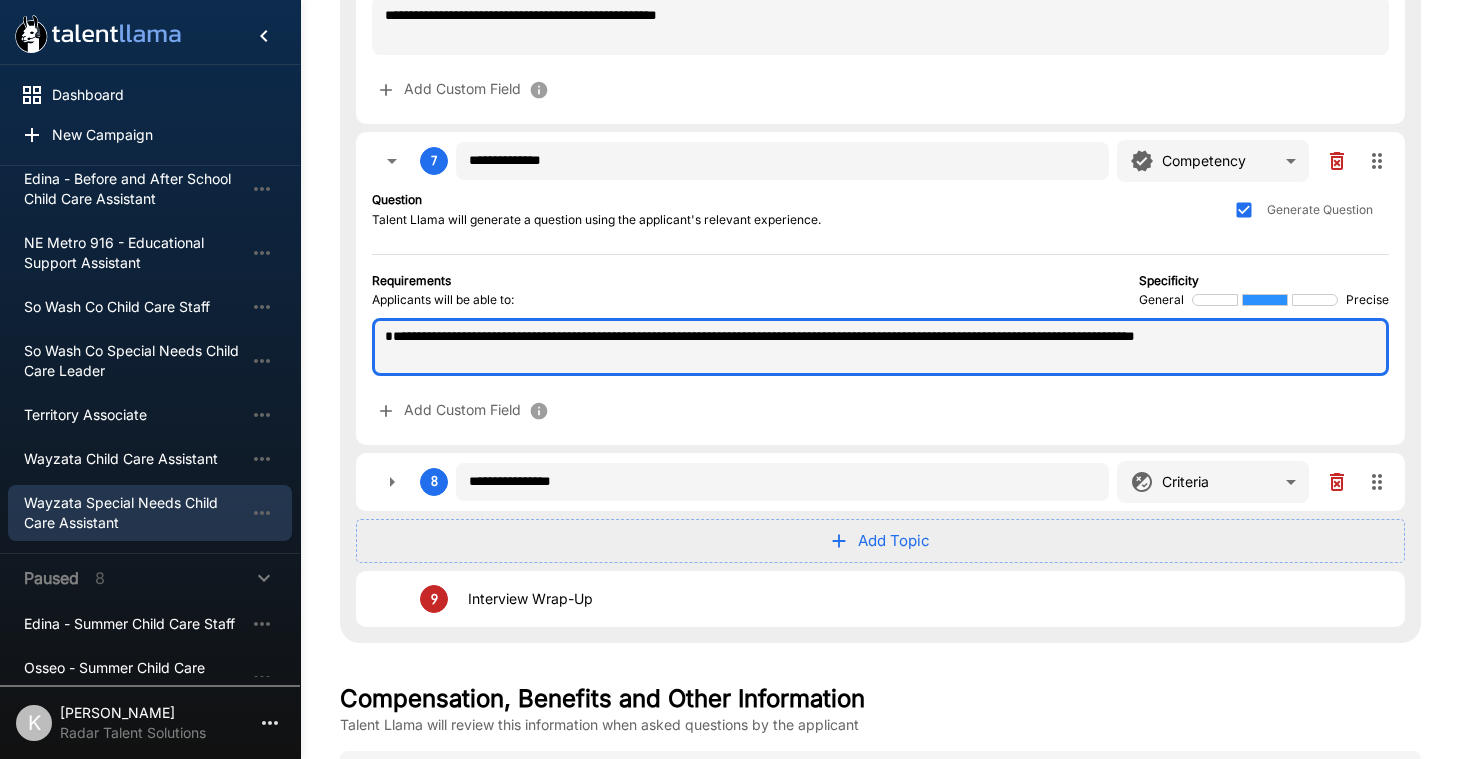 drag, startPoint x: 389, startPoint y: 333, endPoint x: 468, endPoint y: 355, distance: 82.006096 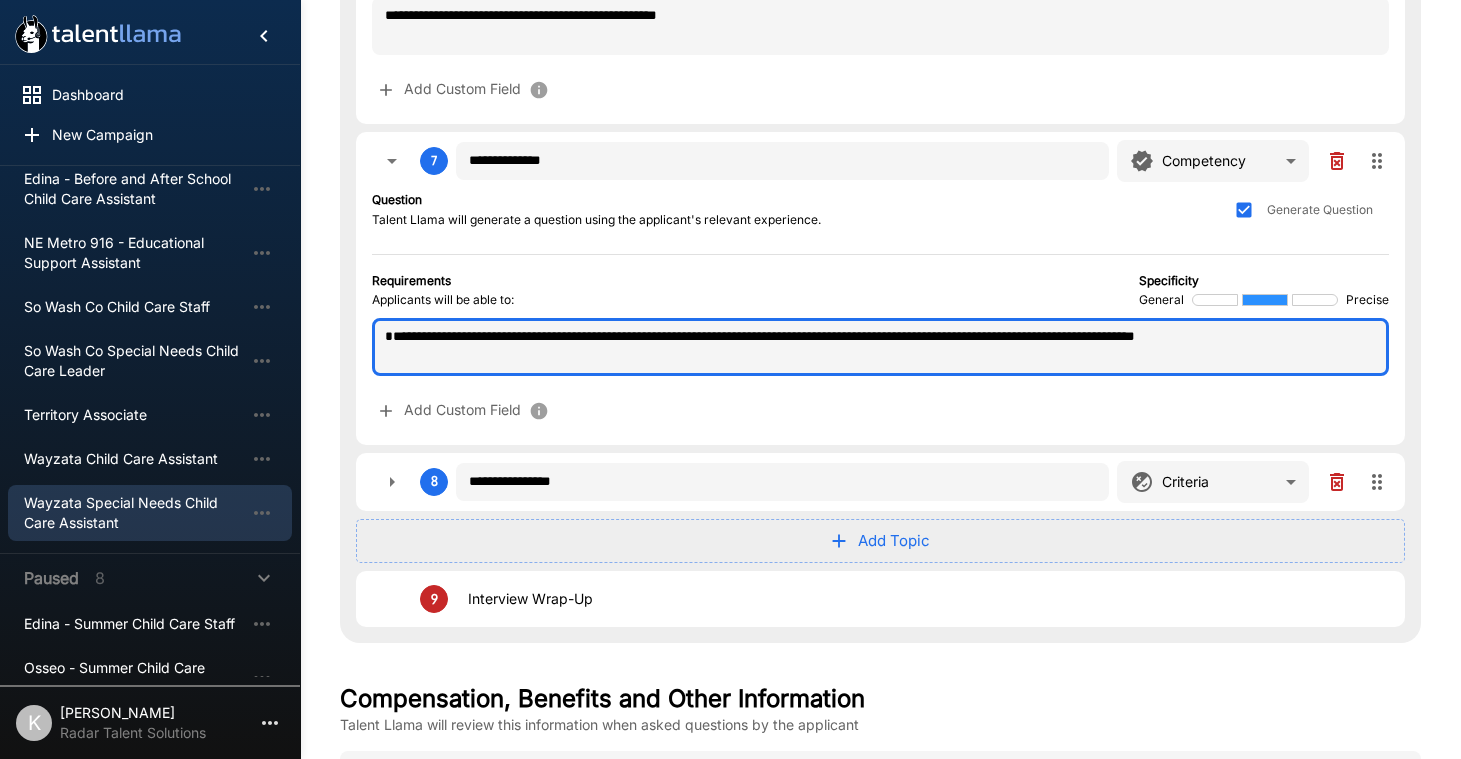 click on "**********" at bounding box center [880, 347] 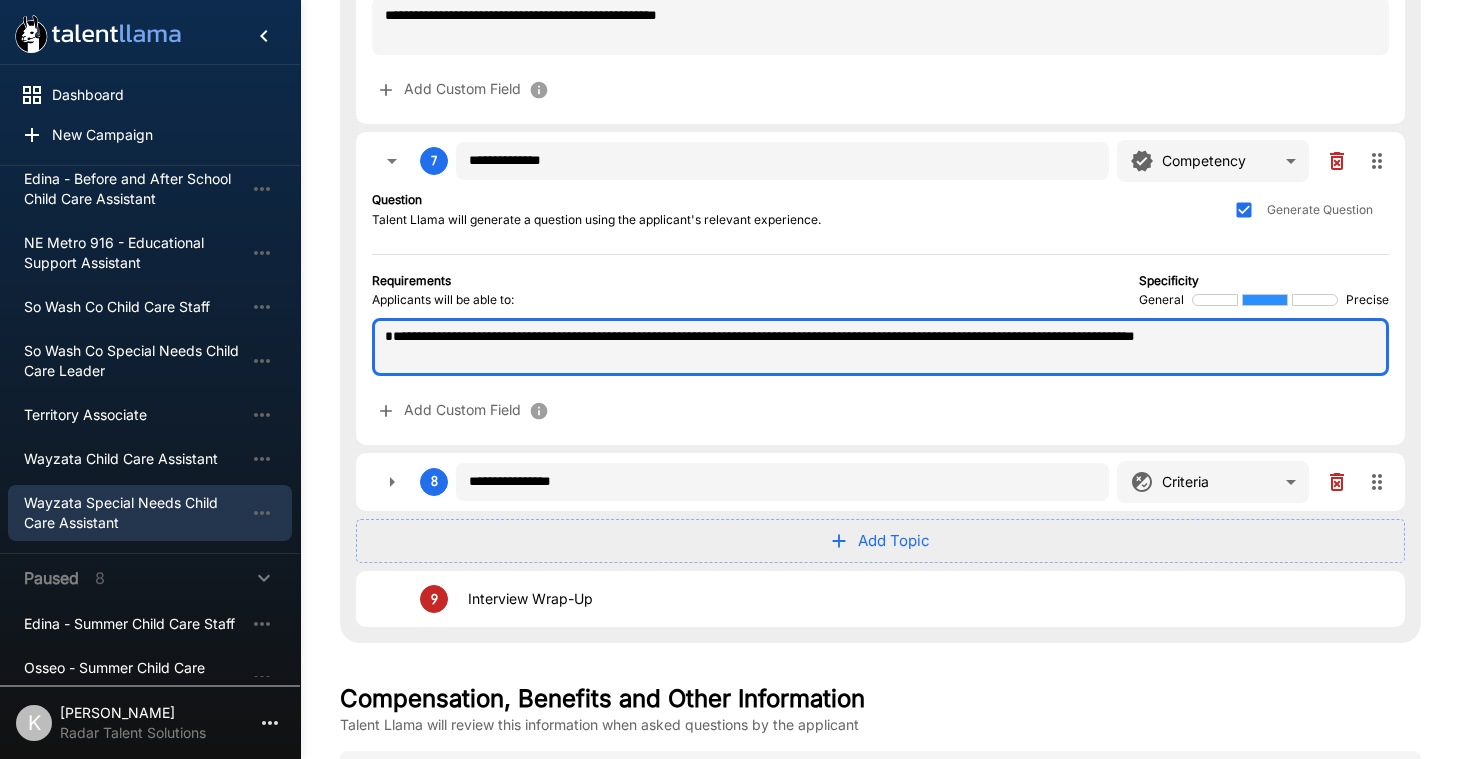 scroll, scrollTop: 2038, scrollLeft: 0, axis: vertical 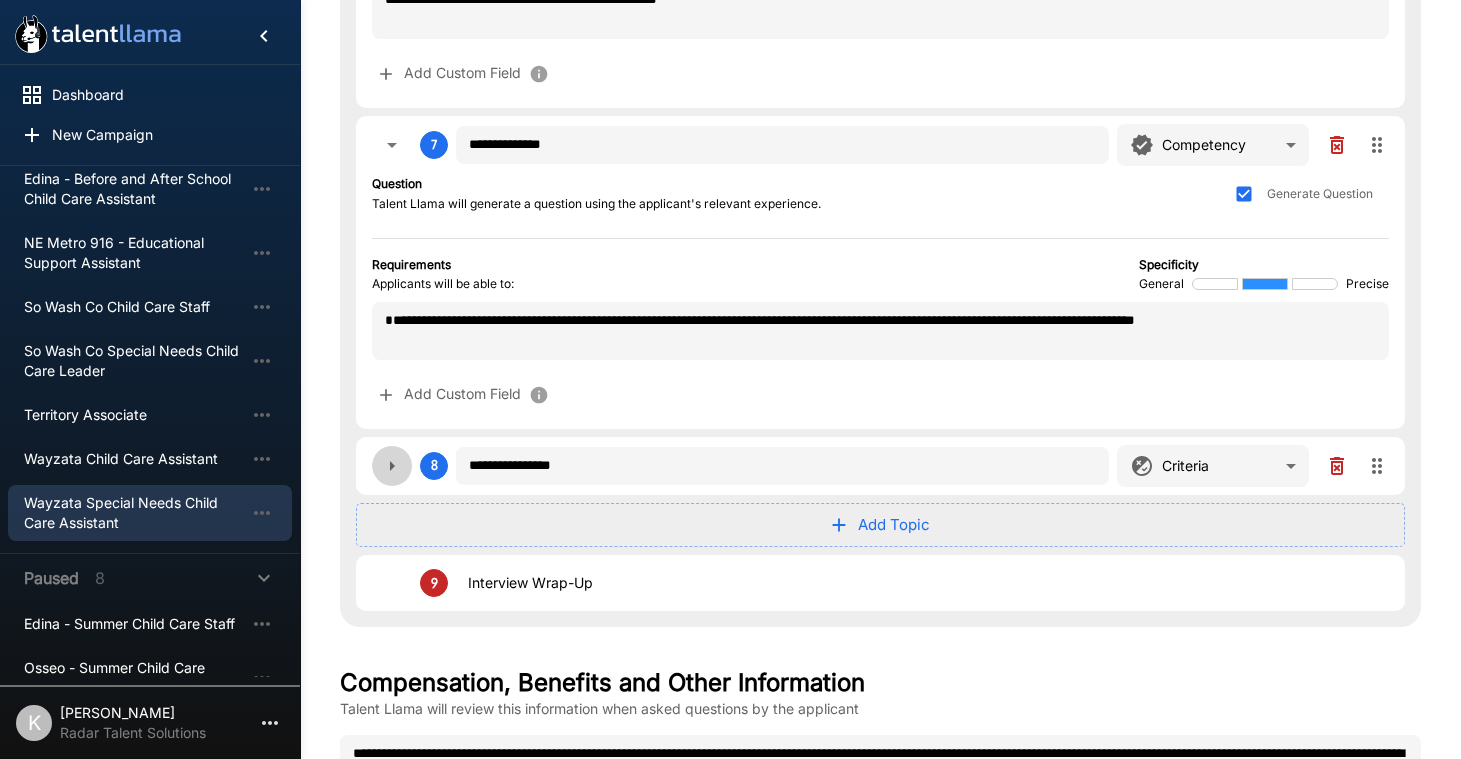 click 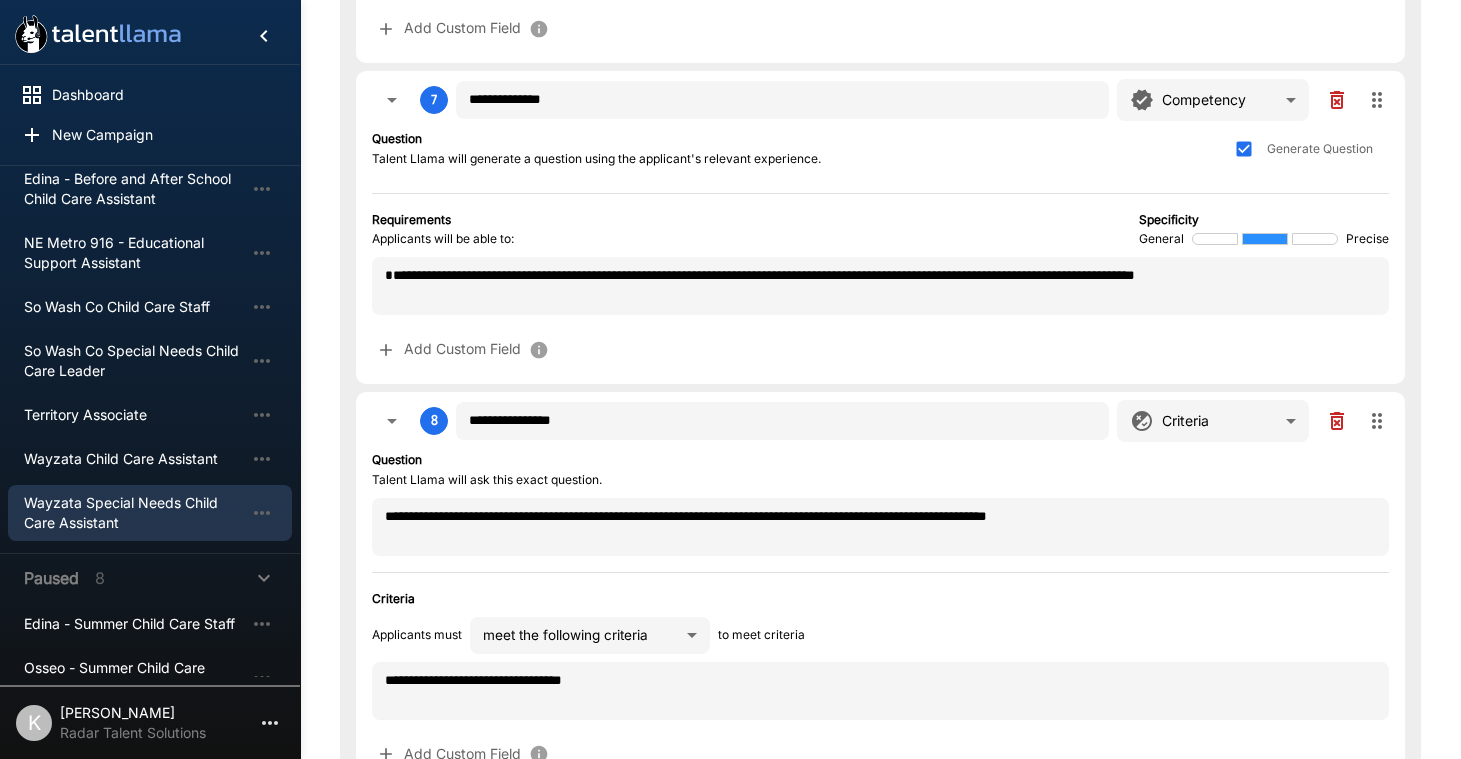 scroll, scrollTop: 2086, scrollLeft: 0, axis: vertical 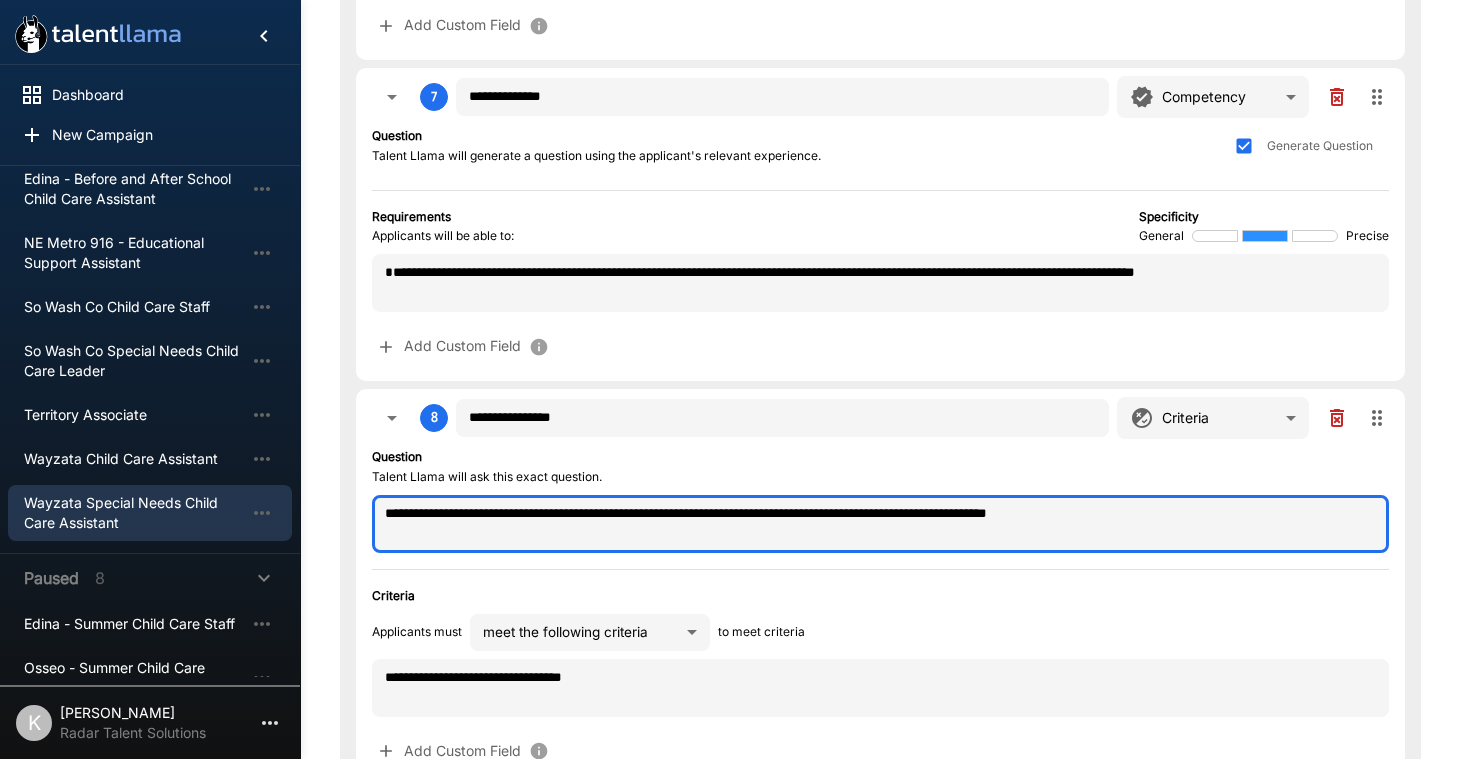 drag, startPoint x: 382, startPoint y: 515, endPoint x: 961, endPoint y: 548, distance: 579.93964 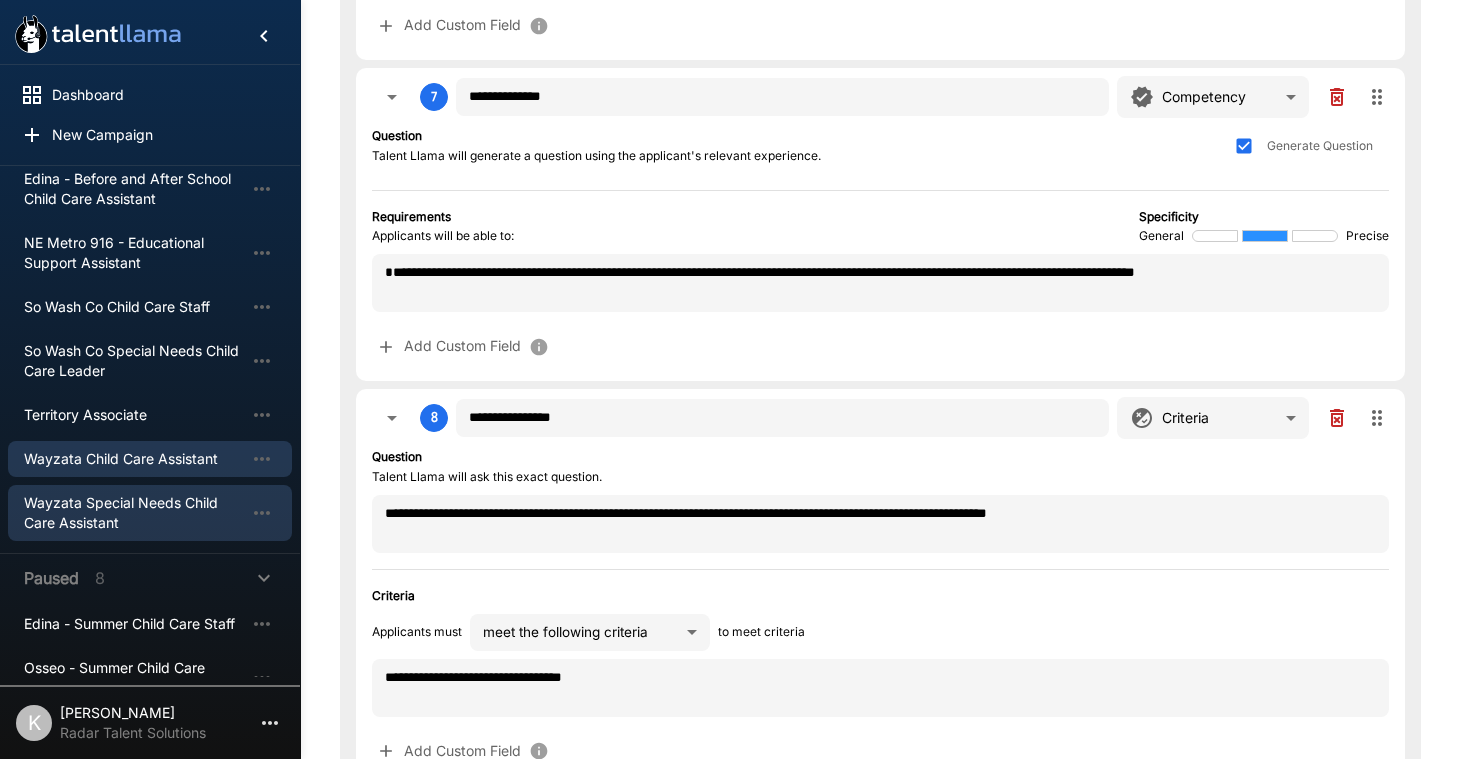 click on "Wayzata Child Care Assistant" at bounding box center (150, 459) 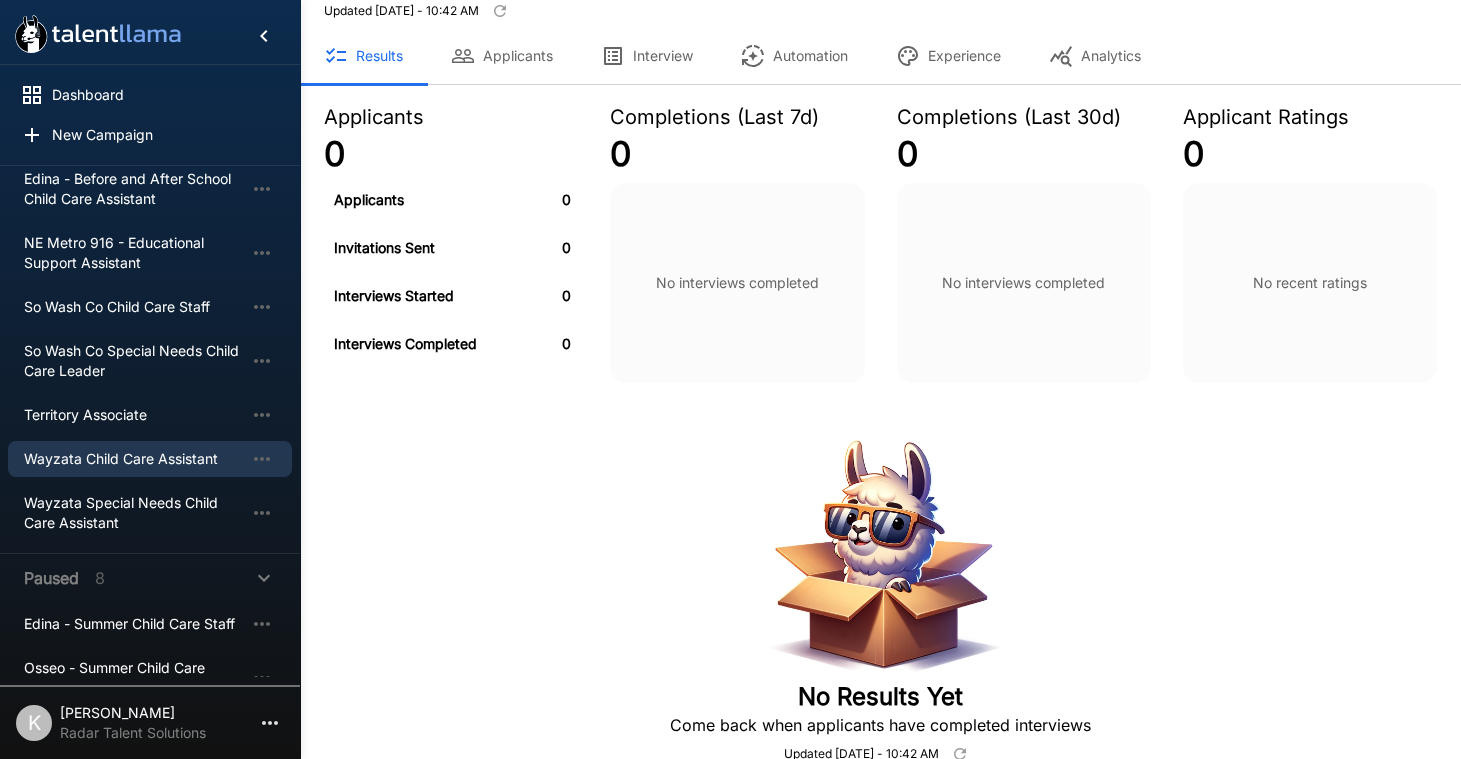 scroll, scrollTop: 0, scrollLeft: 0, axis: both 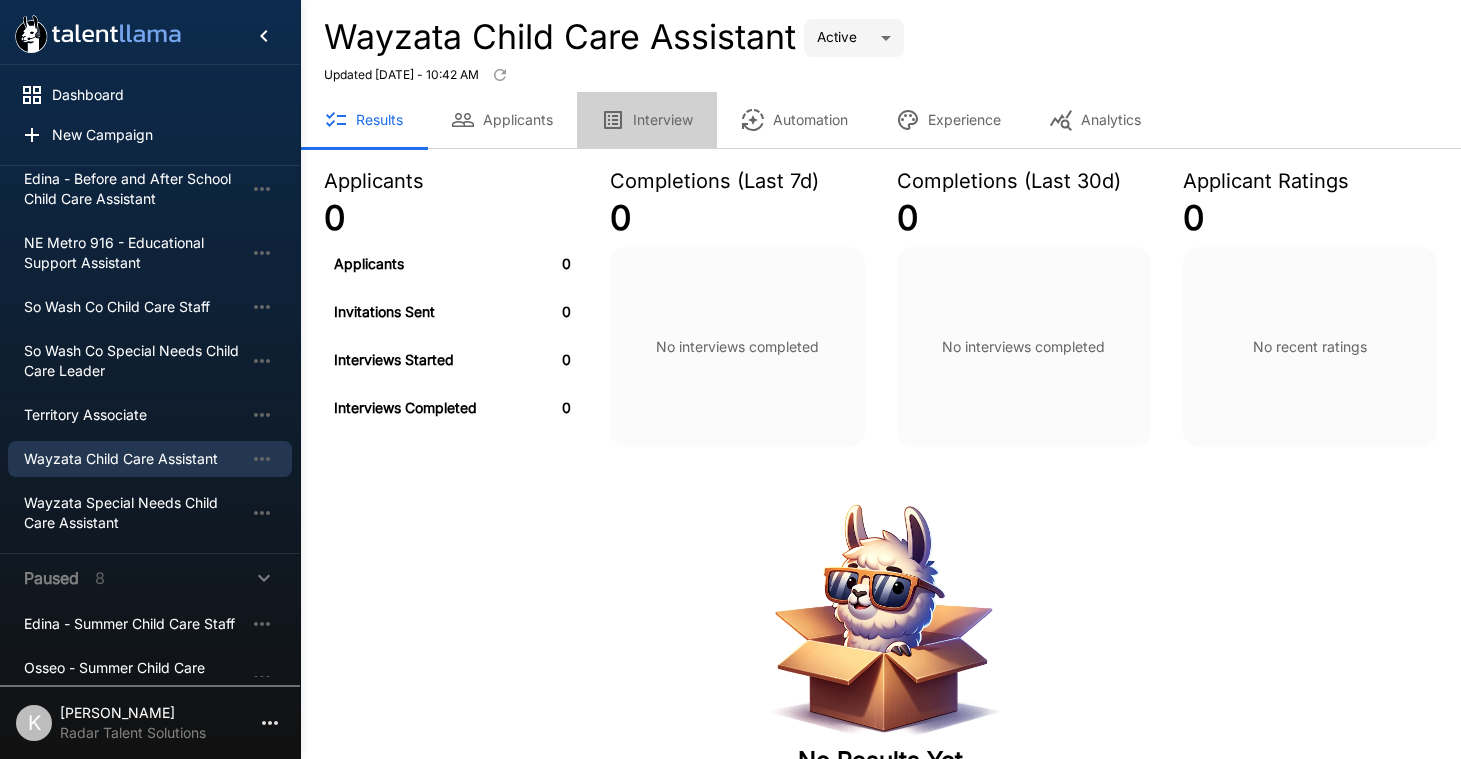 click on "Interview" at bounding box center (647, 120) 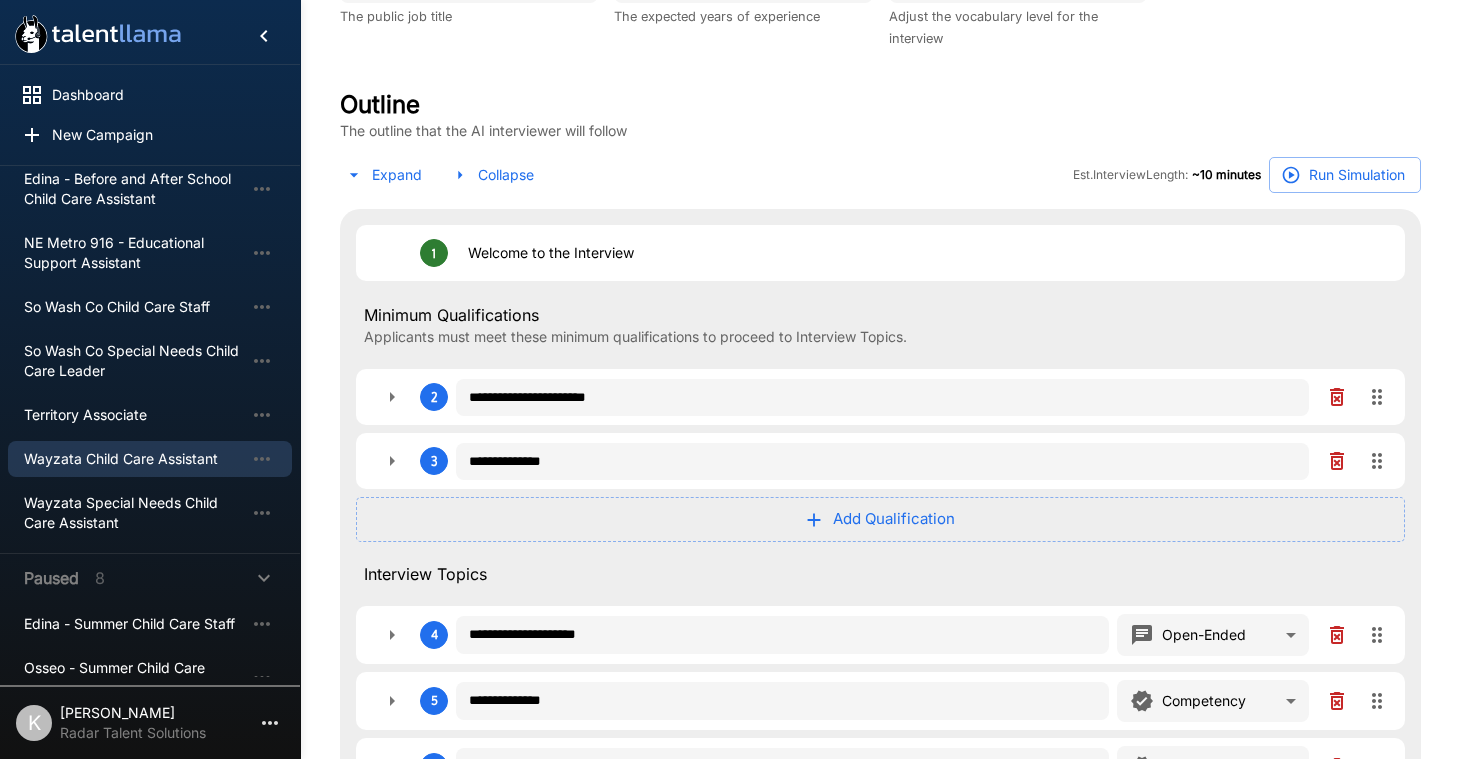 scroll, scrollTop: 584, scrollLeft: 0, axis: vertical 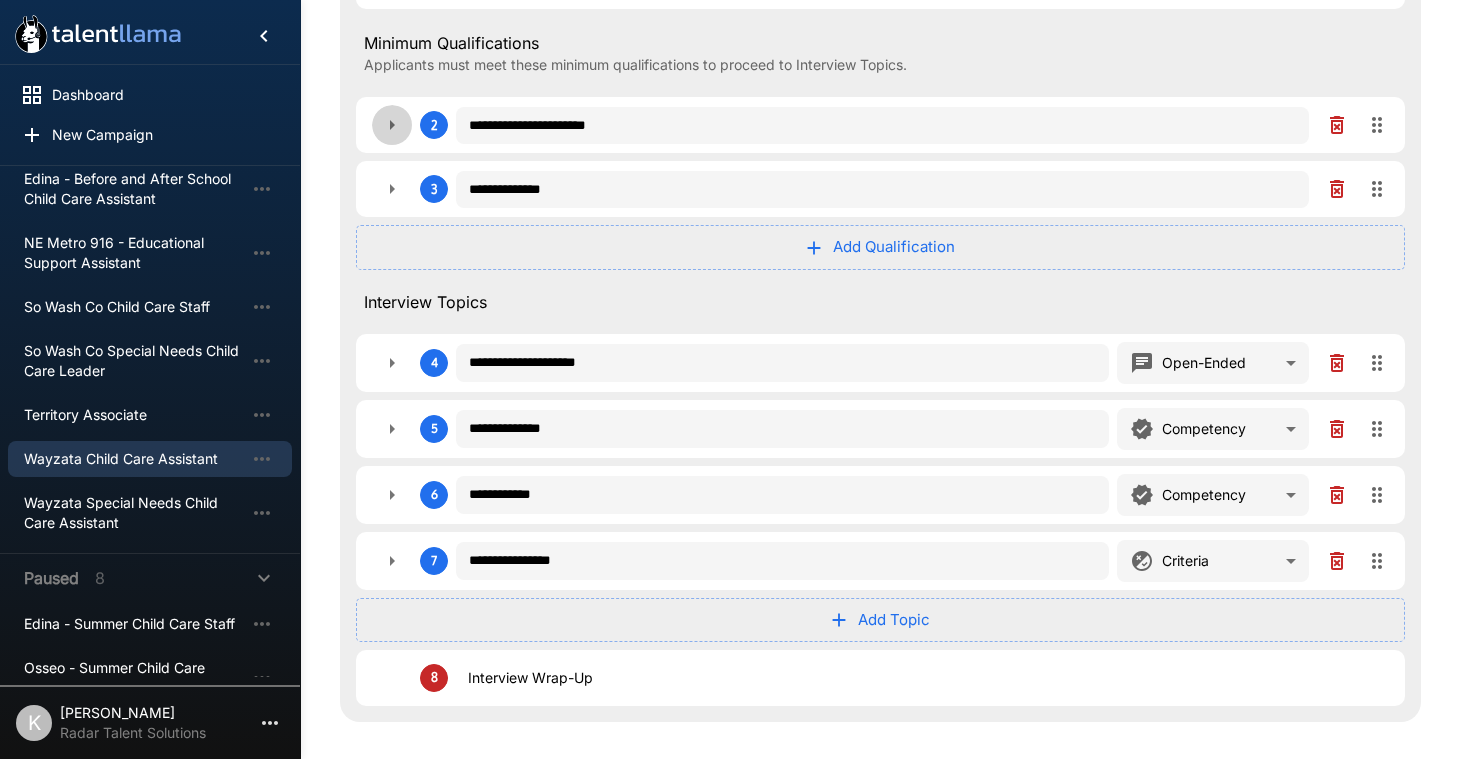 click 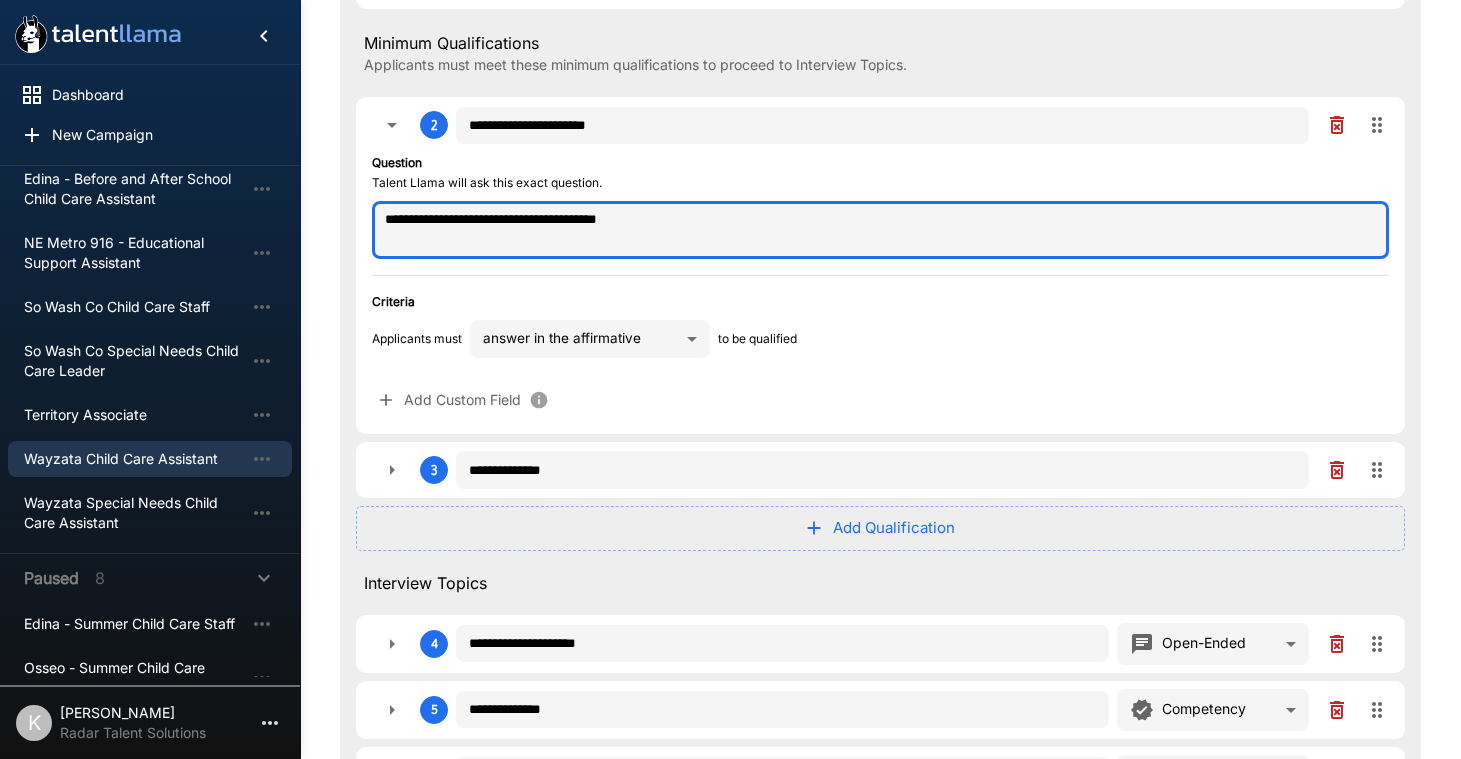 drag, startPoint x: 660, startPoint y: 222, endPoint x: 378, endPoint y: 211, distance: 282.21445 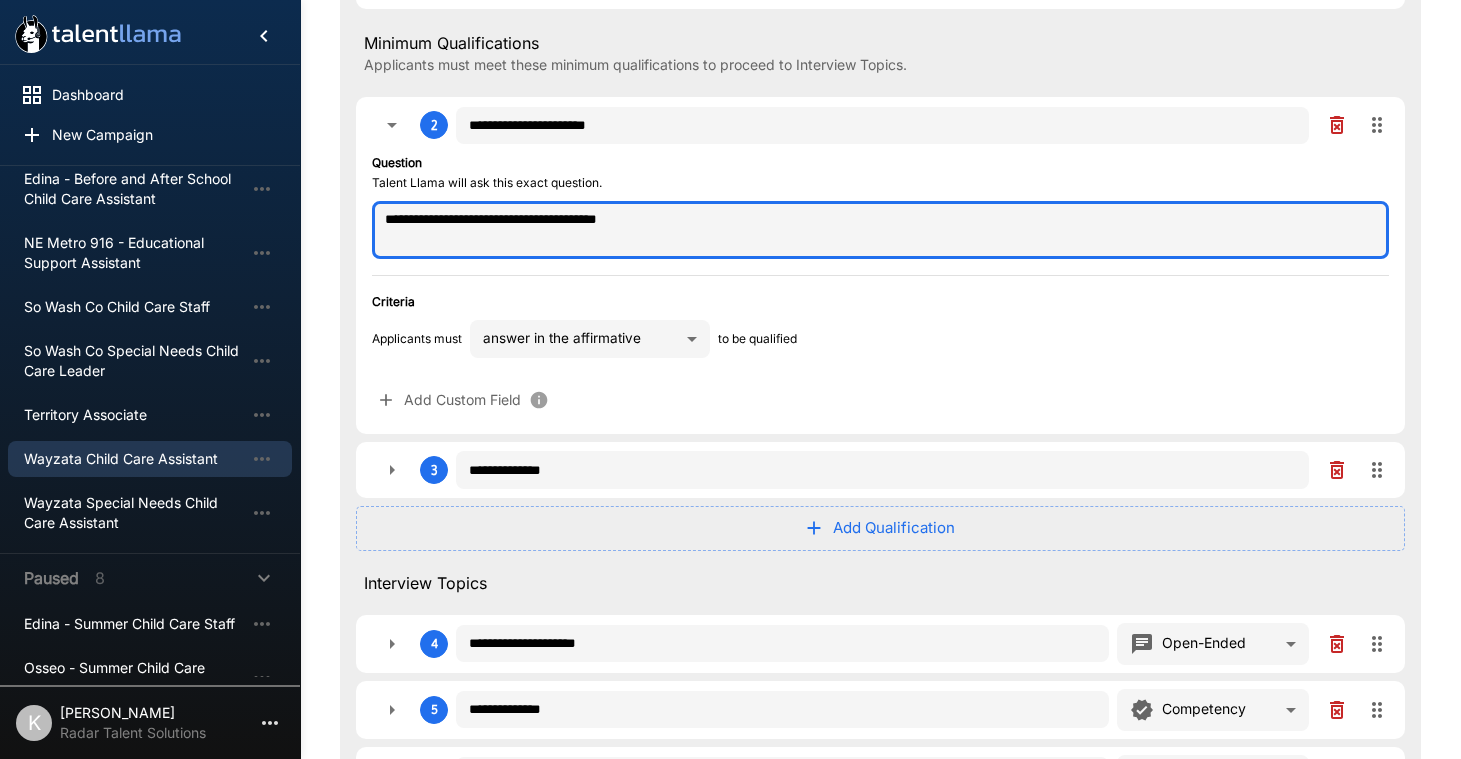 click on "**********" at bounding box center [880, 230] 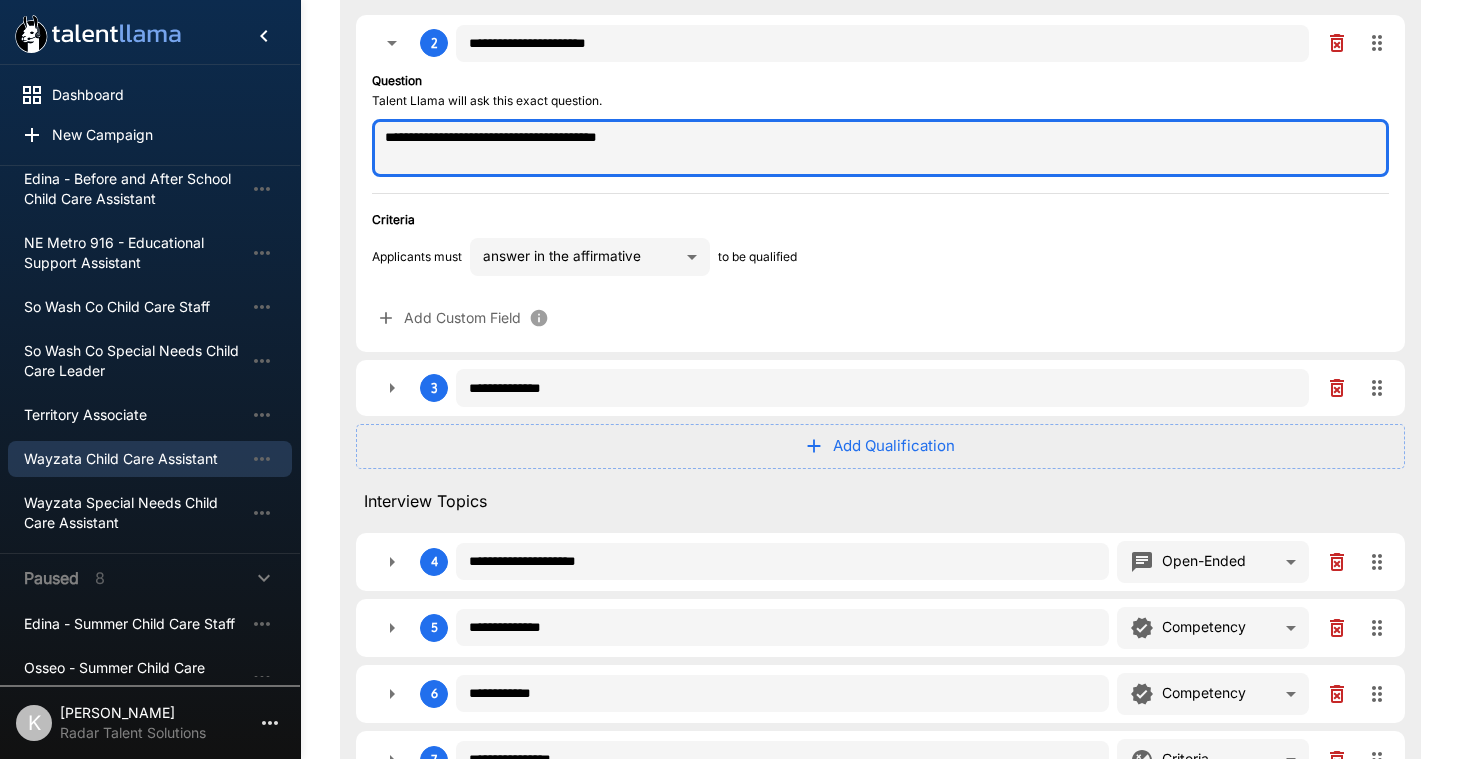 scroll, scrollTop: 781, scrollLeft: 0, axis: vertical 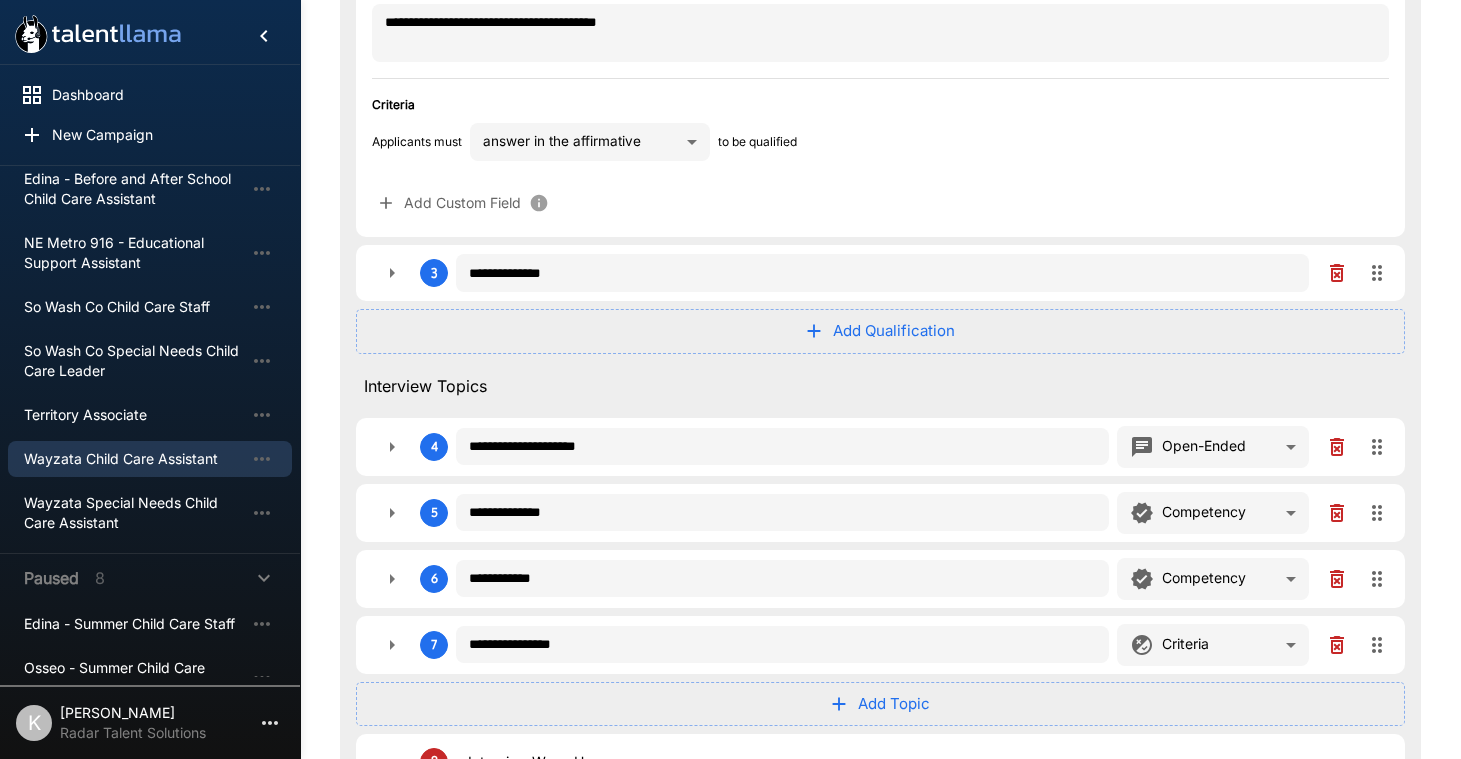 click 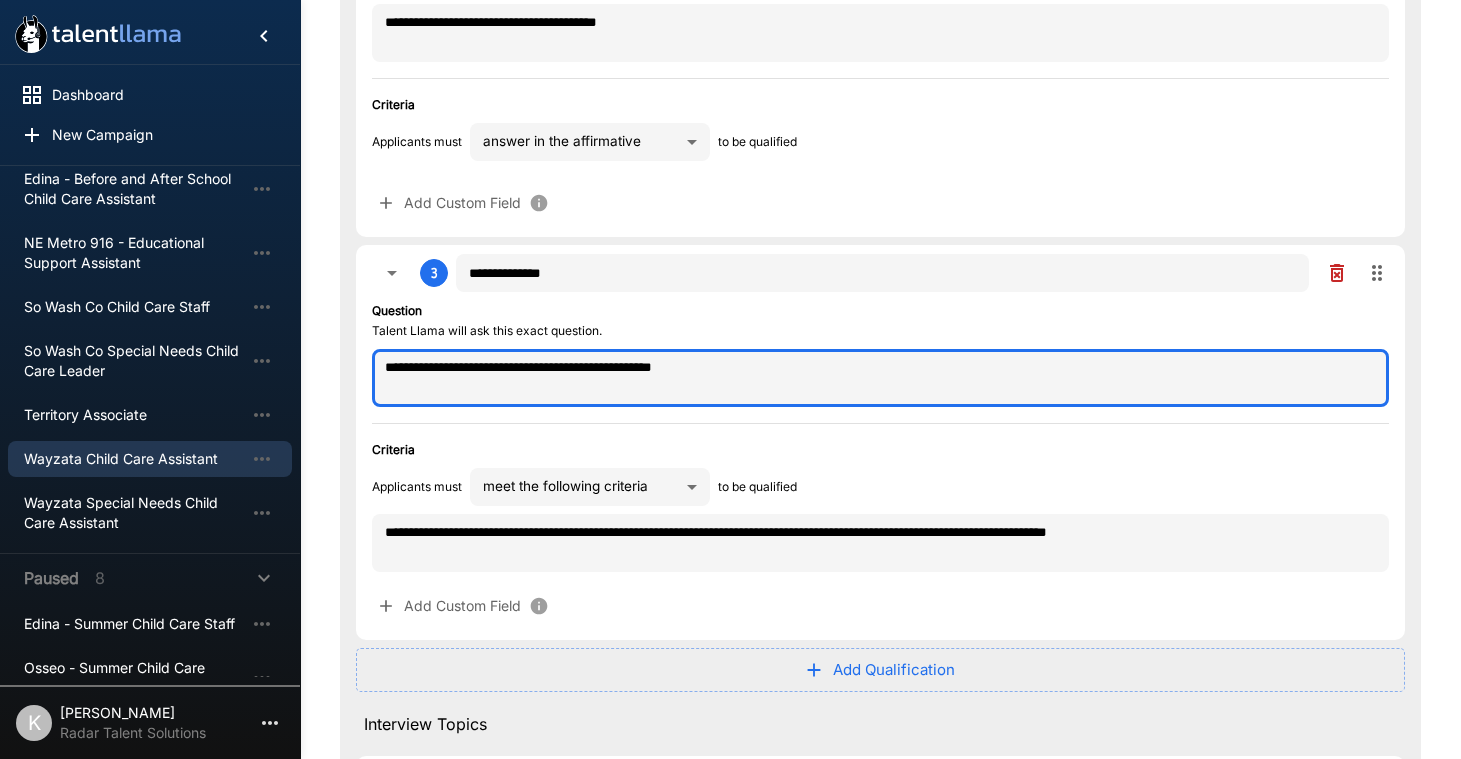 drag, startPoint x: 744, startPoint y: 370, endPoint x: 359, endPoint y: 363, distance: 385.06363 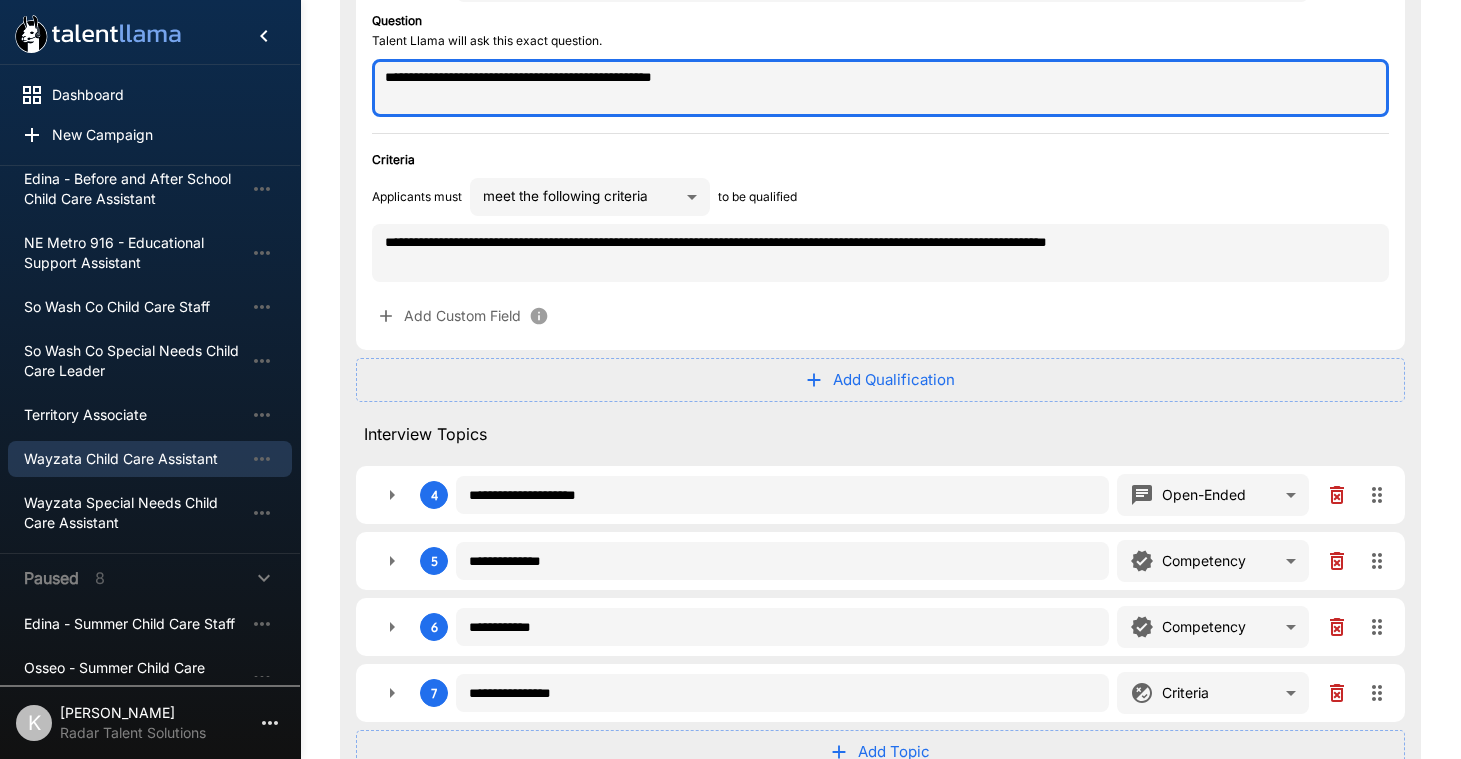 scroll, scrollTop: 1349, scrollLeft: 0, axis: vertical 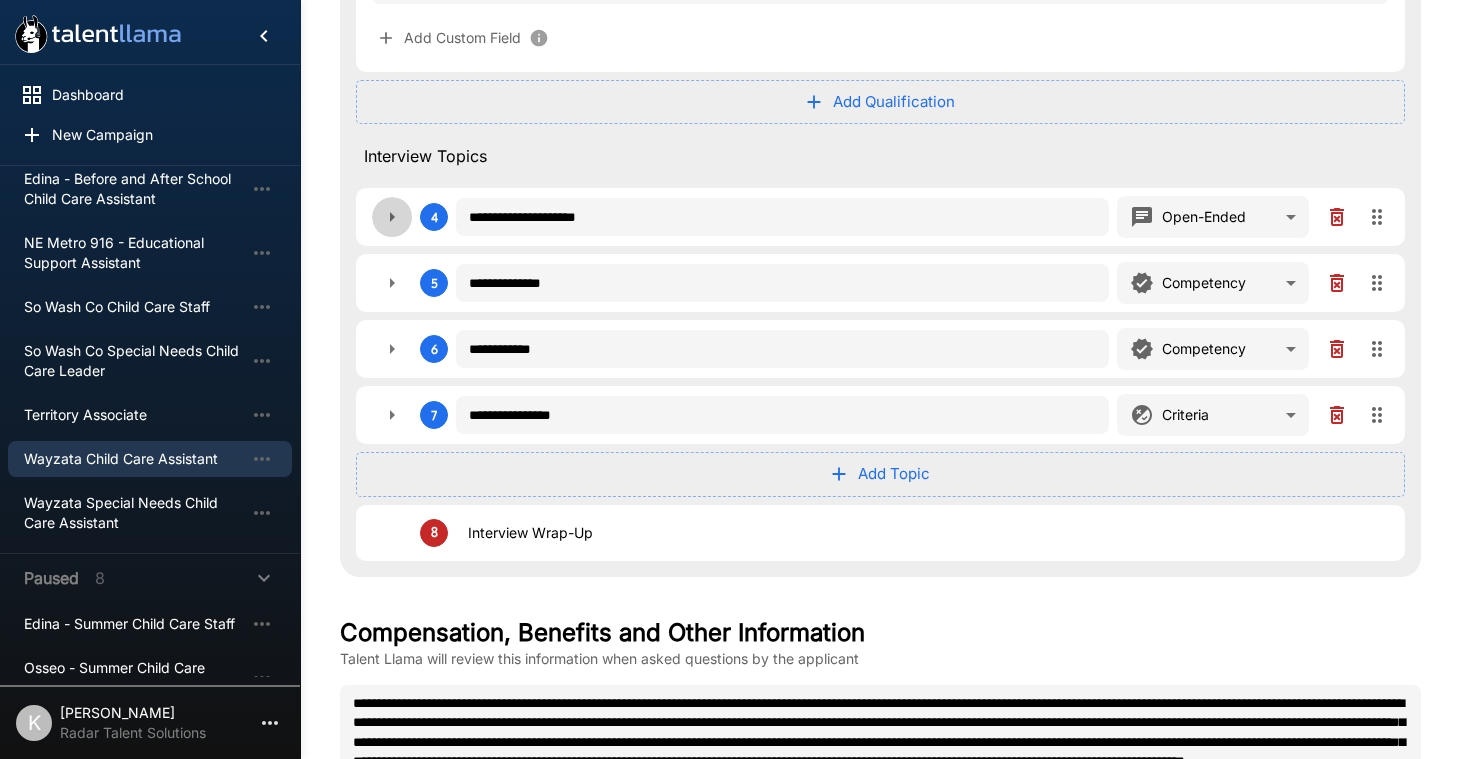 click 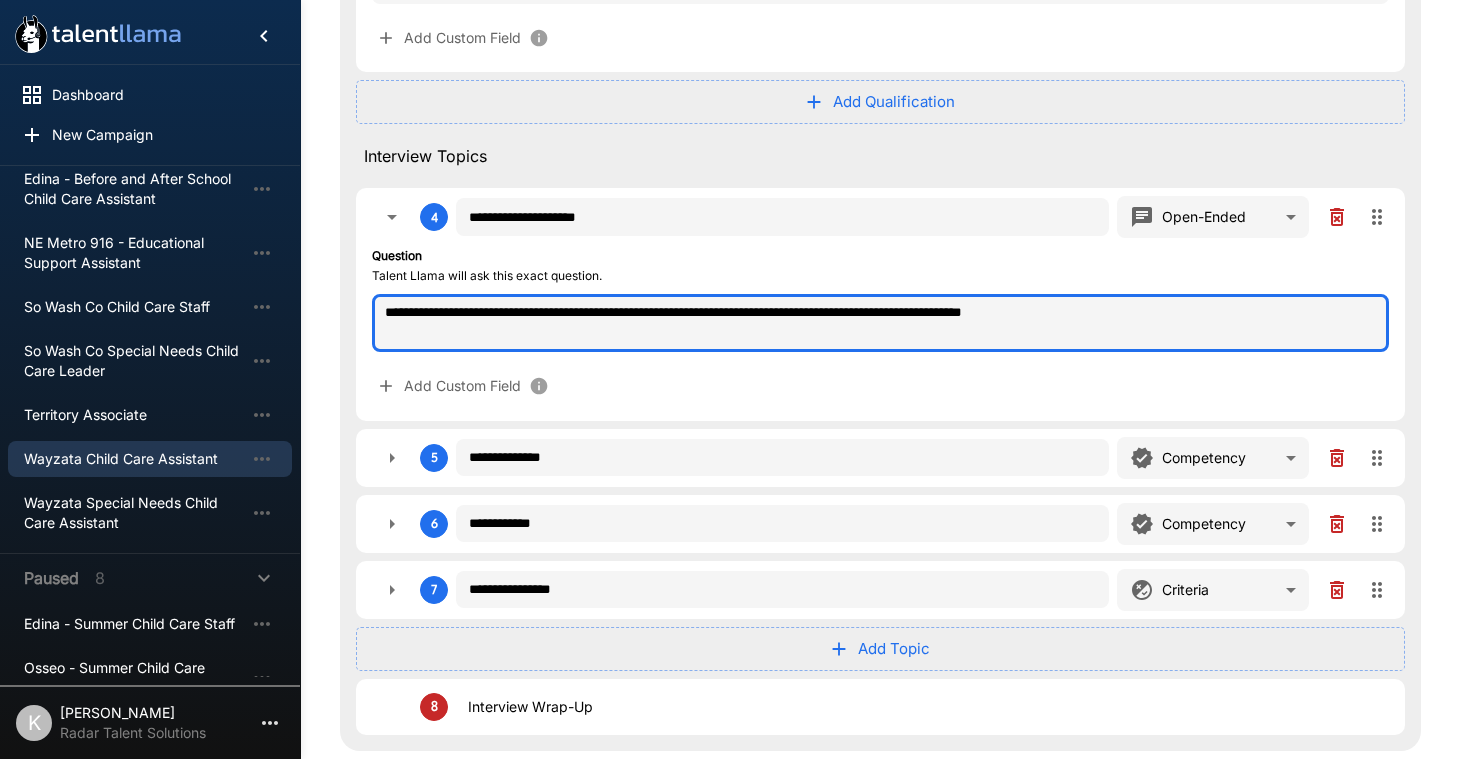 drag, startPoint x: 1125, startPoint y: 317, endPoint x: 383, endPoint y: 308, distance: 742.05457 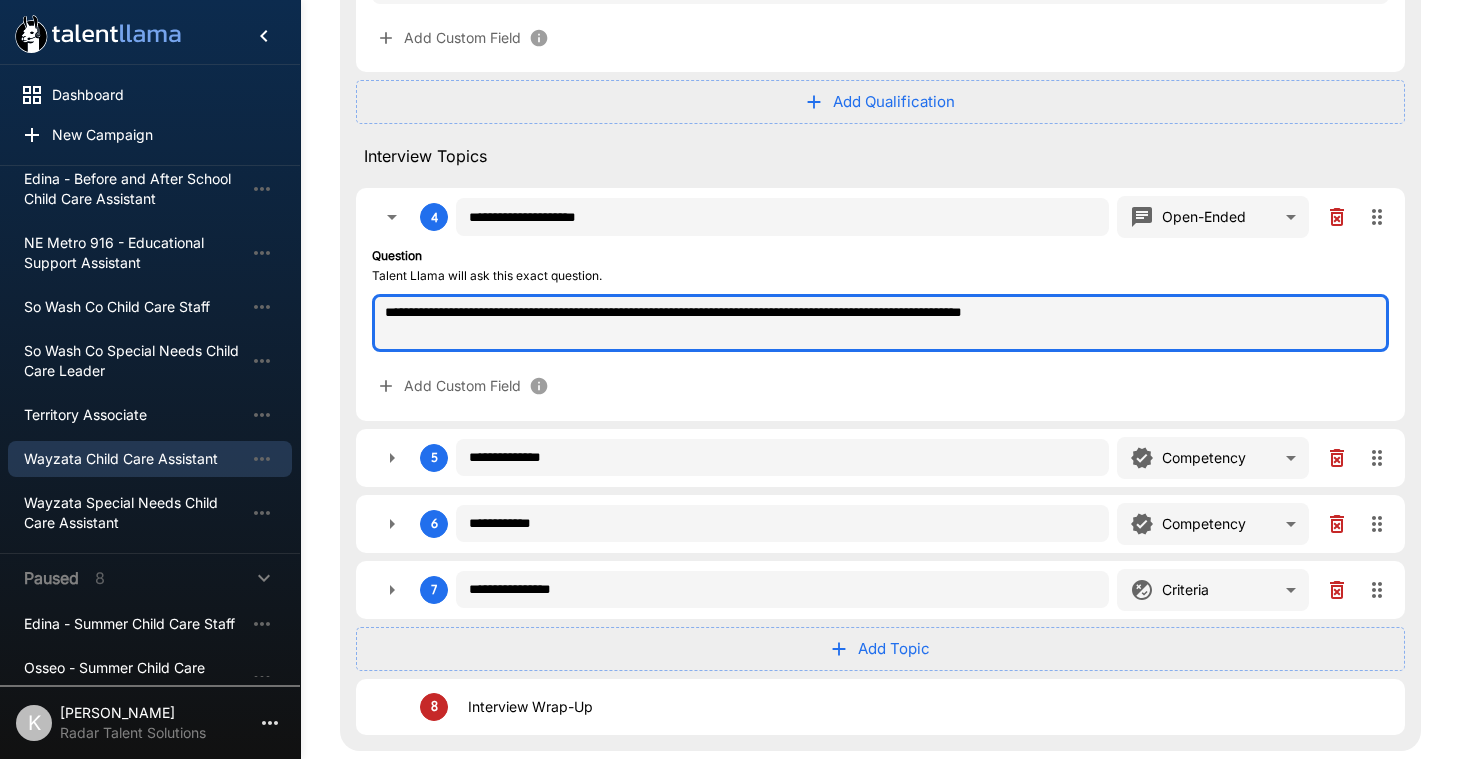 click on "**********" at bounding box center (880, 323) 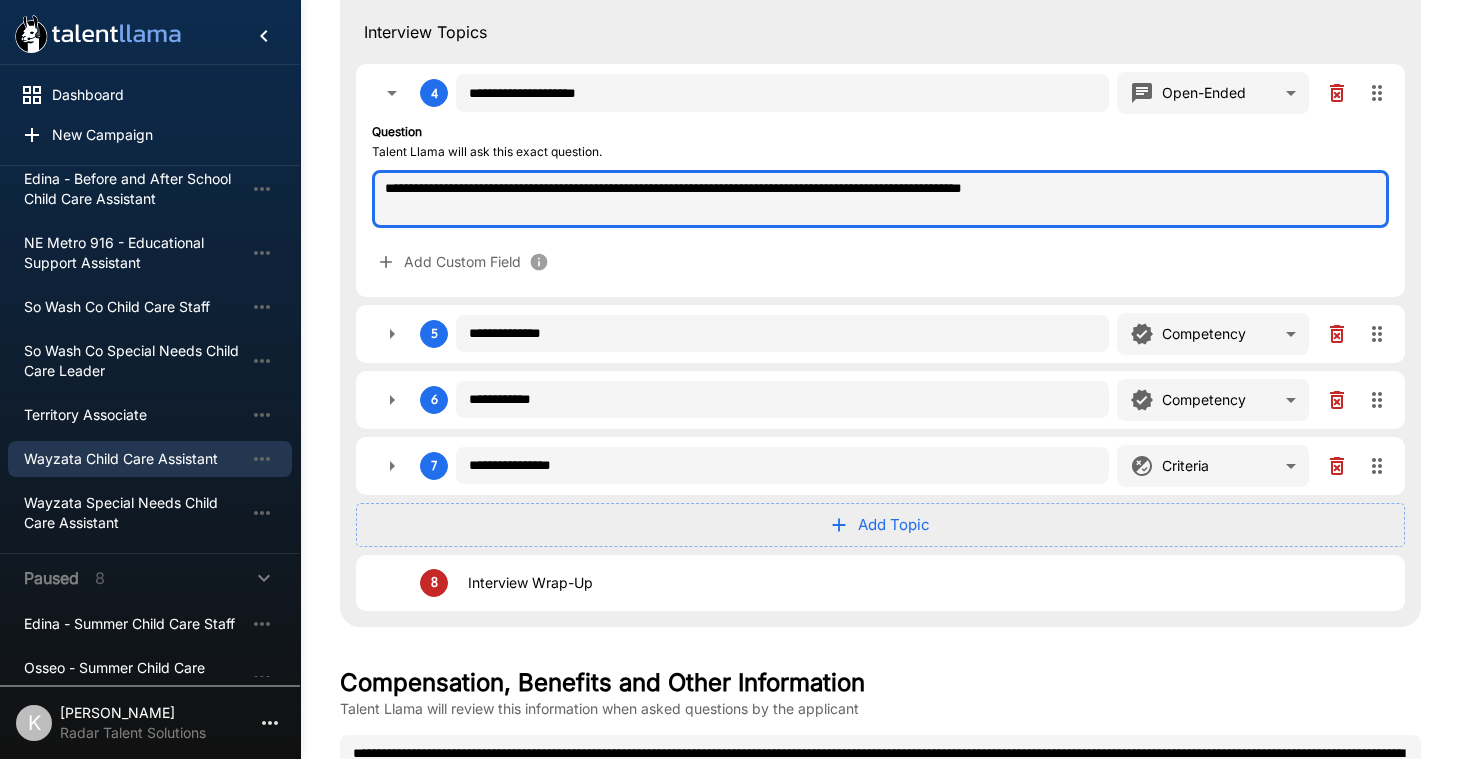 scroll, scrollTop: 1645, scrollLeft: 0, axis: vertical 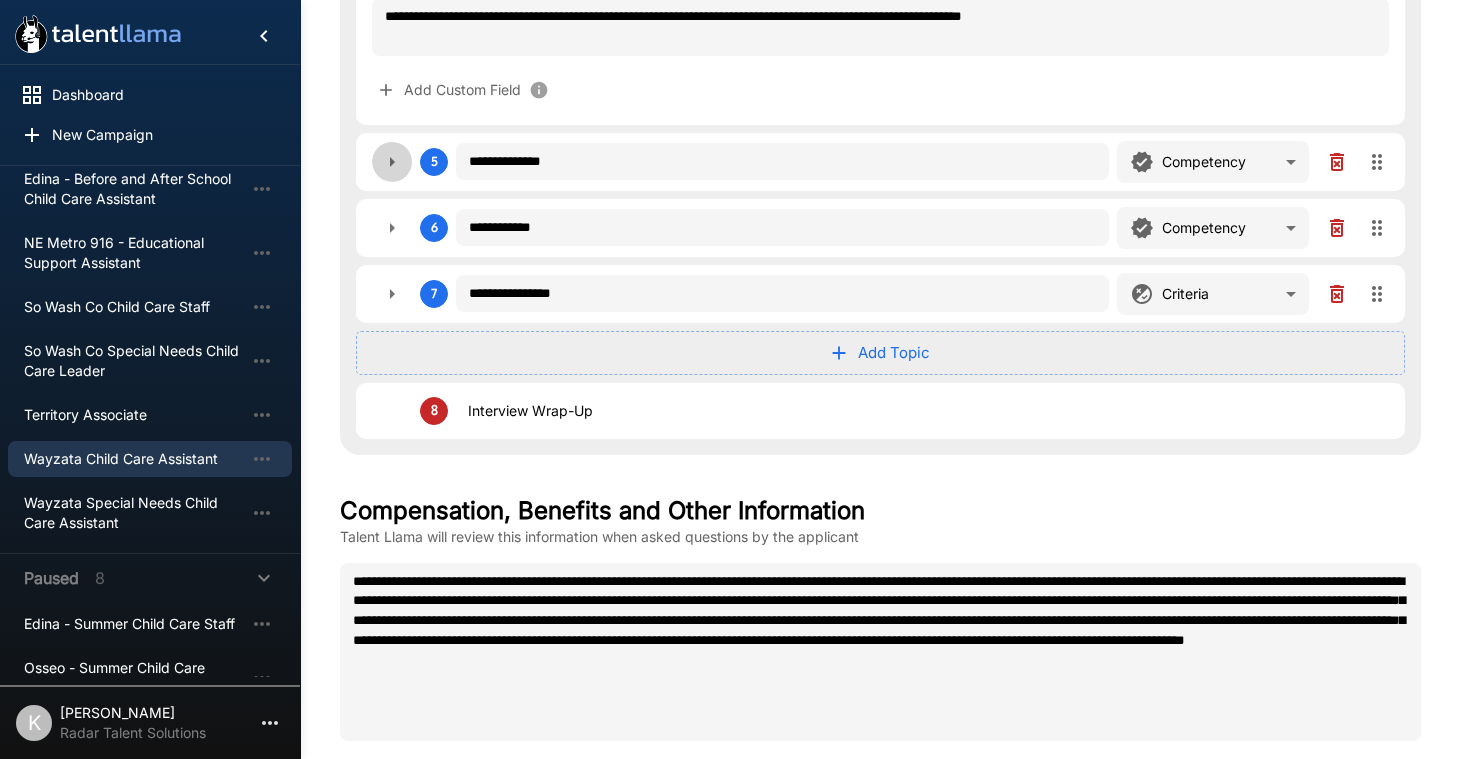 click 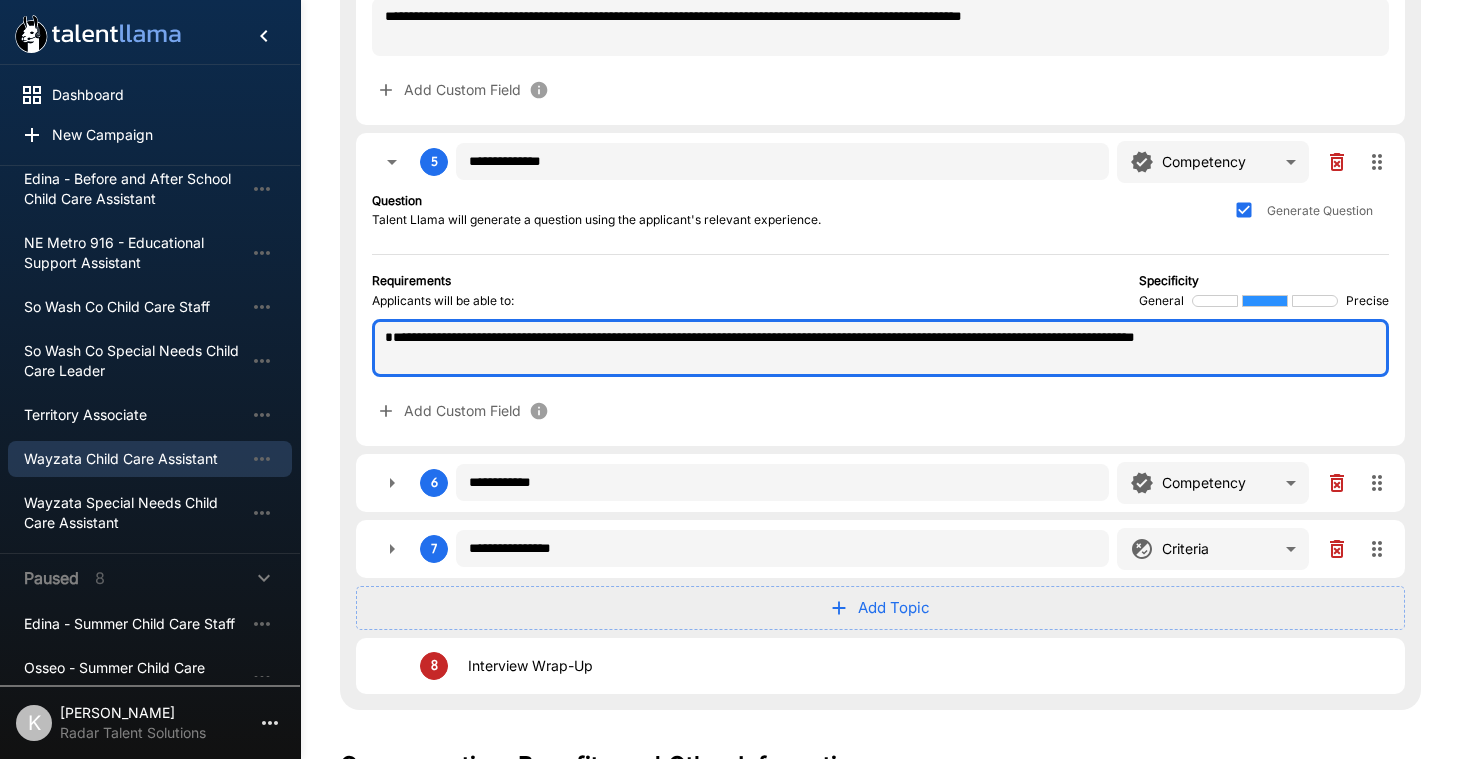 drag, startPoint x: 453, startPoint y: 363, endPoint x: 368, endPoint y: 335, distance: 89.49302 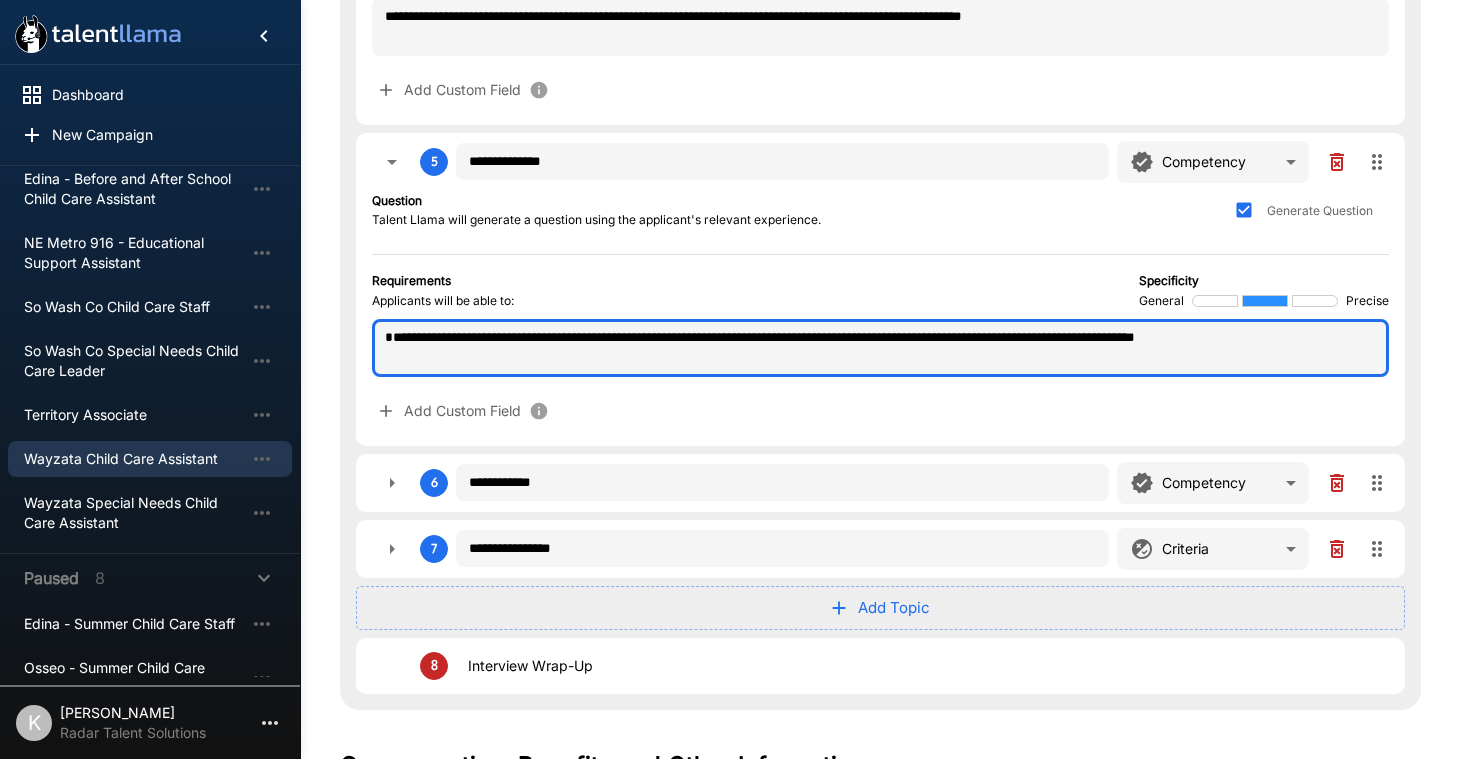 click on "**********" at bounding box center (880, 289) 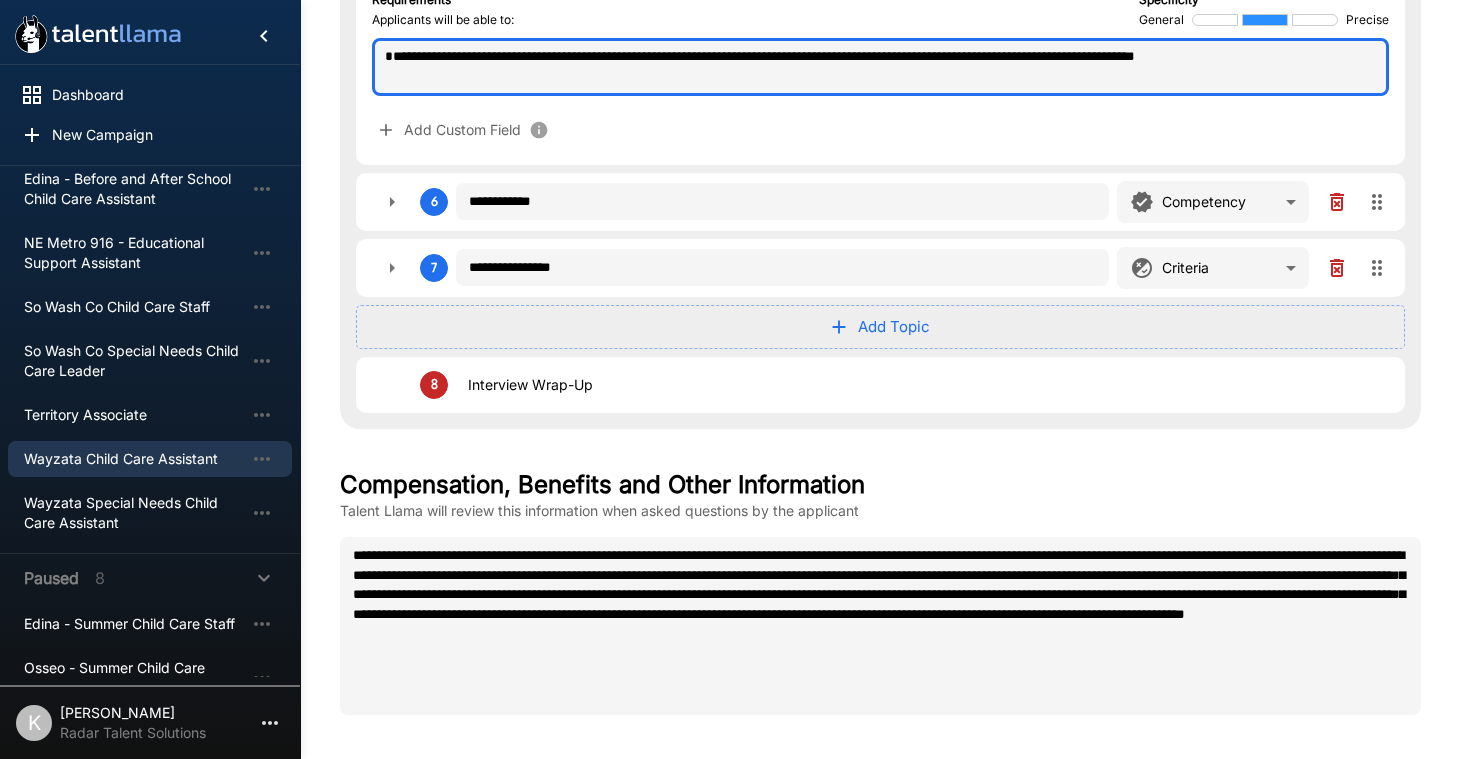 scroll, scrollTop: 1962, scrollLeft: 0, axis: vertical 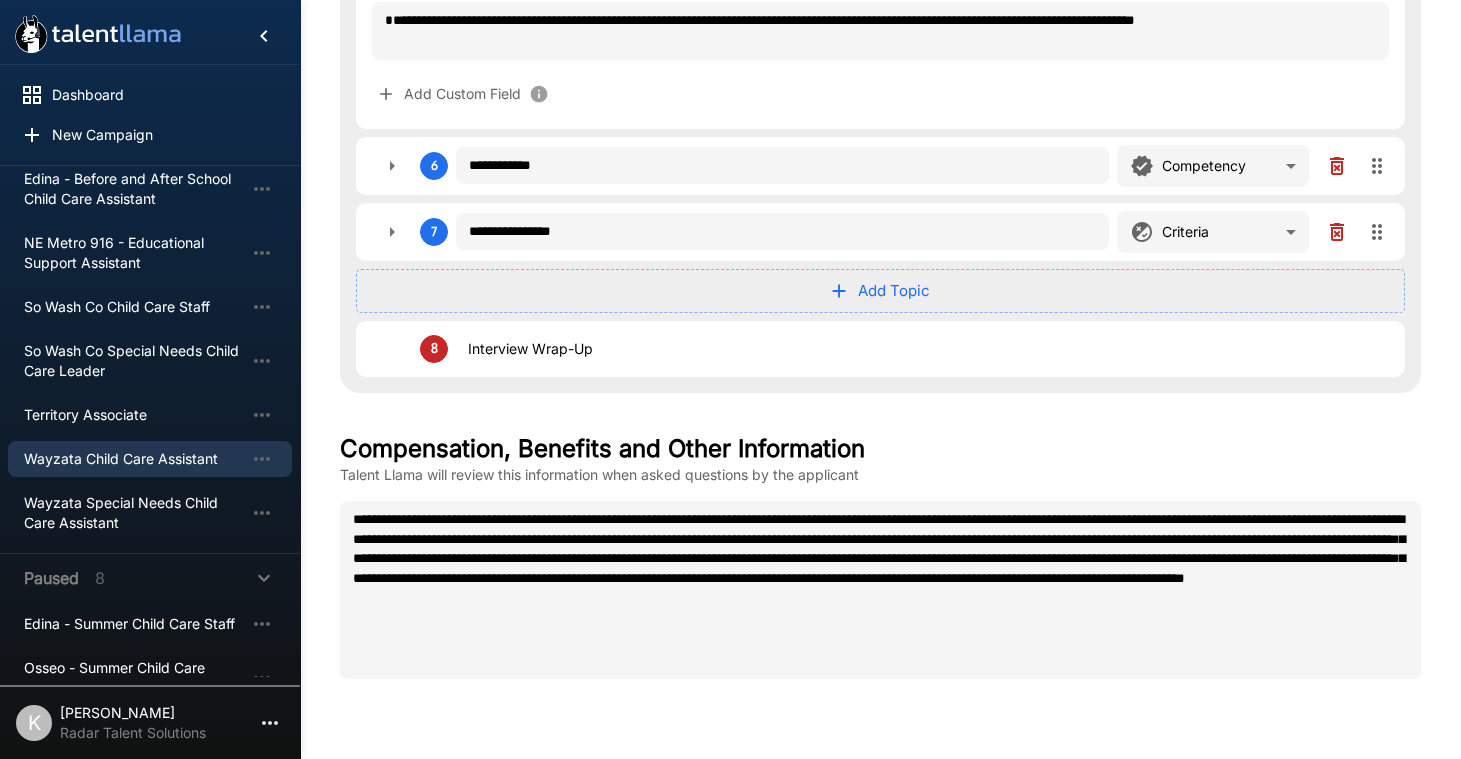 click 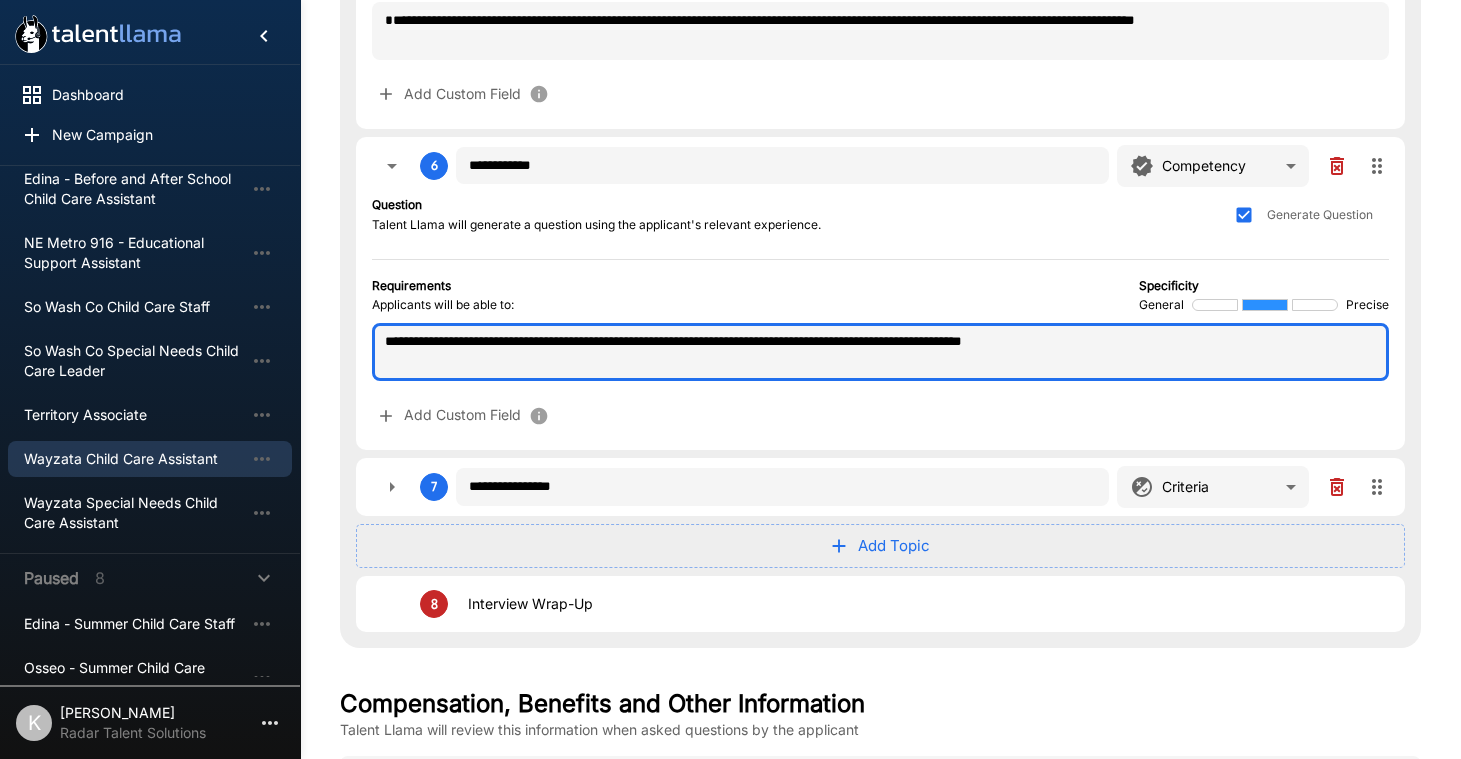 drag, startPoint x: 1122, startPoint y: 344, endPoint x: 457, endPoint y: 324, distance: 665.30066 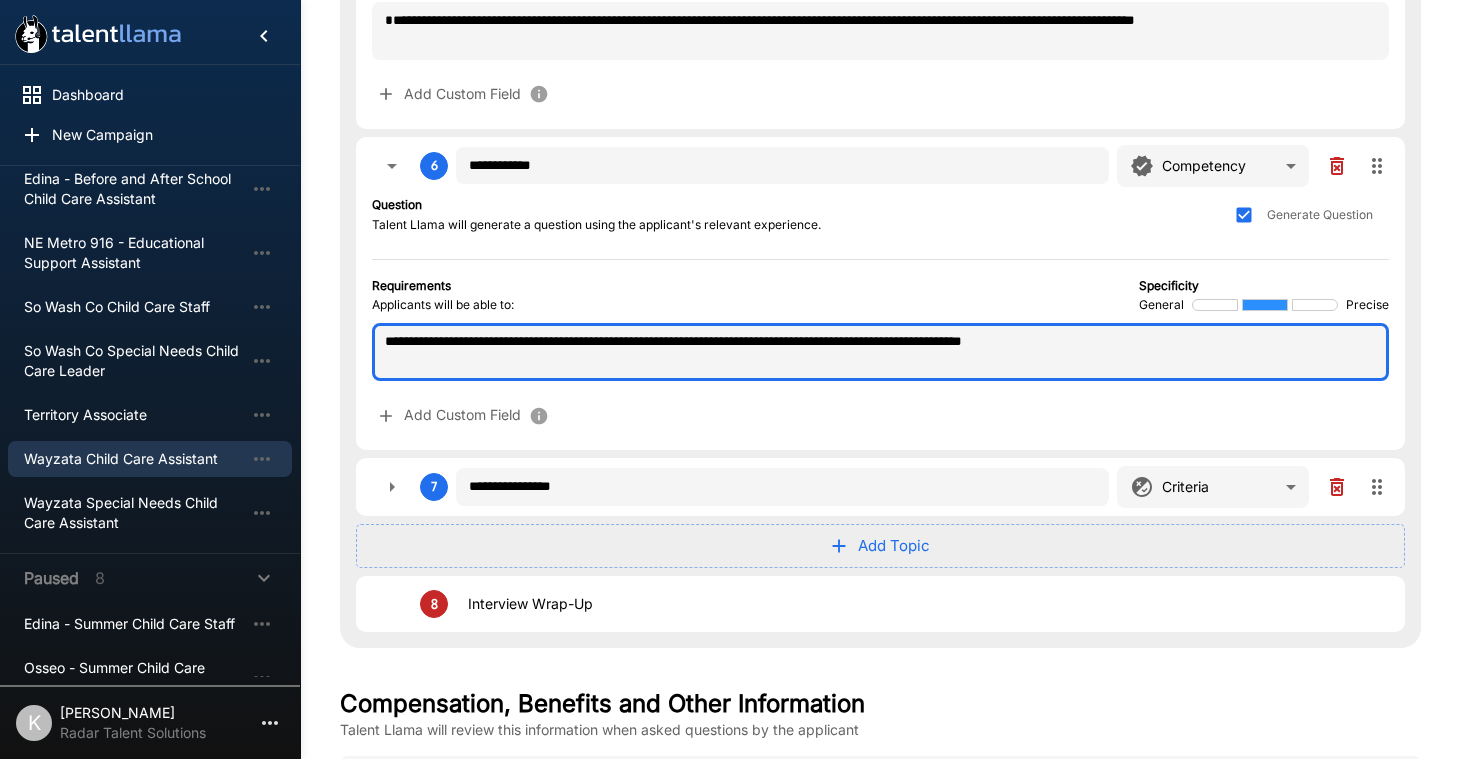 click on "**********" at bounding box center (880, 352) 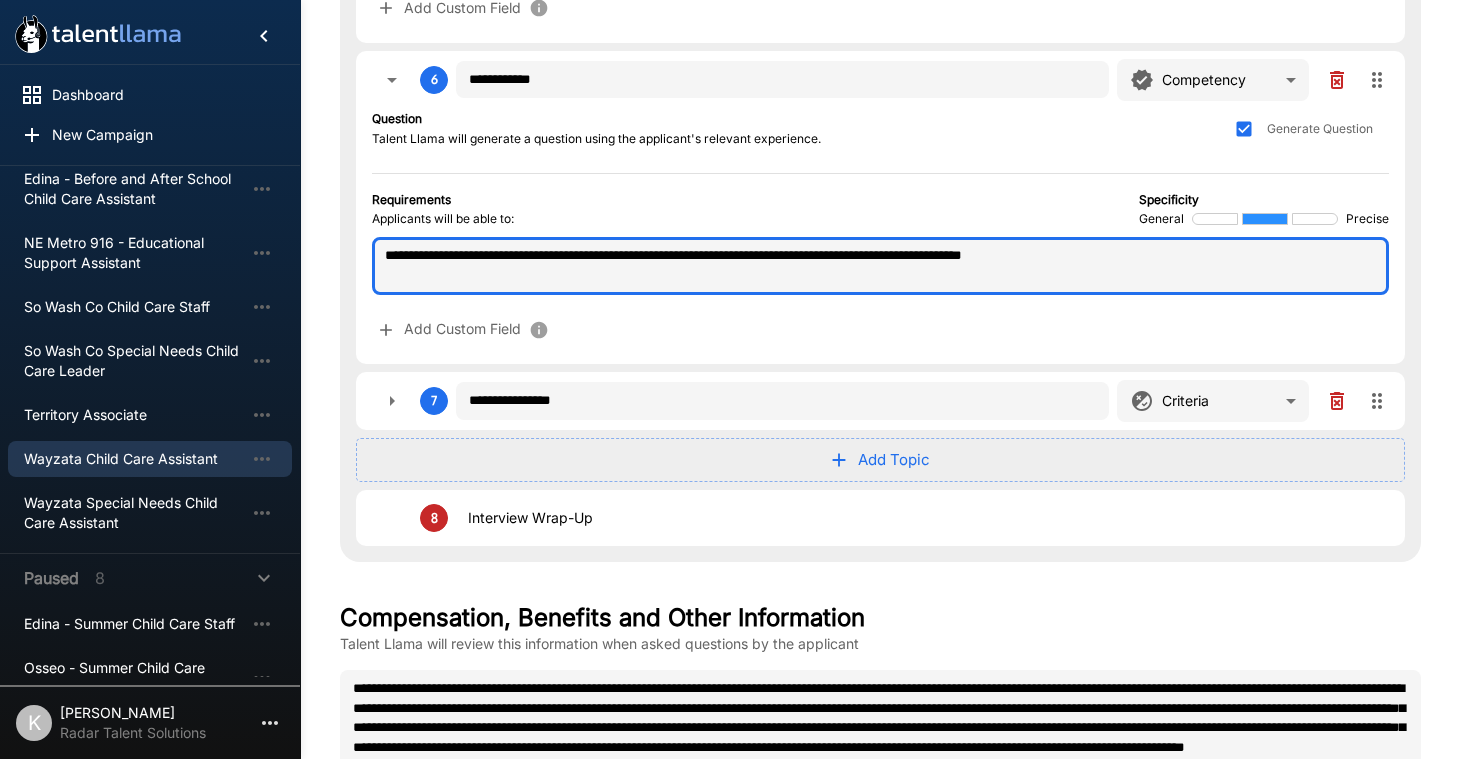 scroll, scrollTop: 2197, scrollLeft: 0, axis: vertical 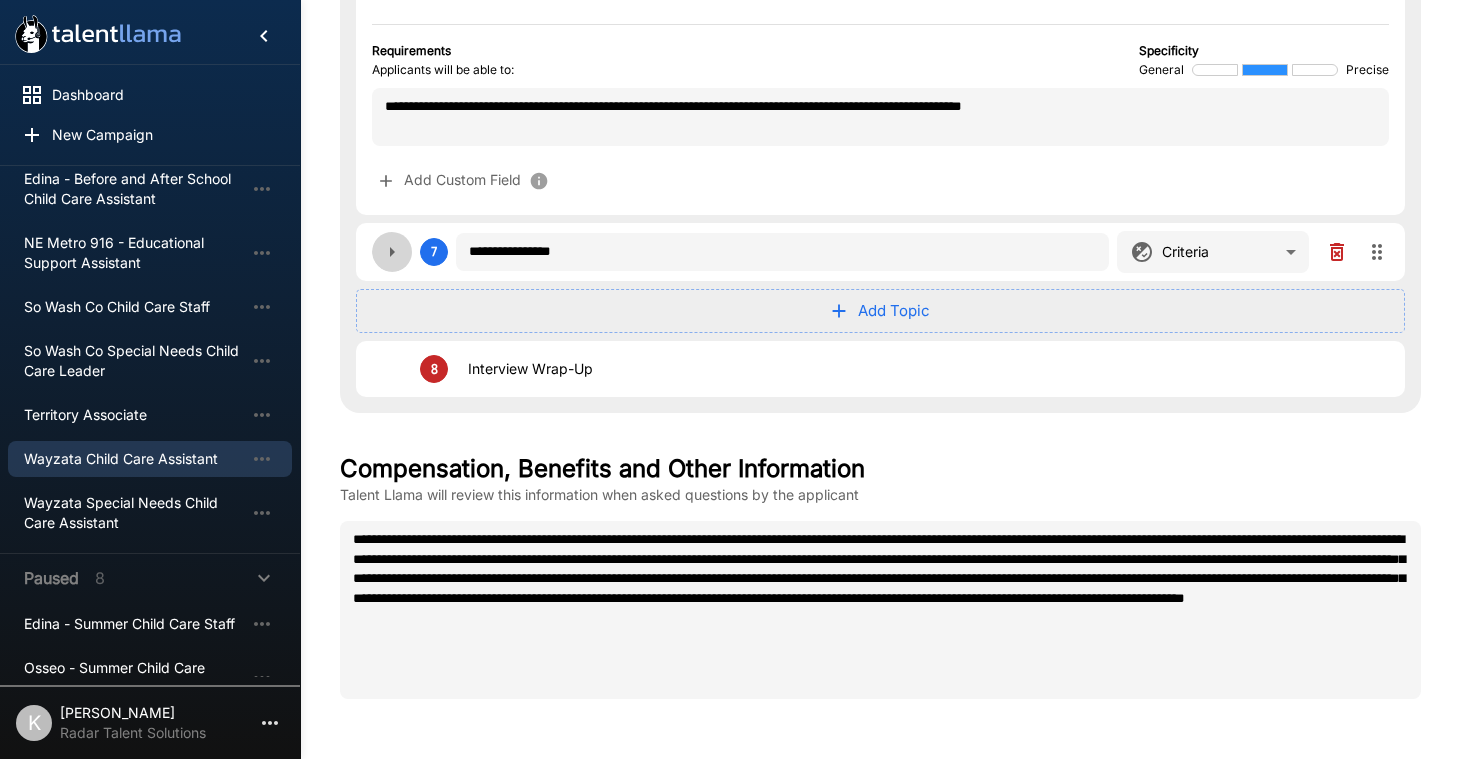 click 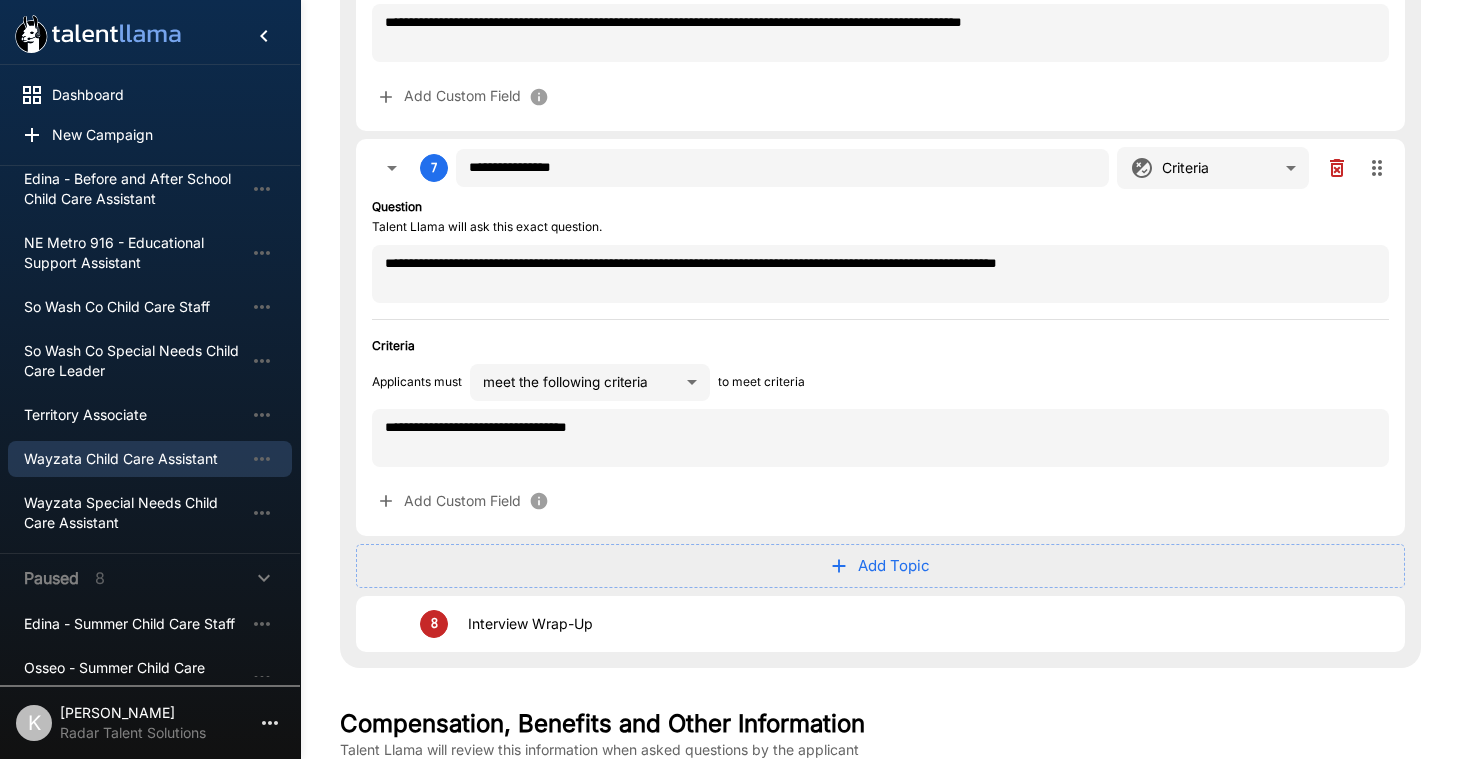 scroll, scrollTop: 2287, scrollLeft: 0, axis: vertical 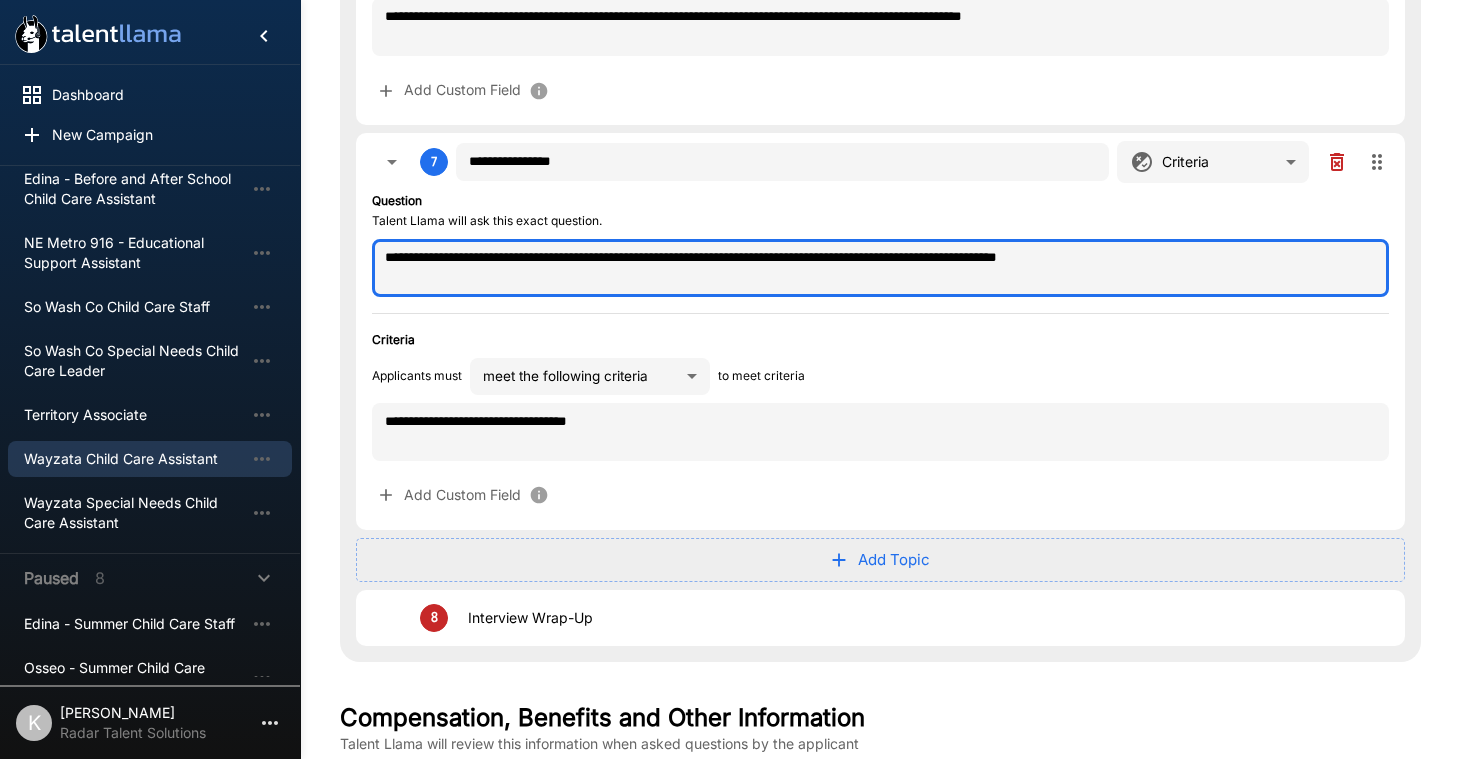 drag, startPoint x: 389, startPoint y: 256, endPoint x: 1228, endPoint y: 258, distance: 839.0024 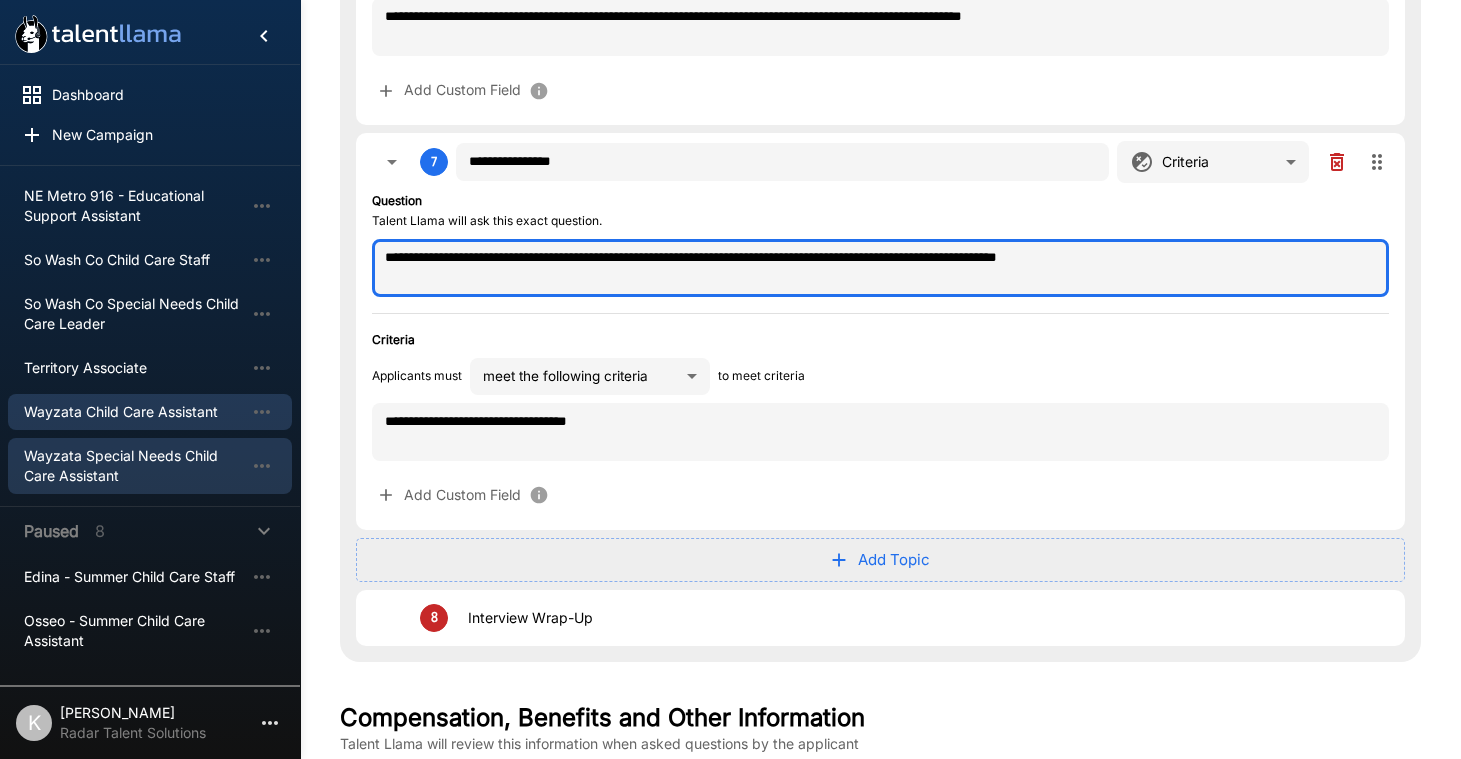 scroll, scrollTop: 490, scrollLeft: 0, axis: vertical 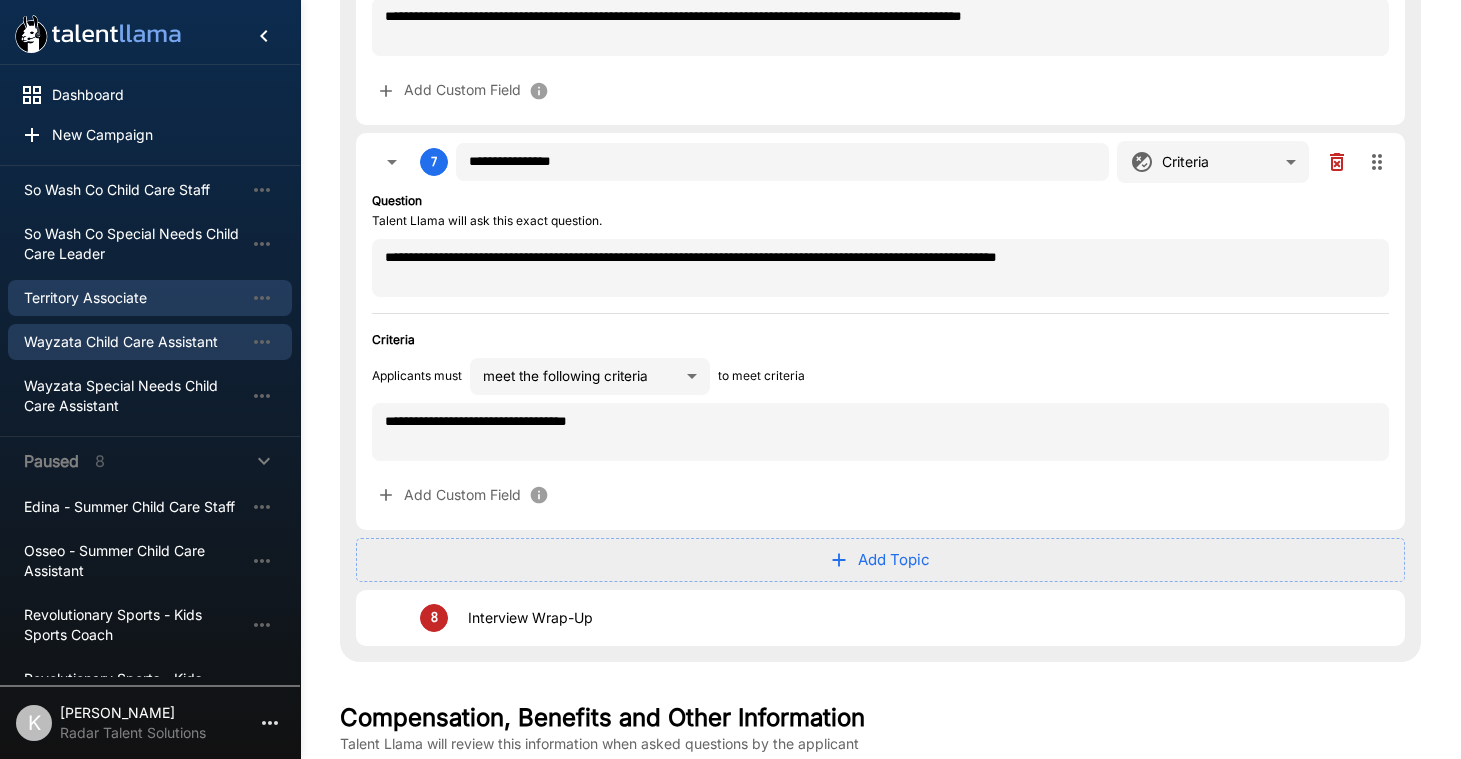 click on "Territory Associate" at bounding box center [134, 298] 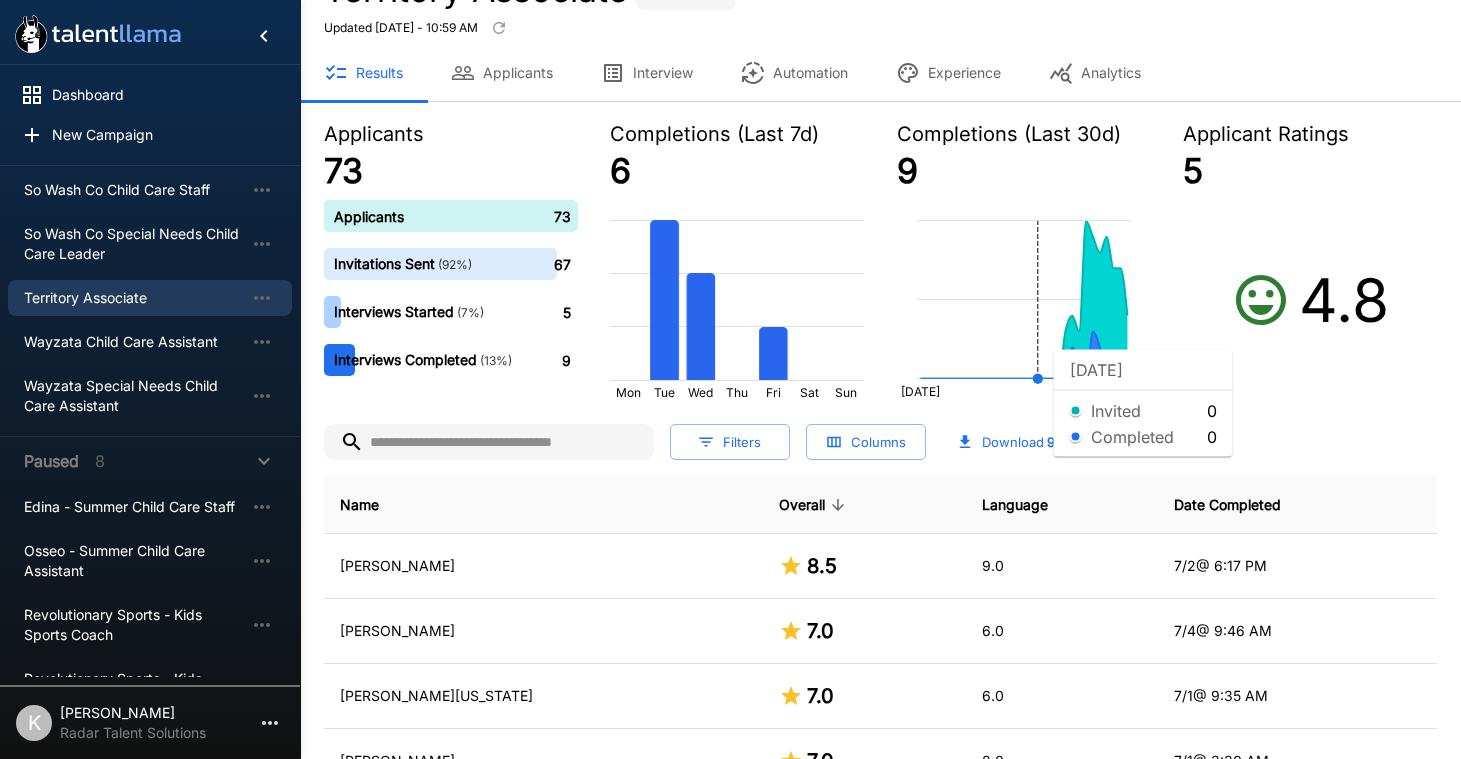 scroll, scrollTop: 106, scrollLeft: 0, axis: vertical 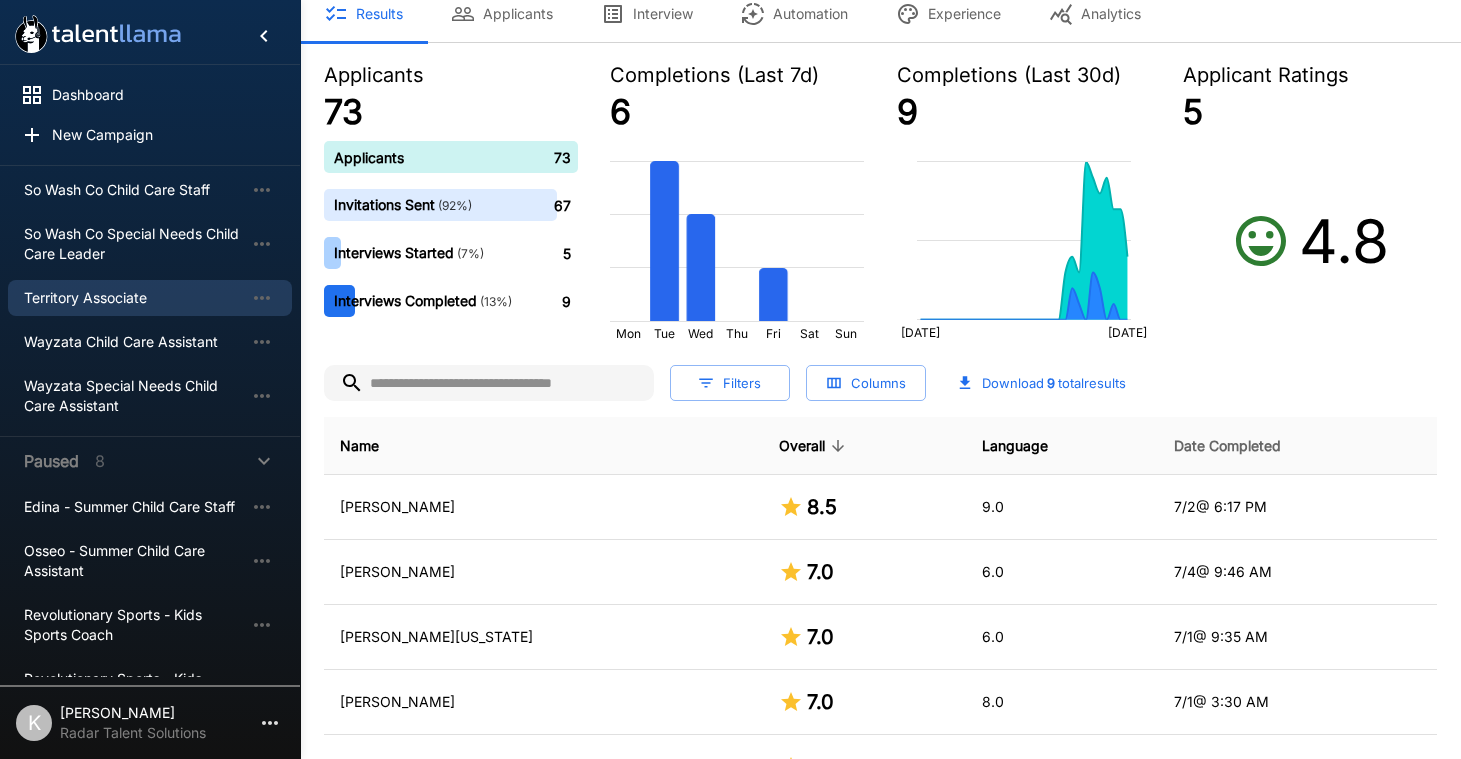 click on "Date Completed" at bounding box center [1227, 446] 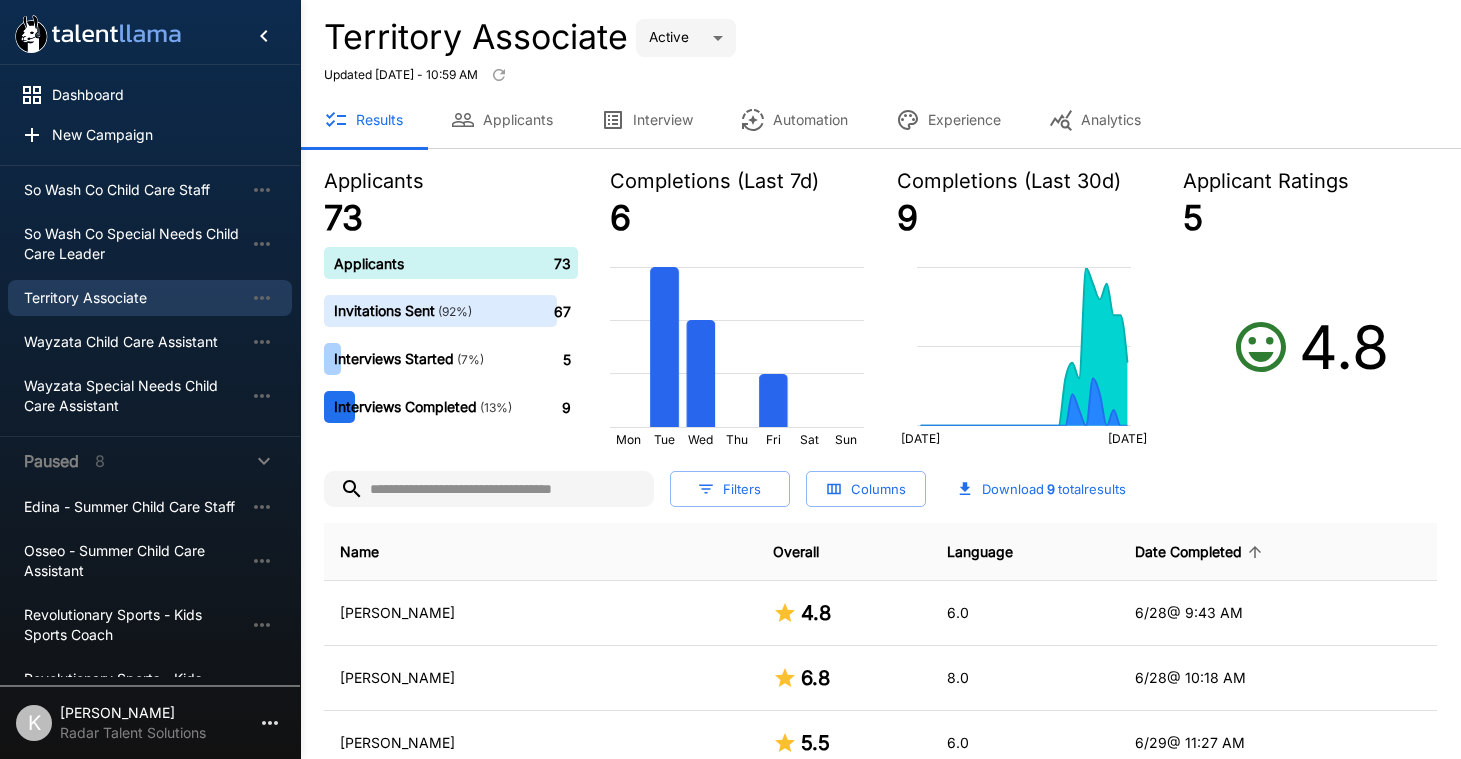 click on "Date Completed" at bounding box center (1201, 552) 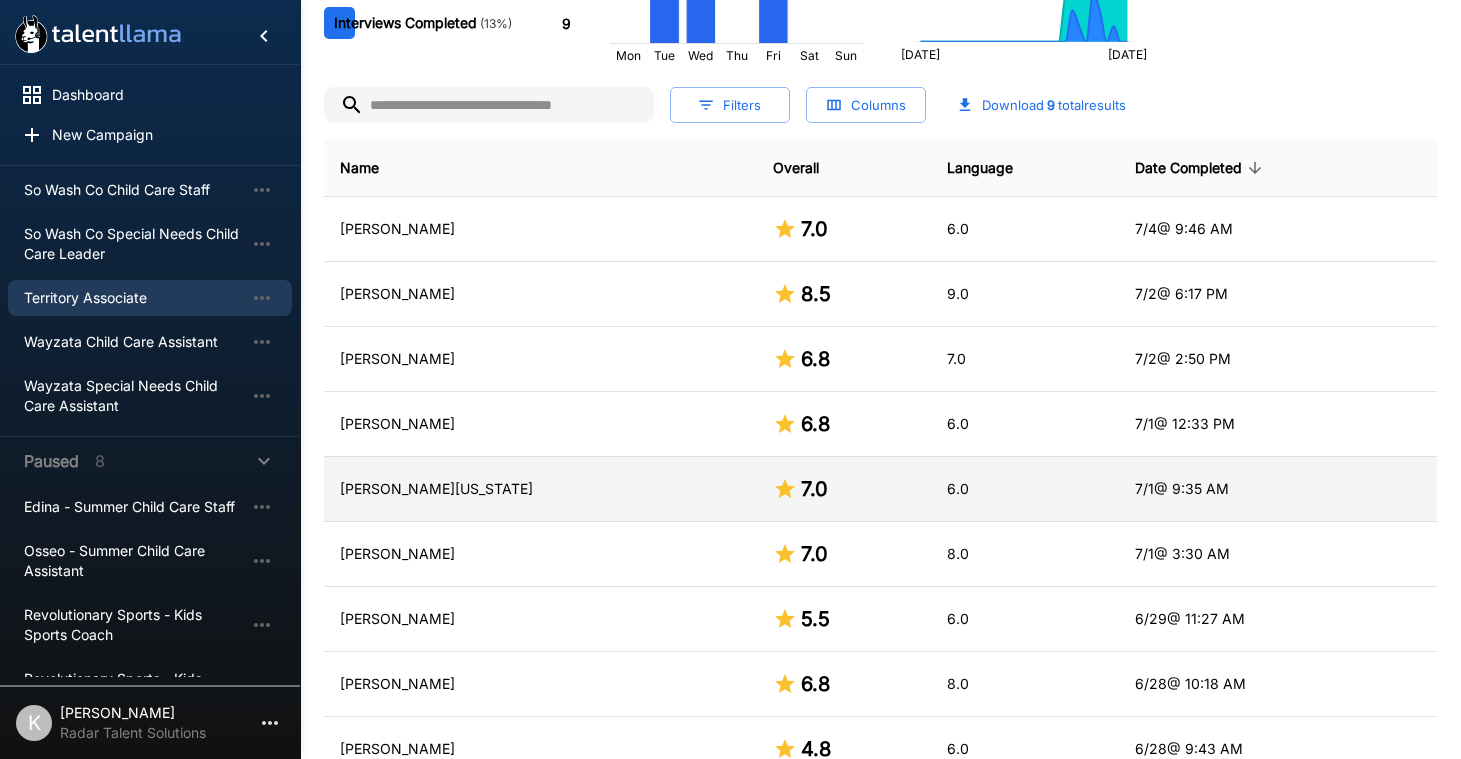 scroll, scrollTop: 0, scrollLeft: 0, axis: both 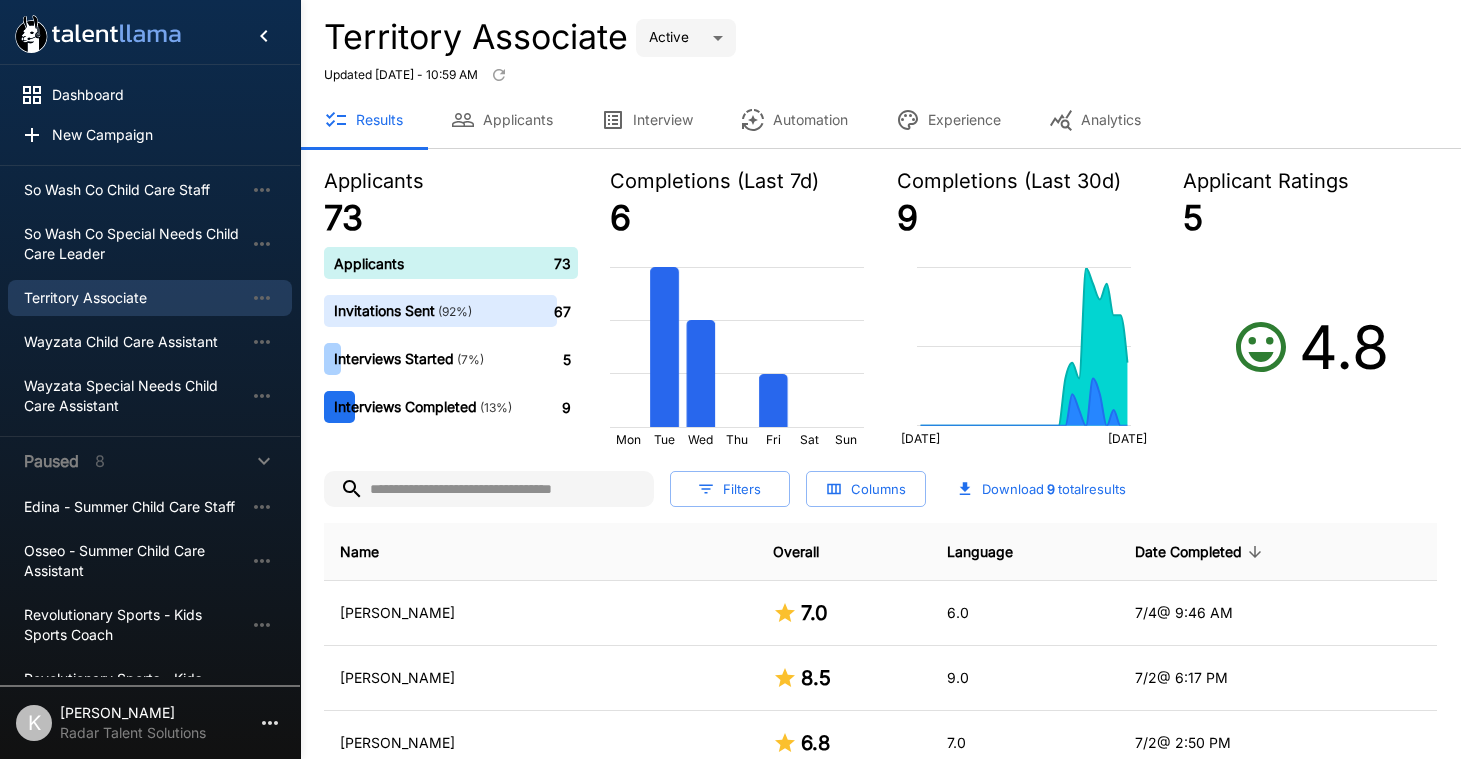 click at bounding box center [489, 489] 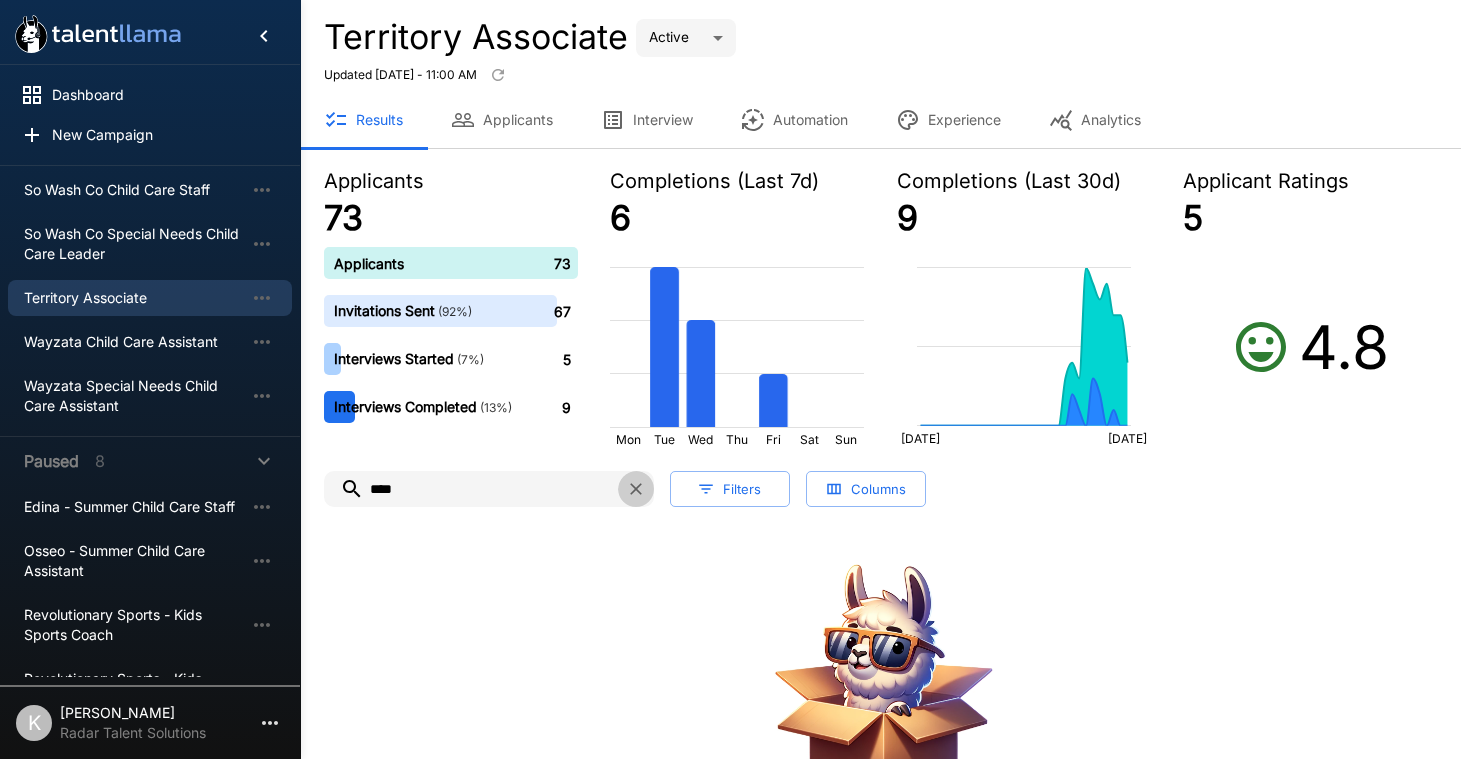 click 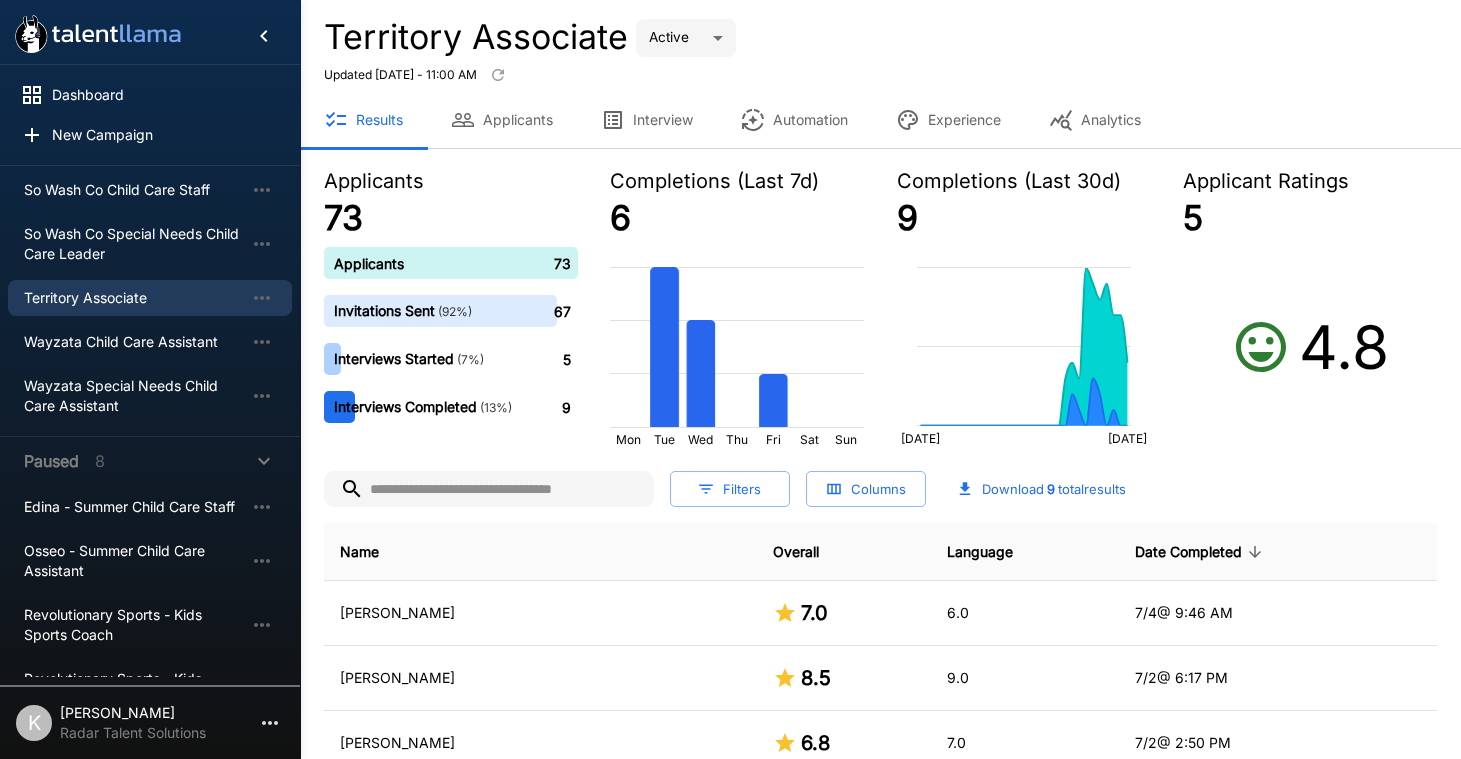 click on "Applicants" at bounding box center [502, 120] 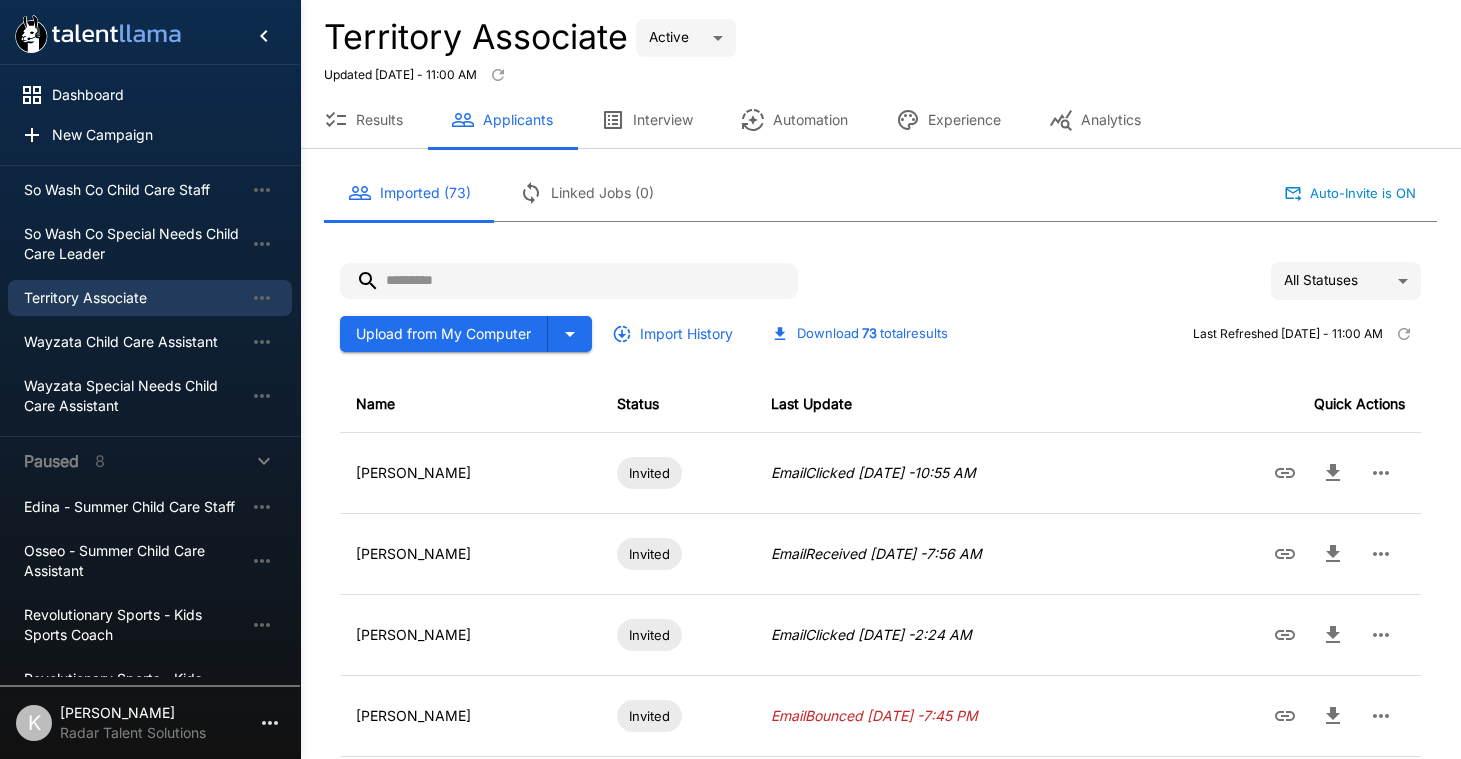 click at bounding box center (569, 281) 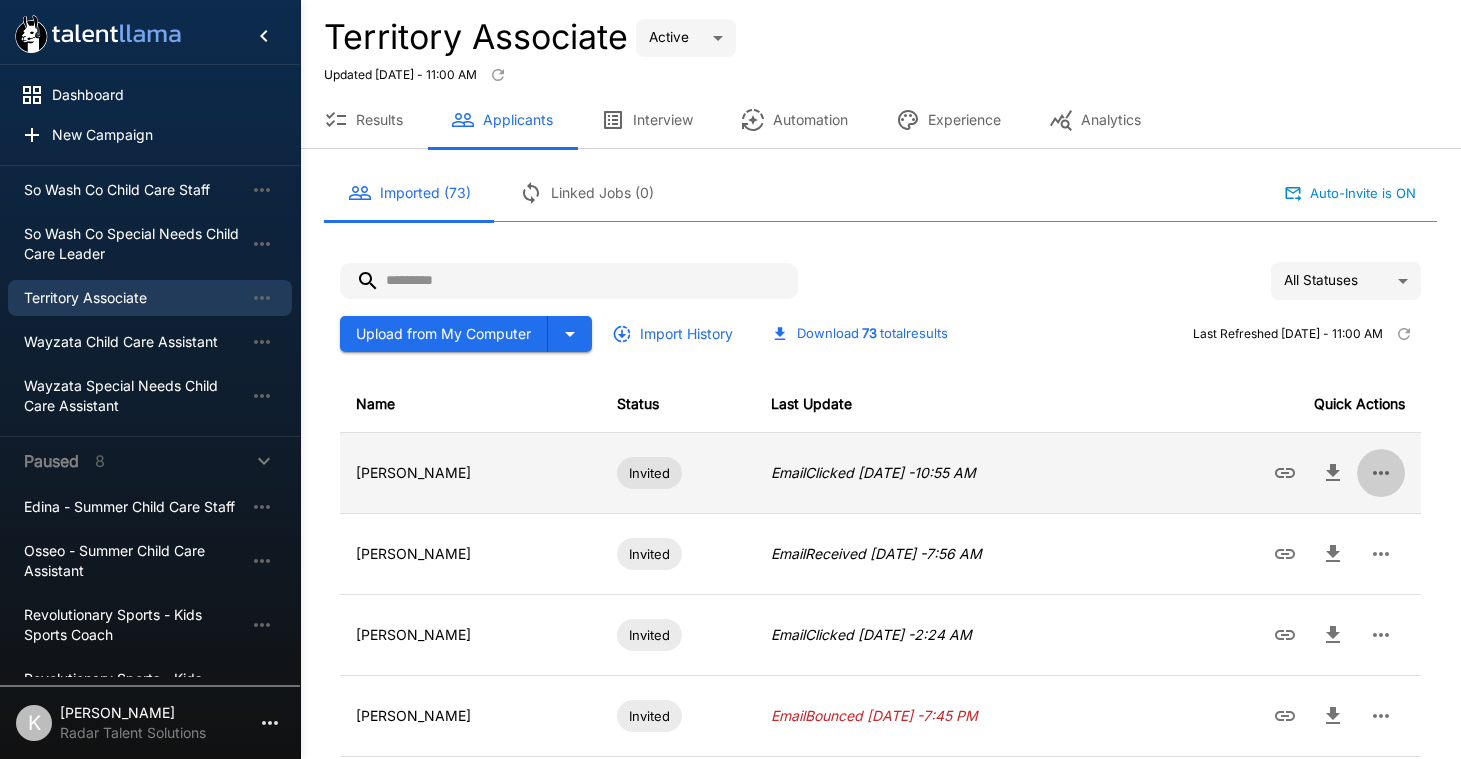 click 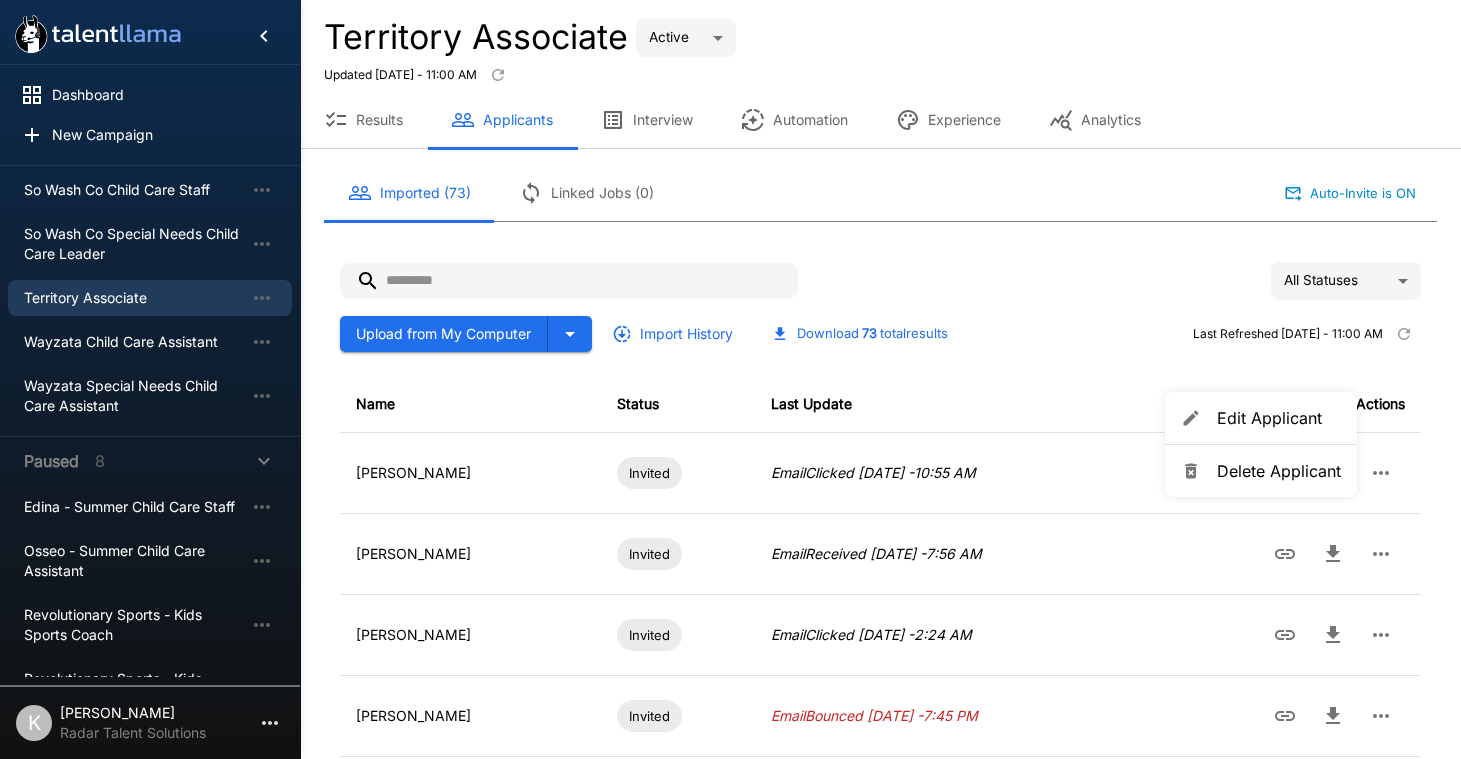 click on "Delete Applicant" at bounding box center [1279, 471] 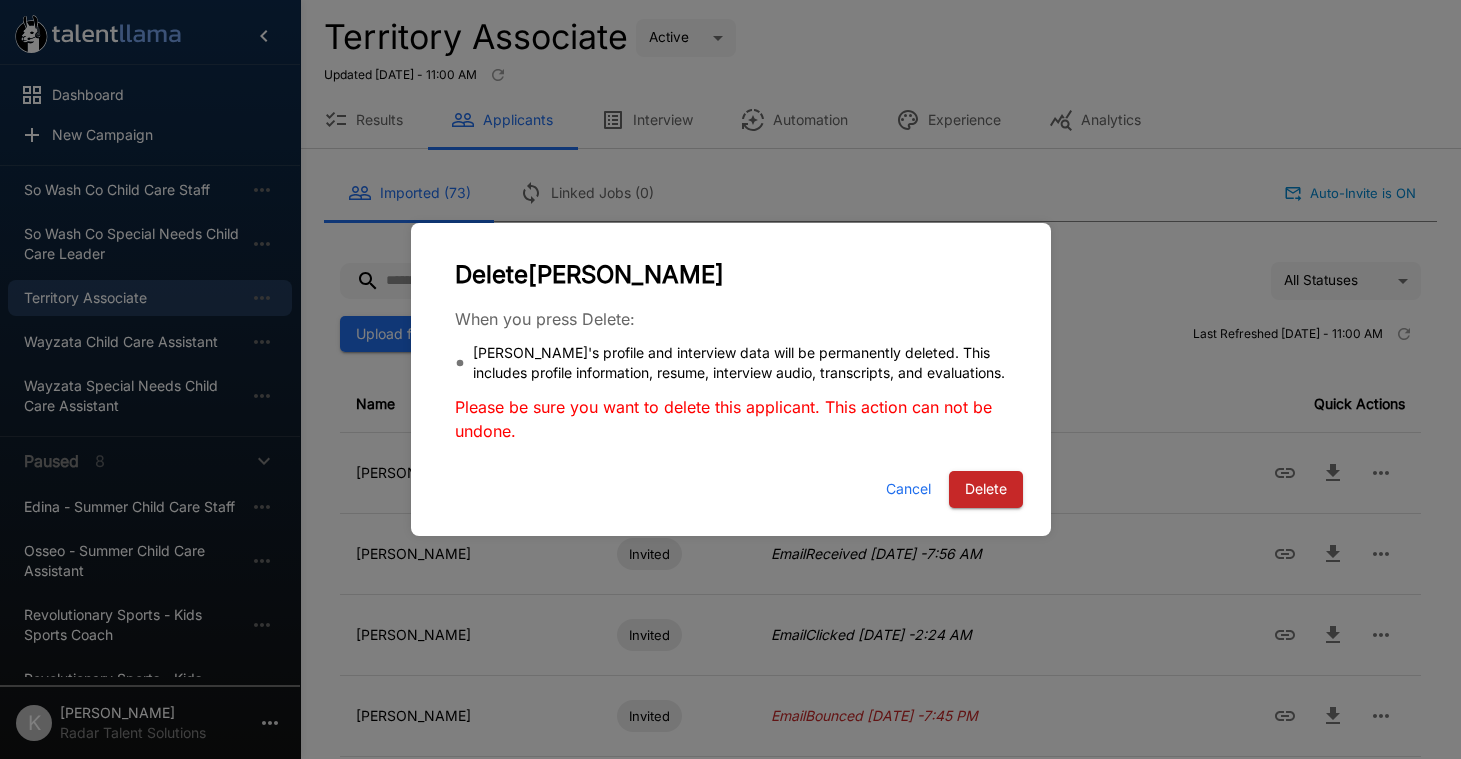 click on "Delete" at bounding box center [986, 489] 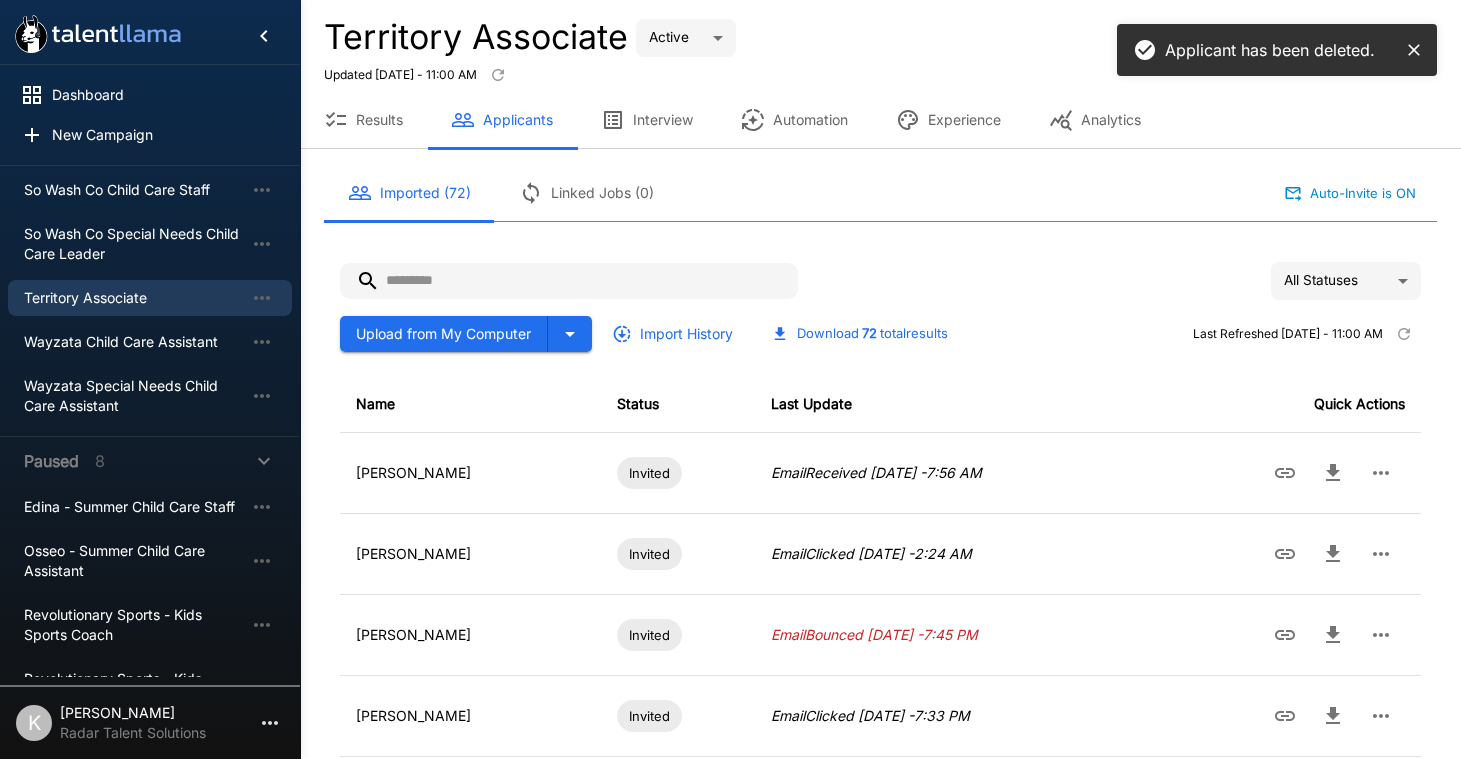 click at bounding box center (569, 281) 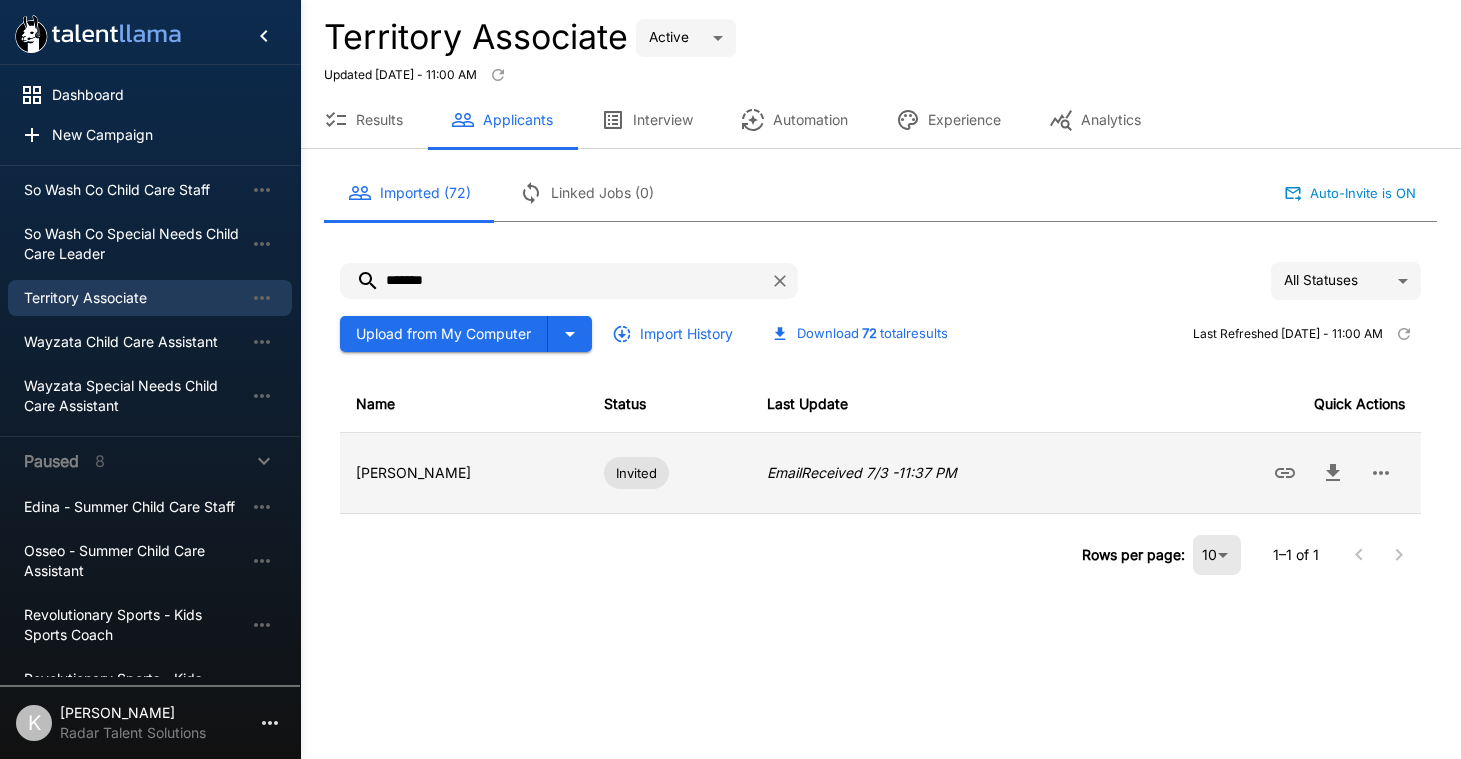 click 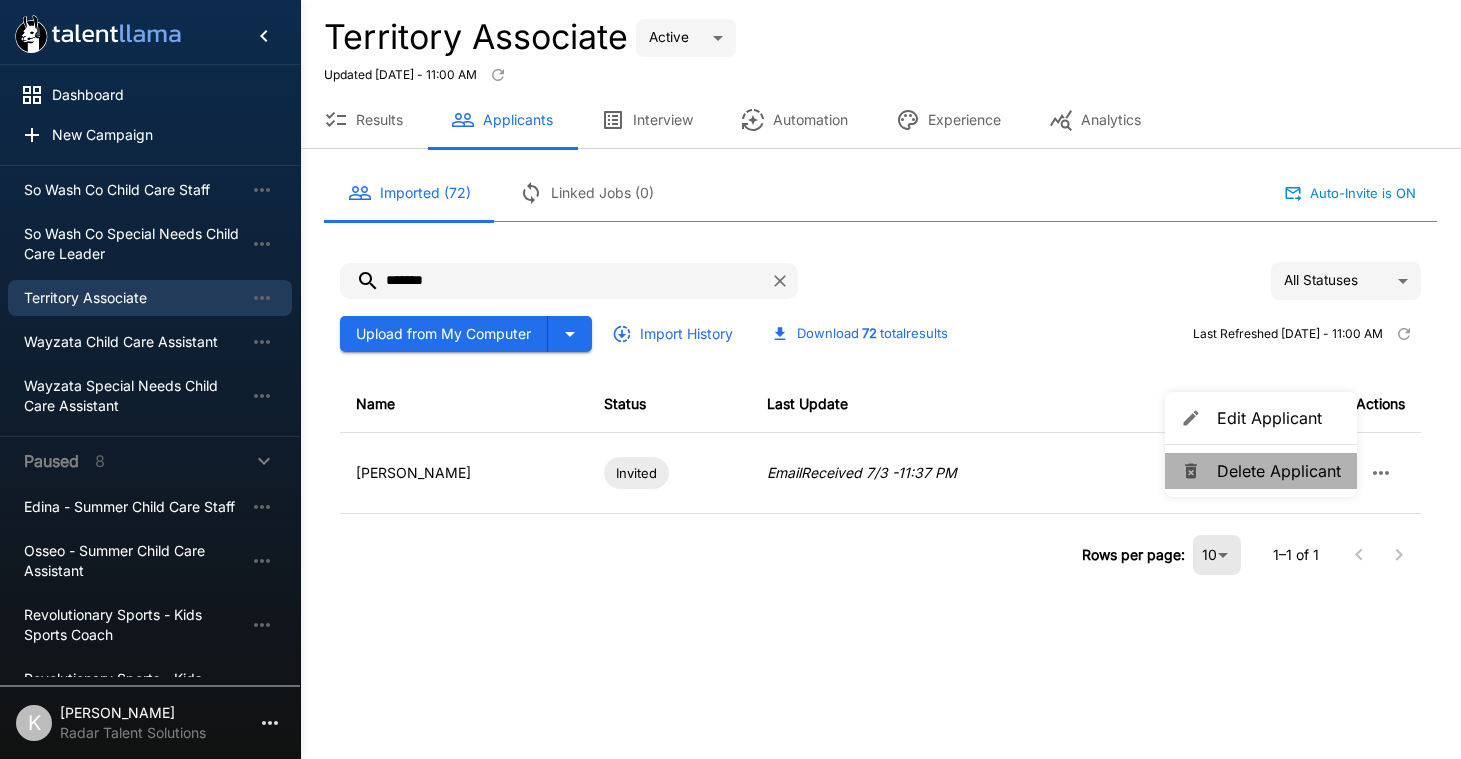 click on "Delete Applicant" at bounding box center (1279, 471) 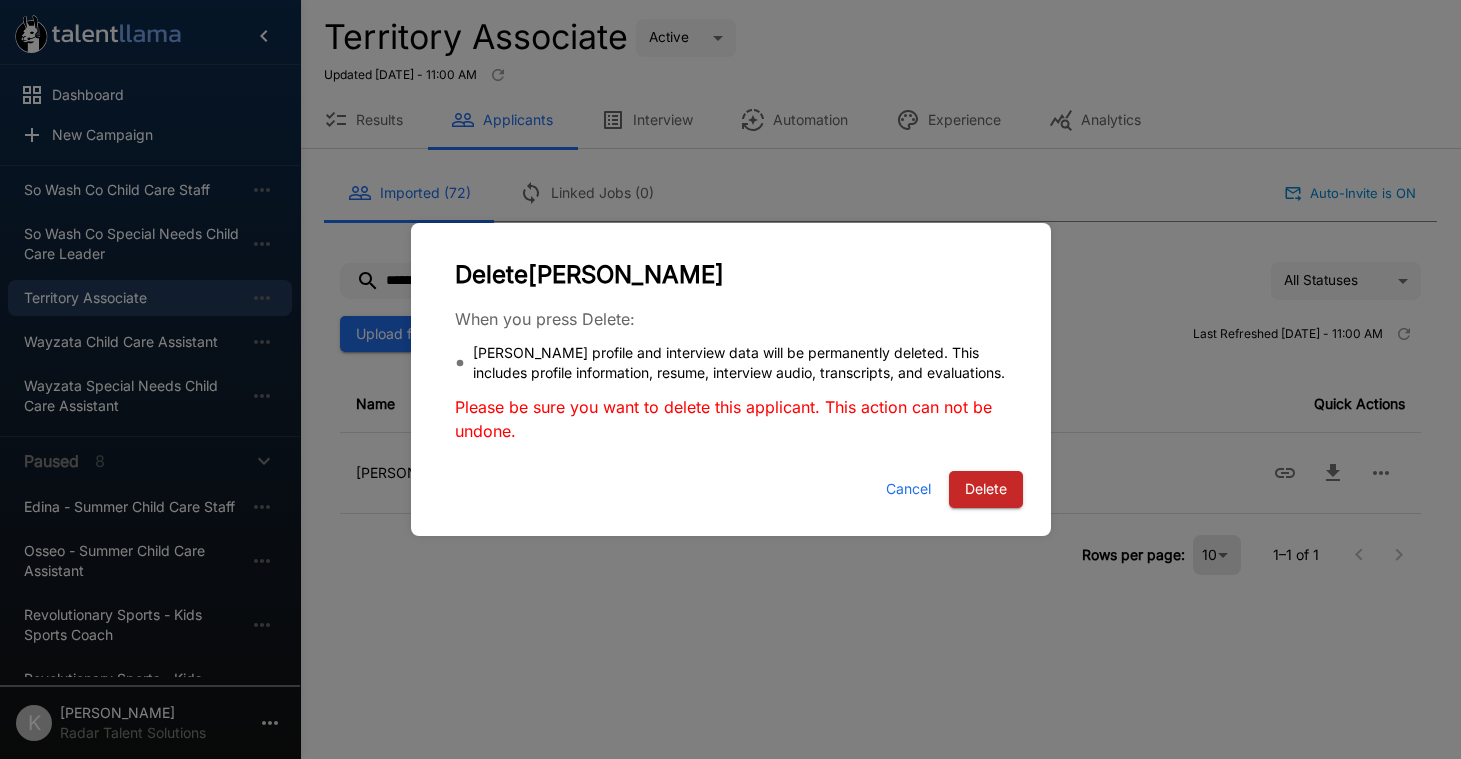 click on "Delete" at bounding box center (986, 489) 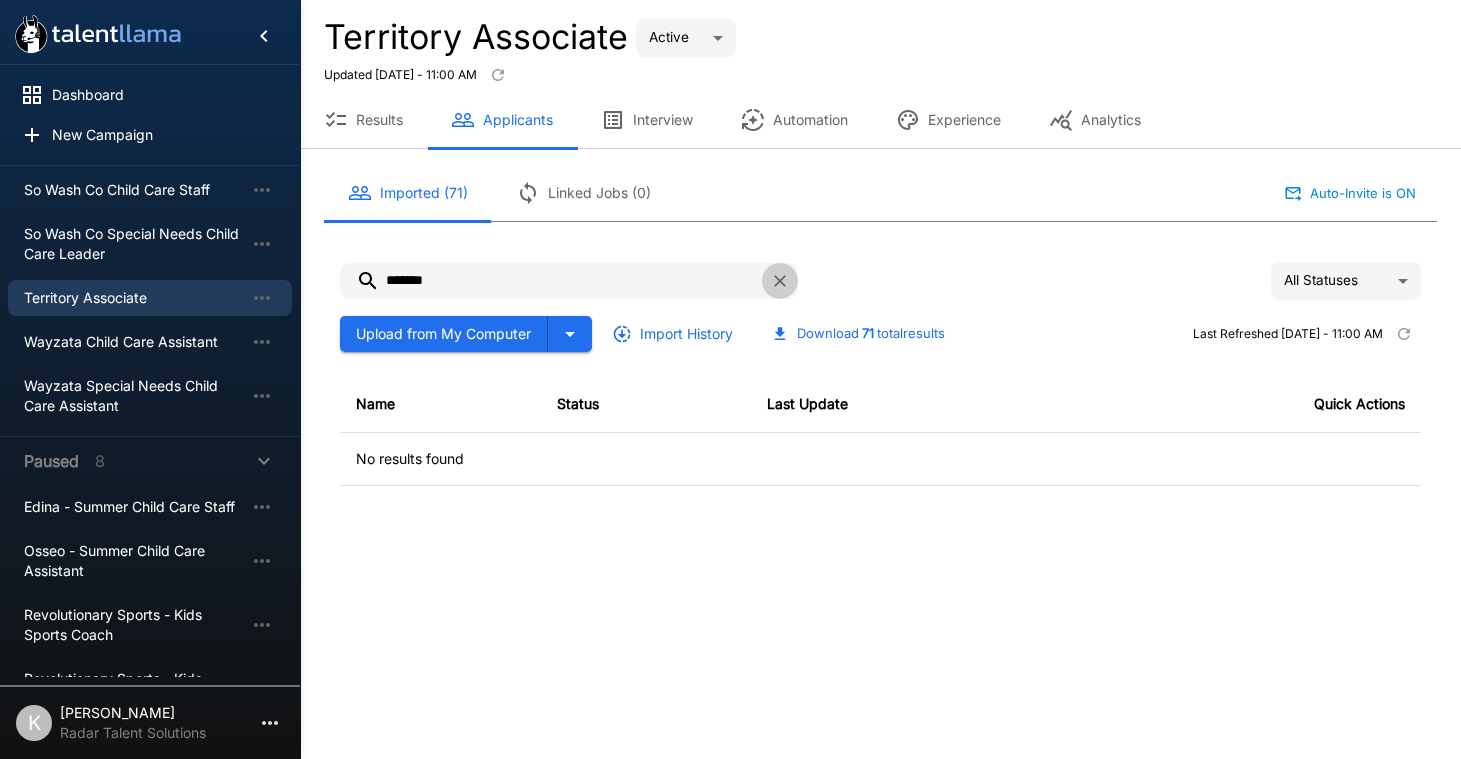 click 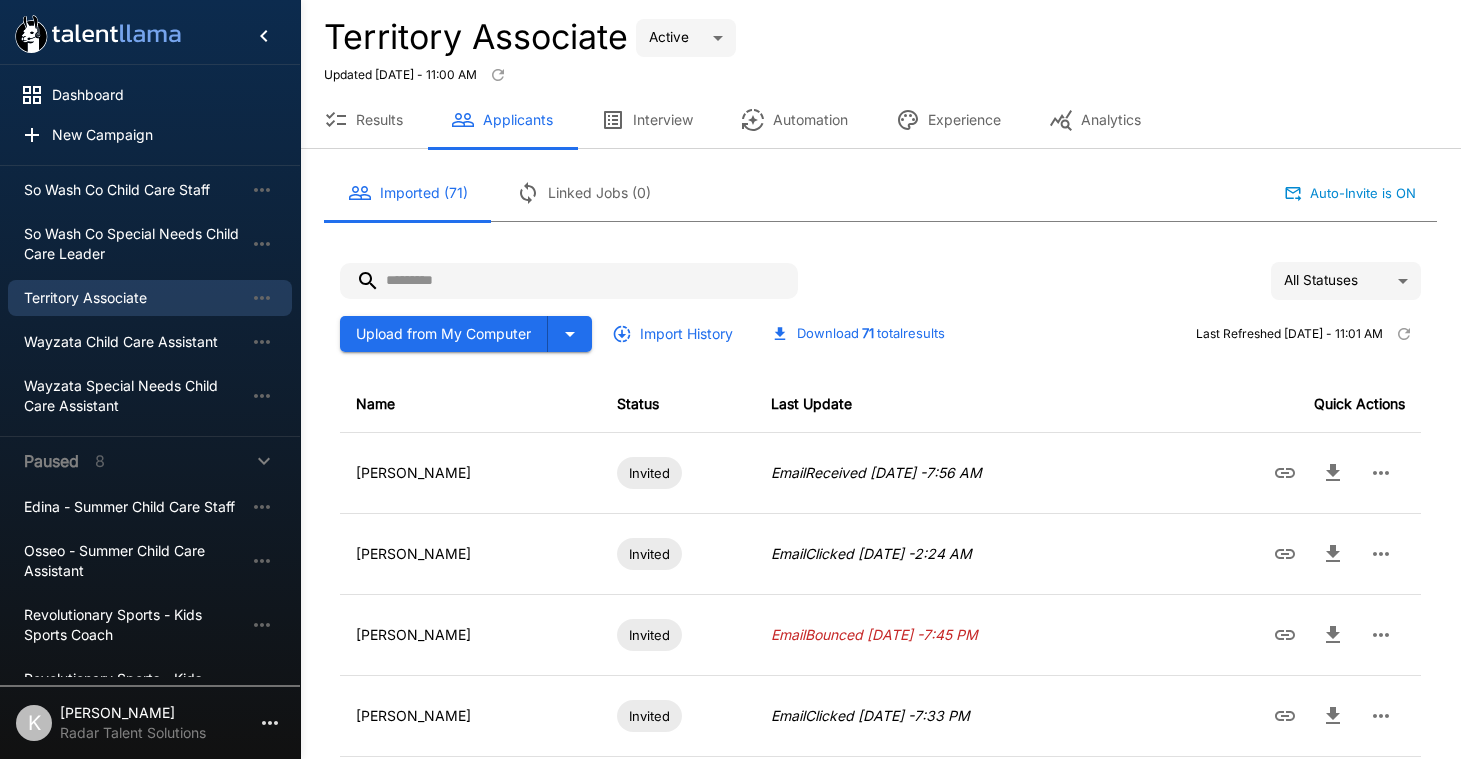 click on "Results" at bounding box center [363, 120] 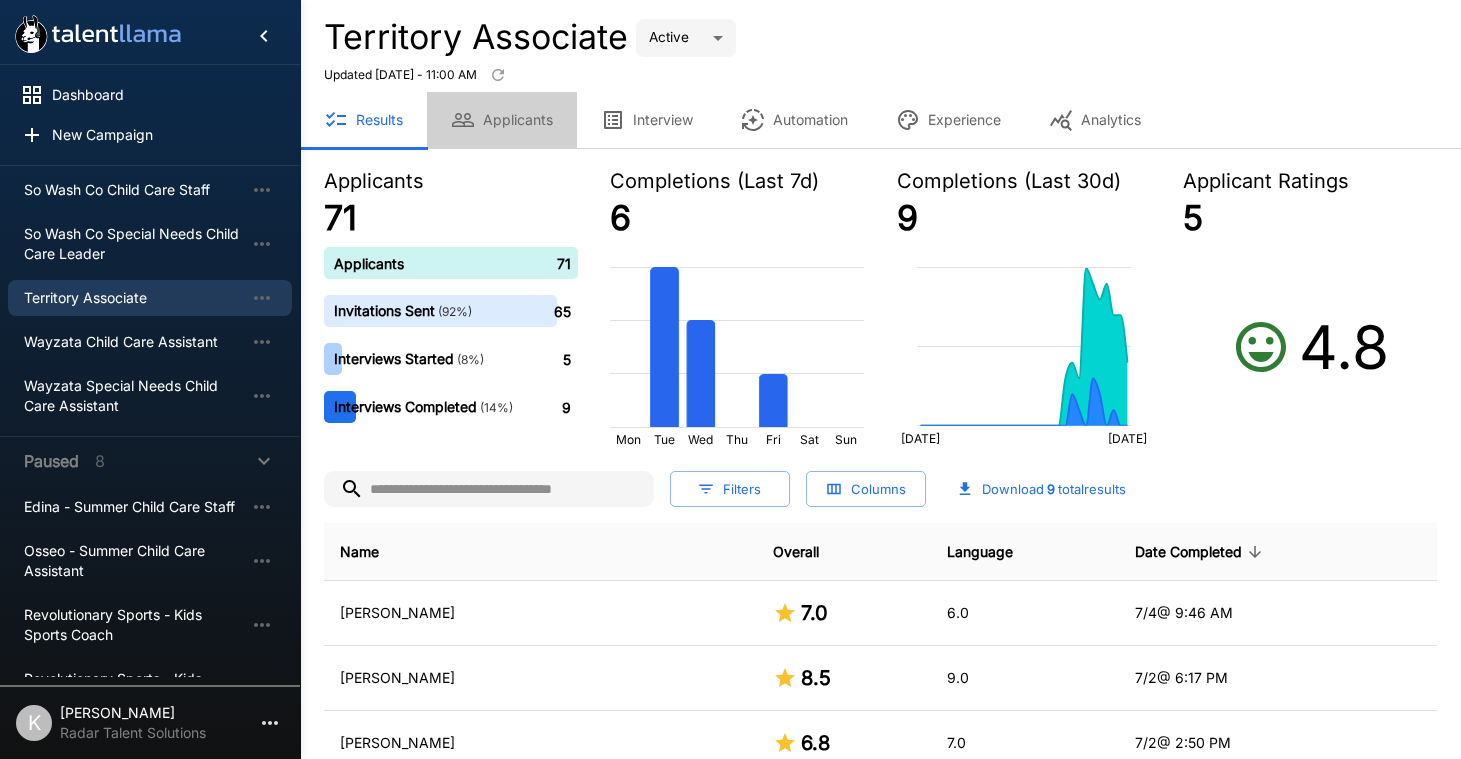 click on "Applicants" at bounding box center [502, 120] 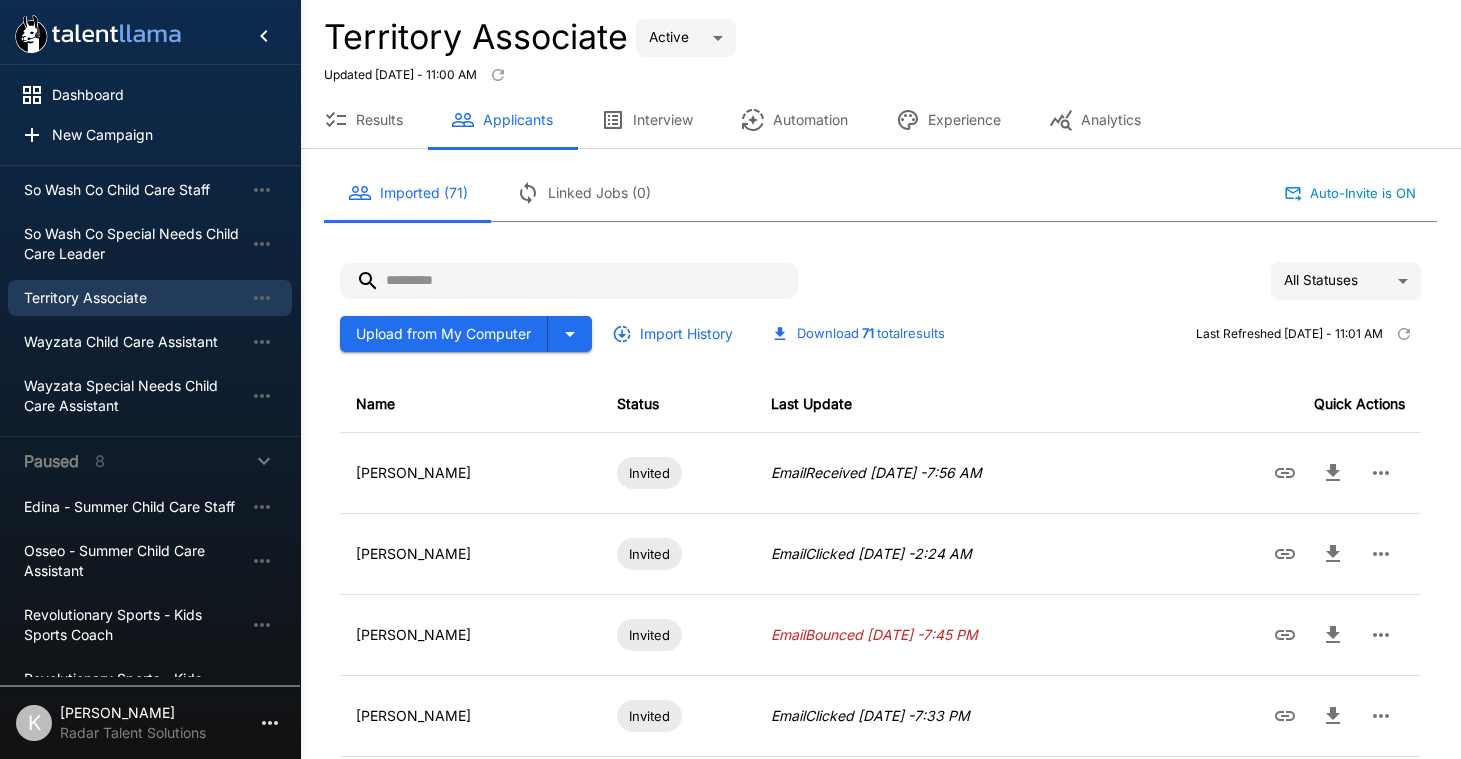 click at bounding box center [569, 281] 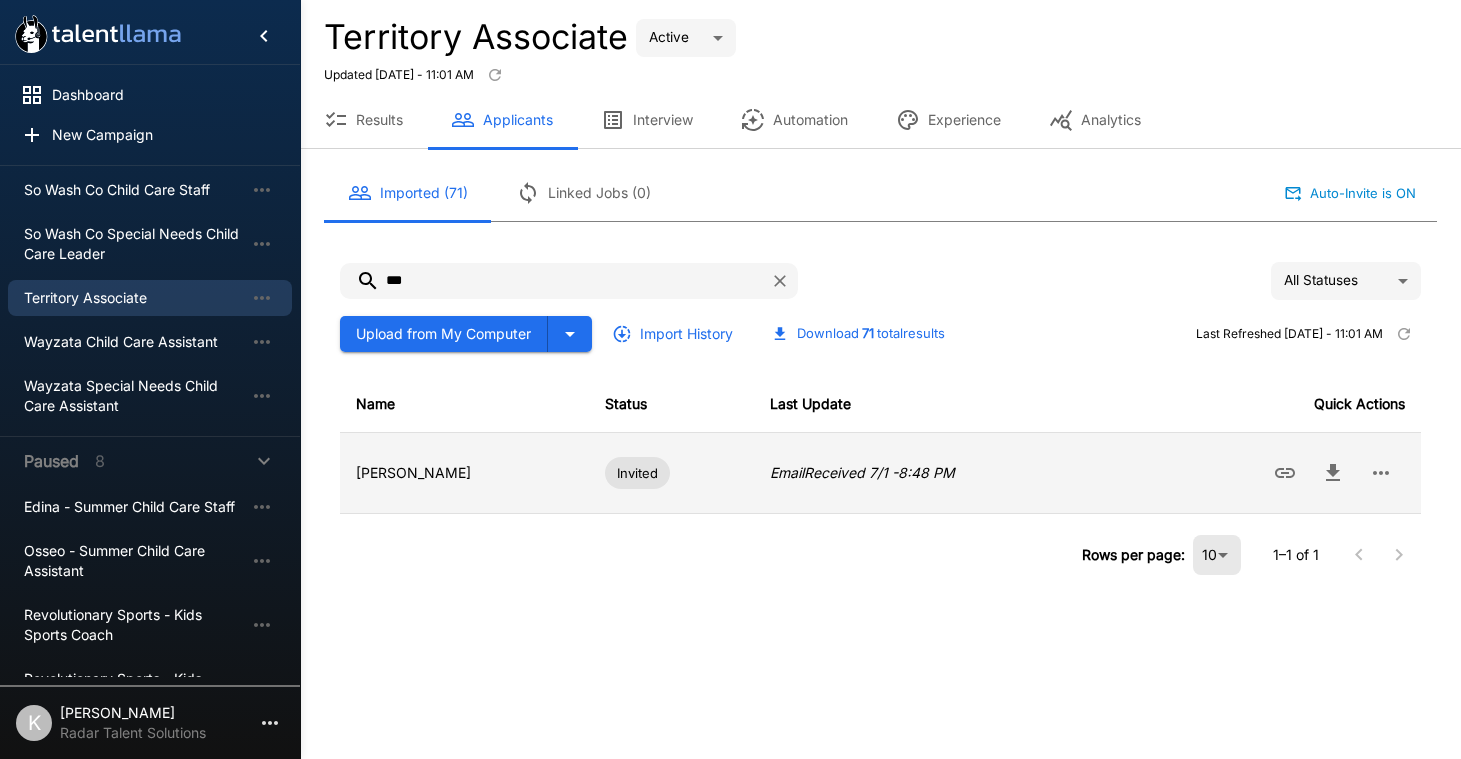 click 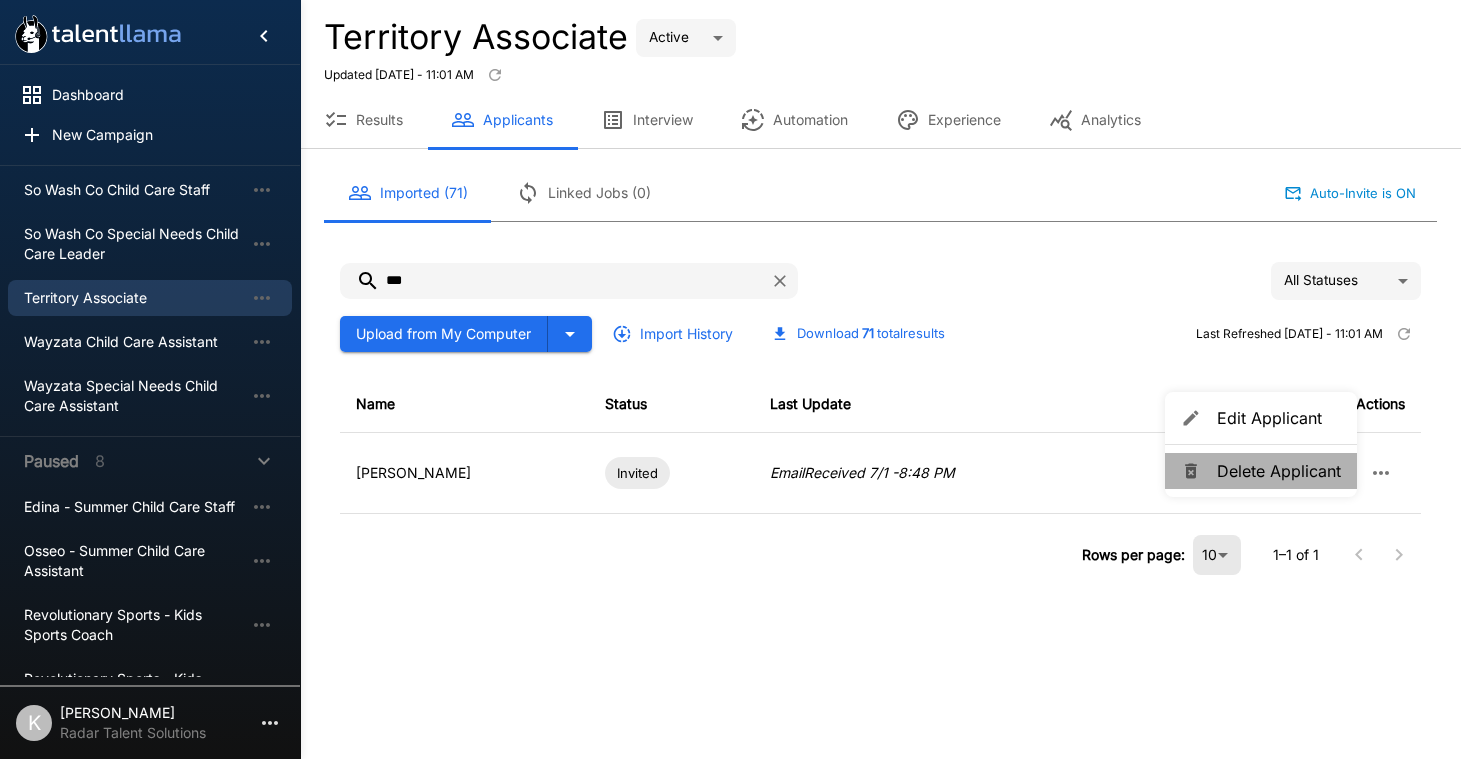 click on "Delete Applicant" at bounding box center [1279, 471] 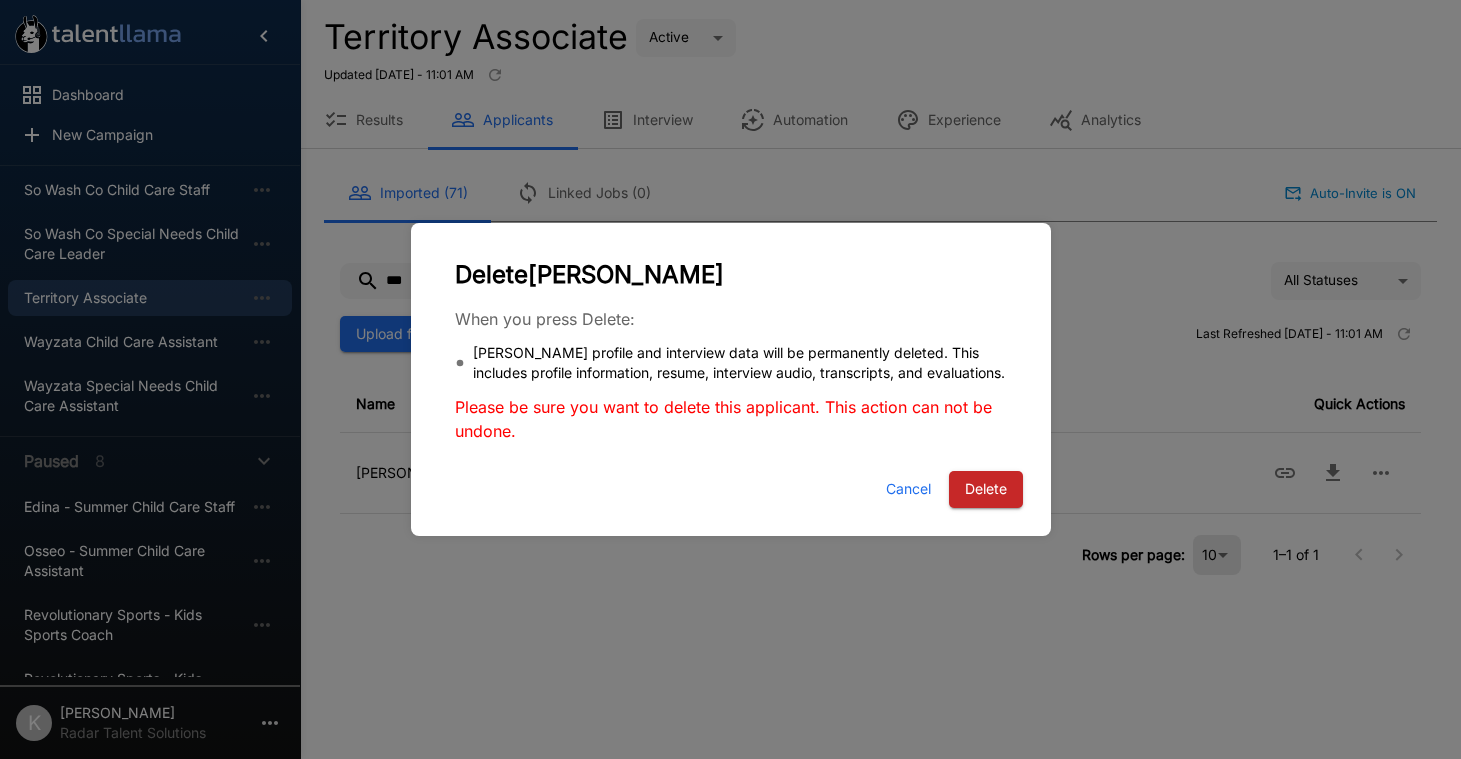 click on "Delete" at bounding box center [986, 489] 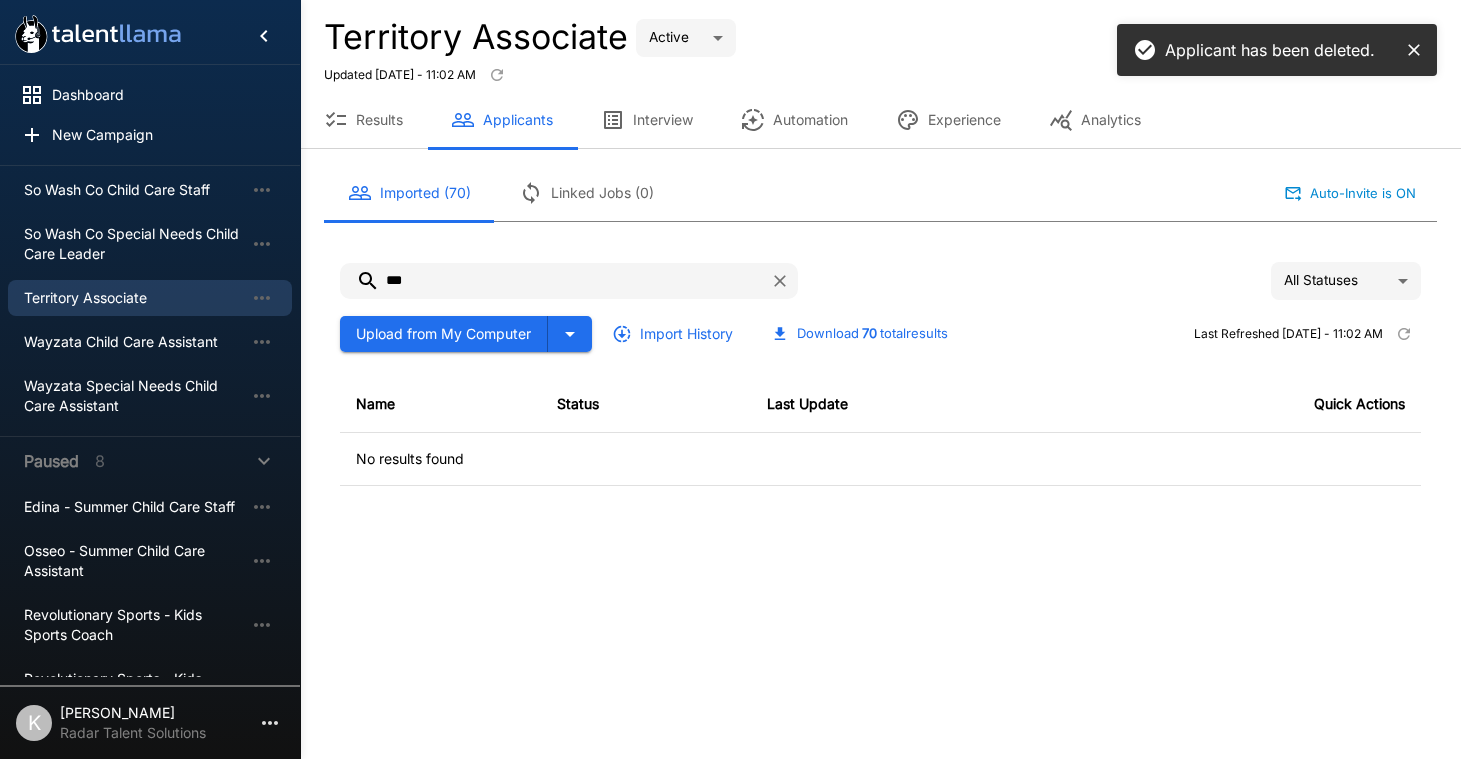 drag, startPoint x: 449, startPoint y: 279, endPoint x: 354, endPoint y: 278, distance: 95.005264 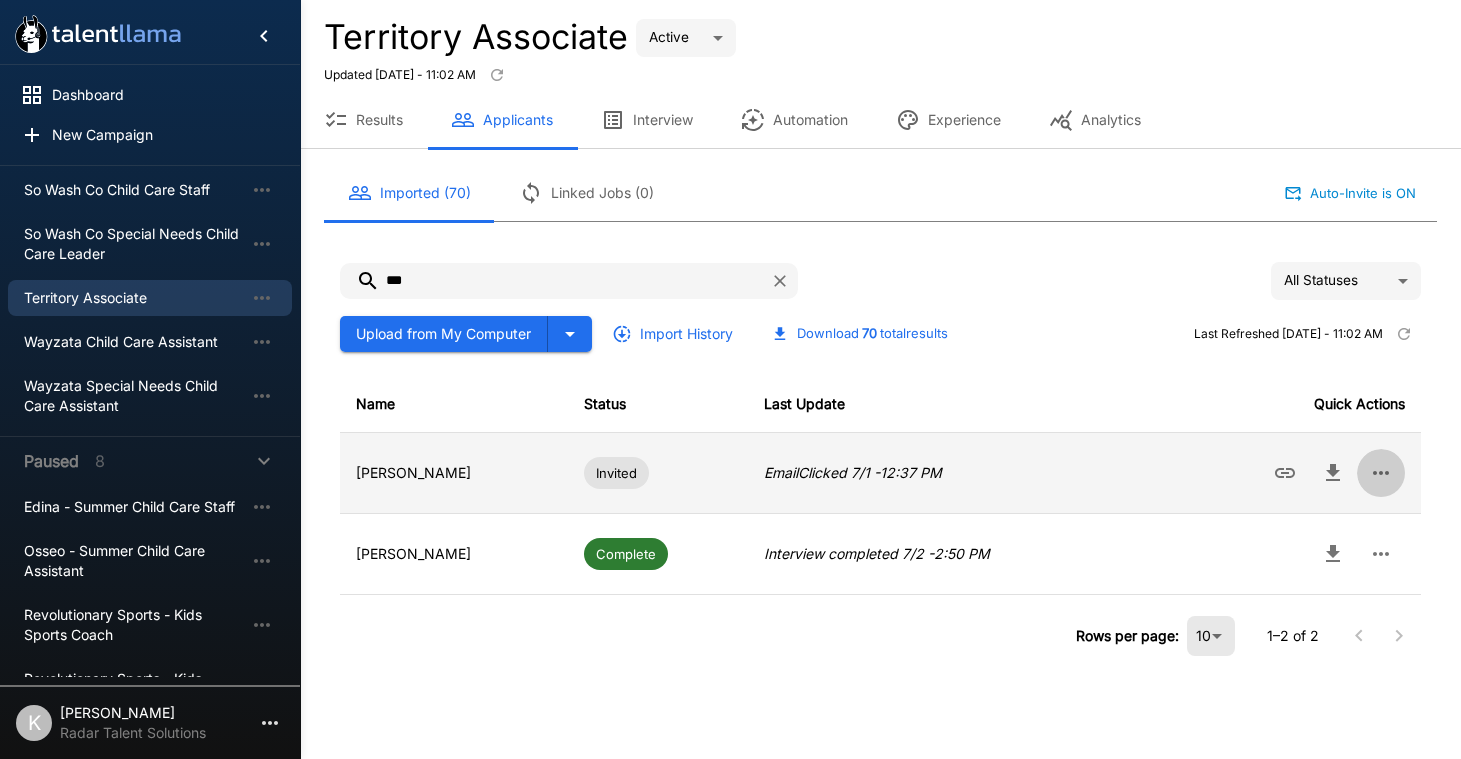 click 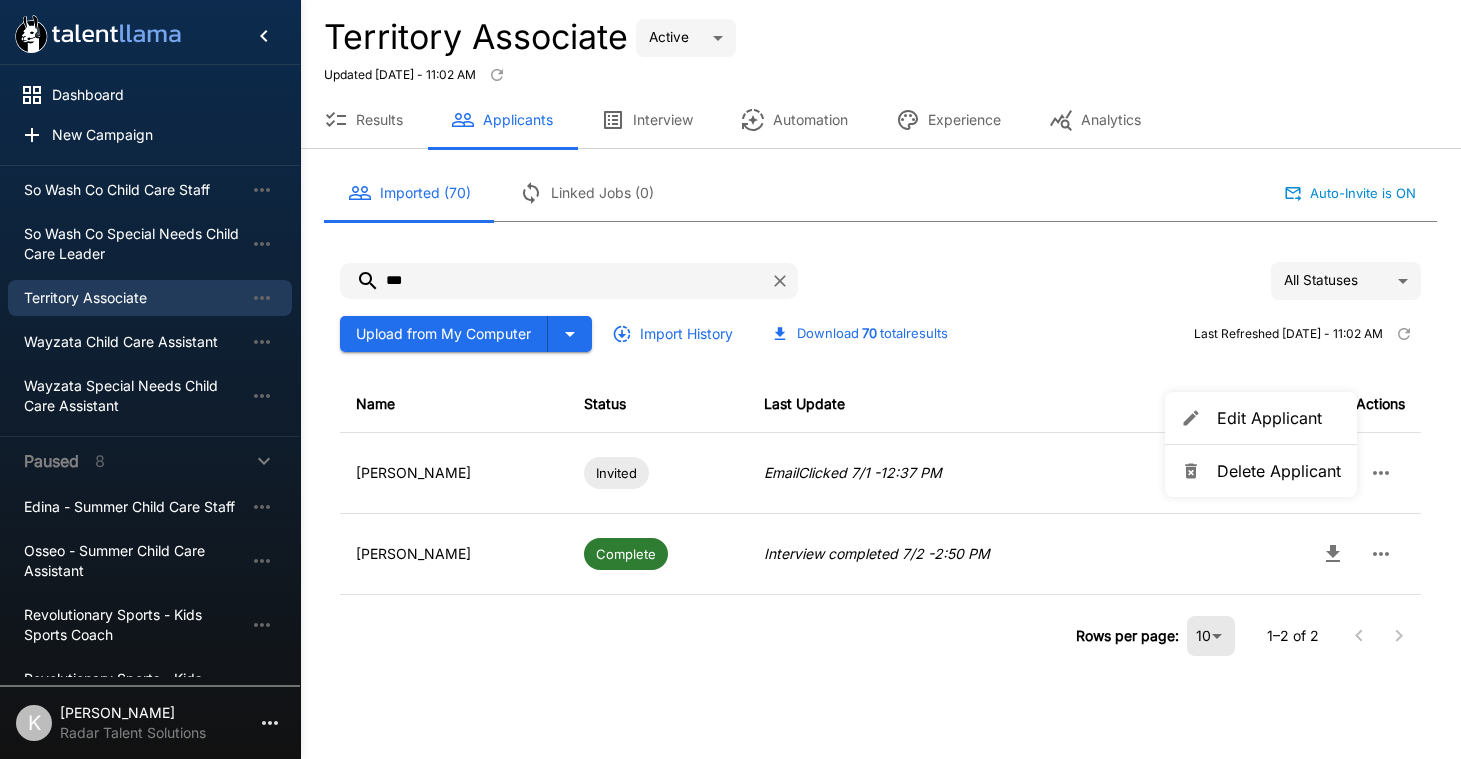 click on "Delete Applicant" at bounding box center [1279, 471] 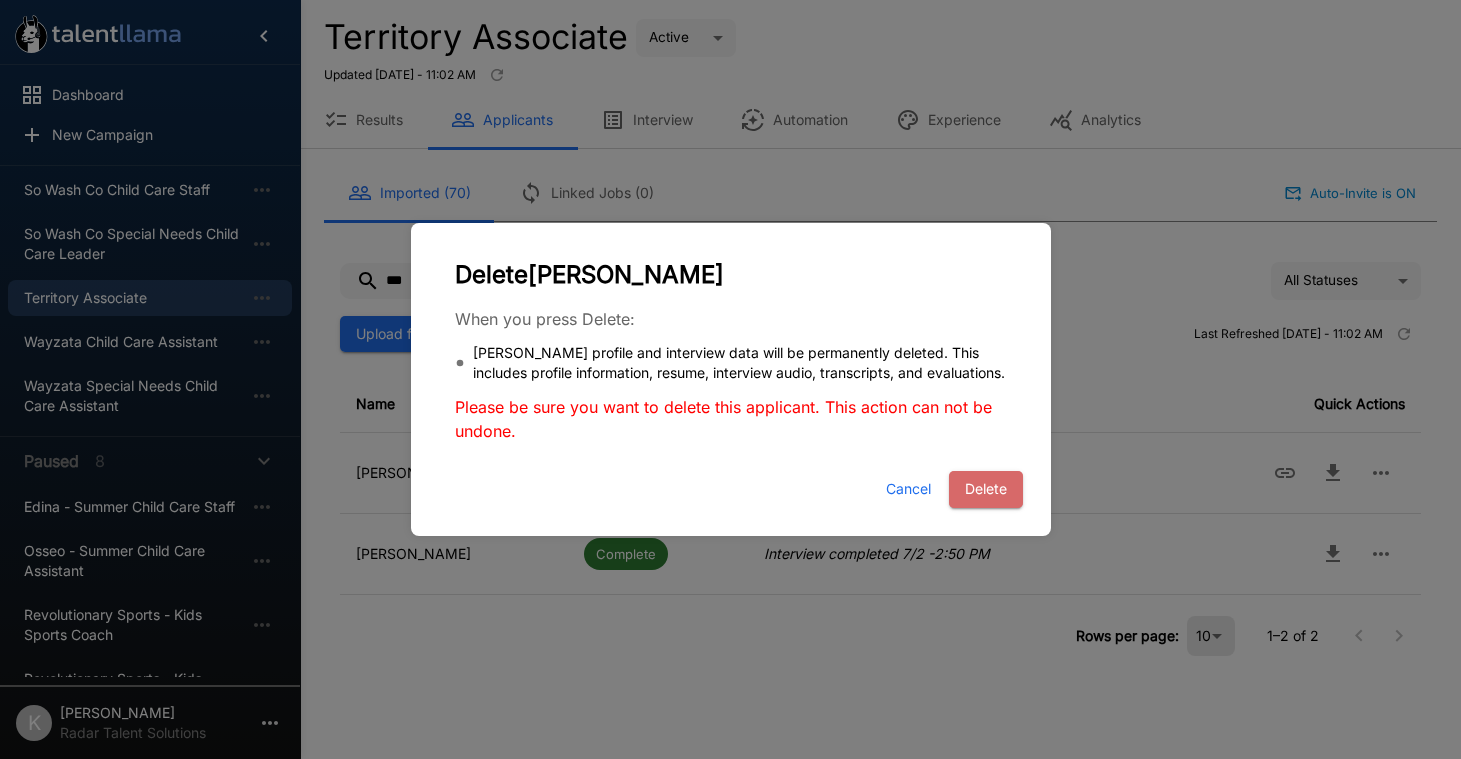 click on "Delete" at bounding box center [986, 489] 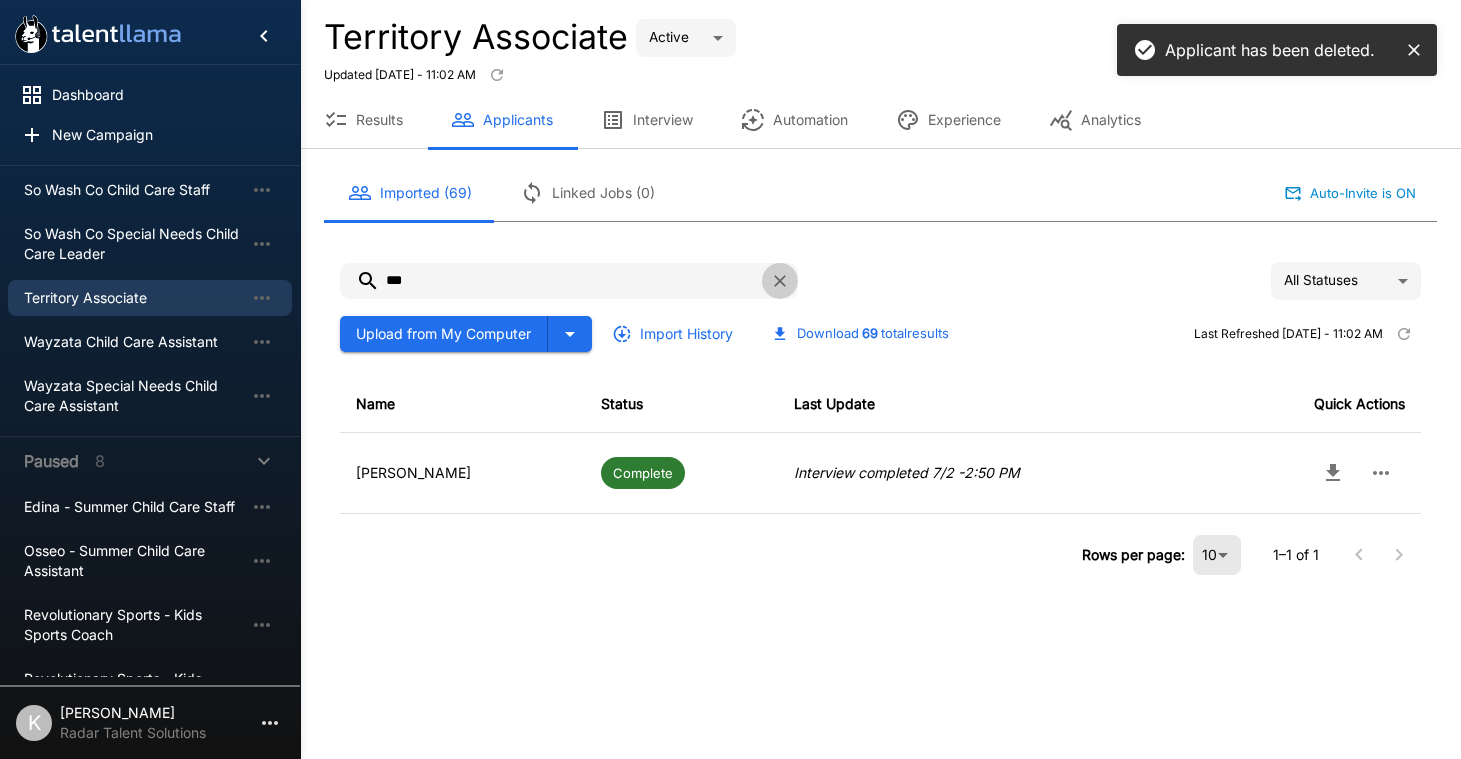 click 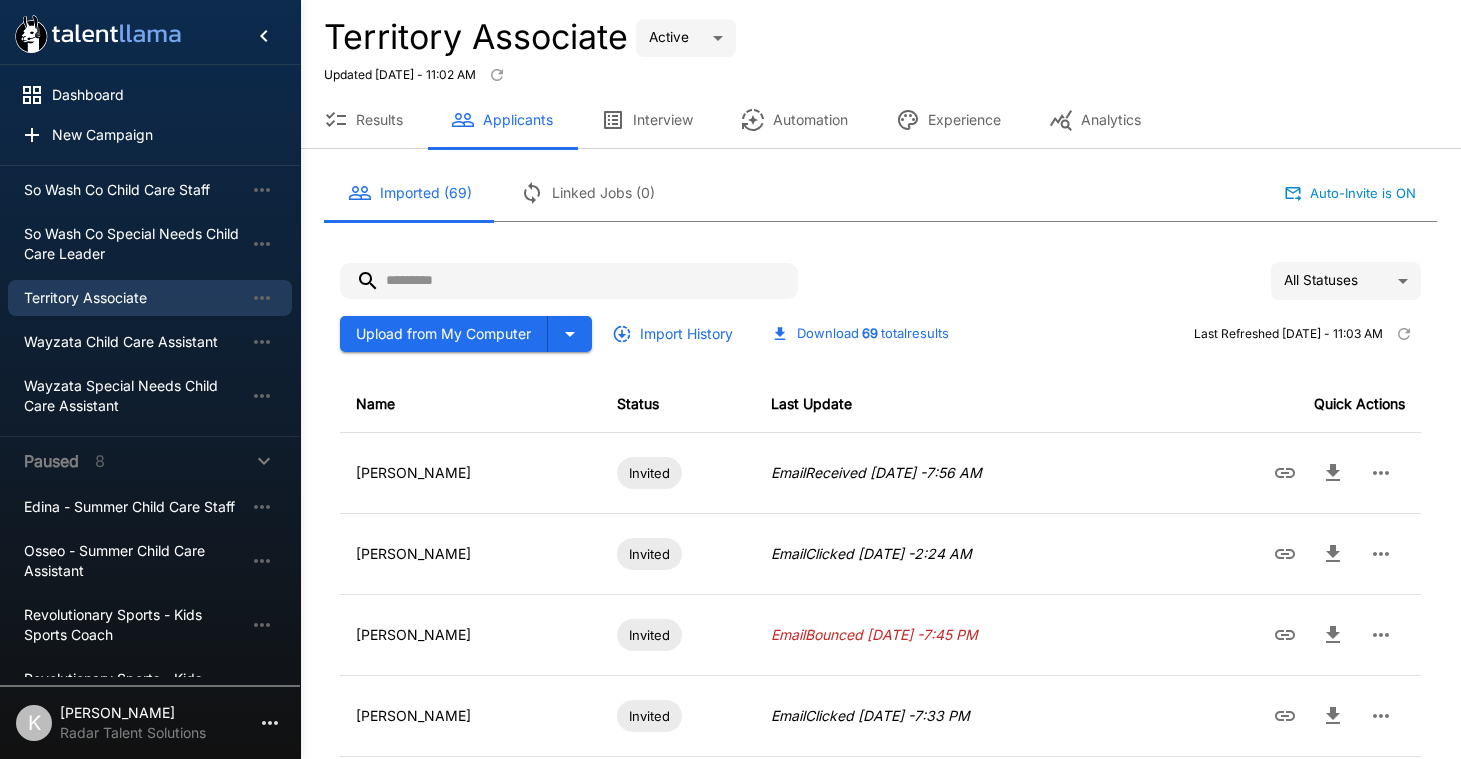 click at bounding box center [569, 281] 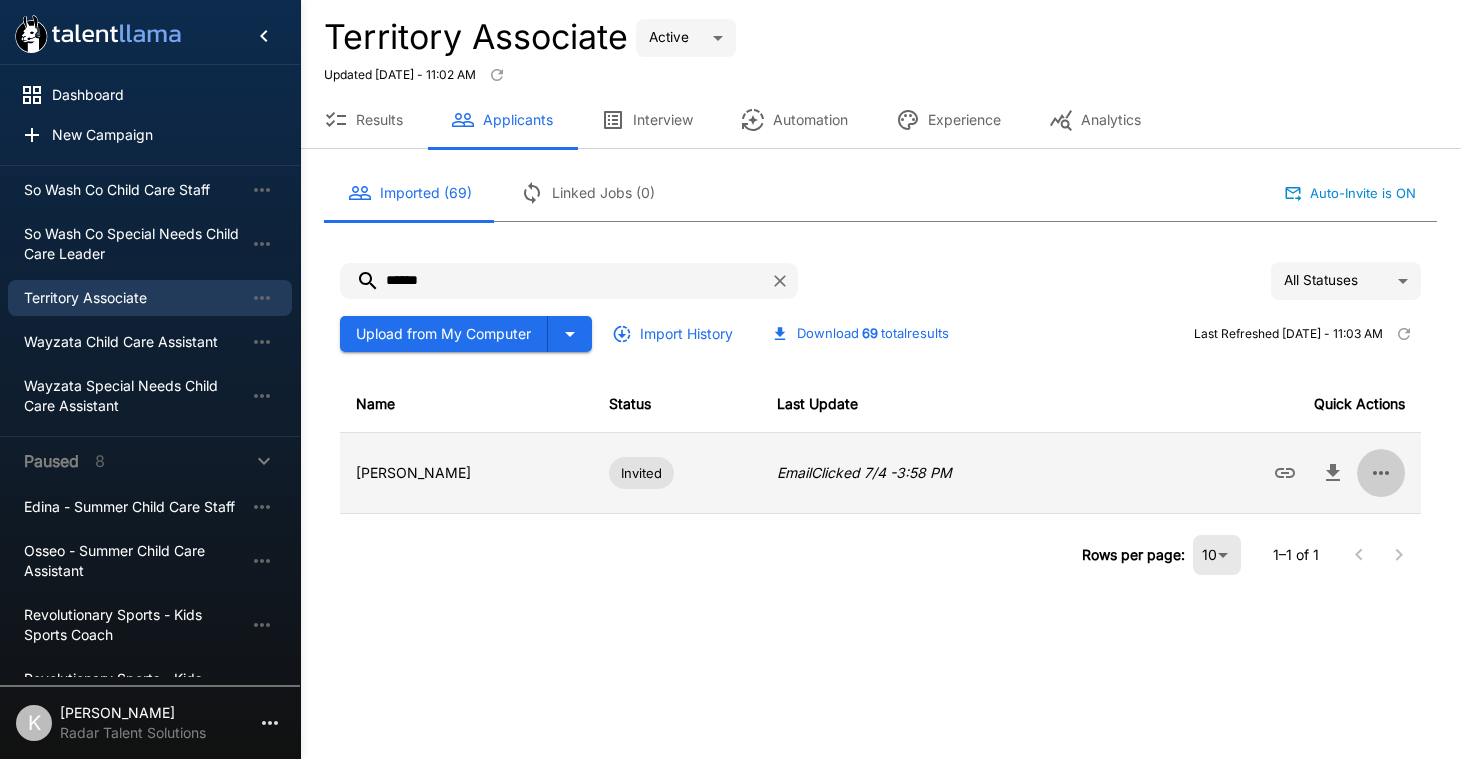 click 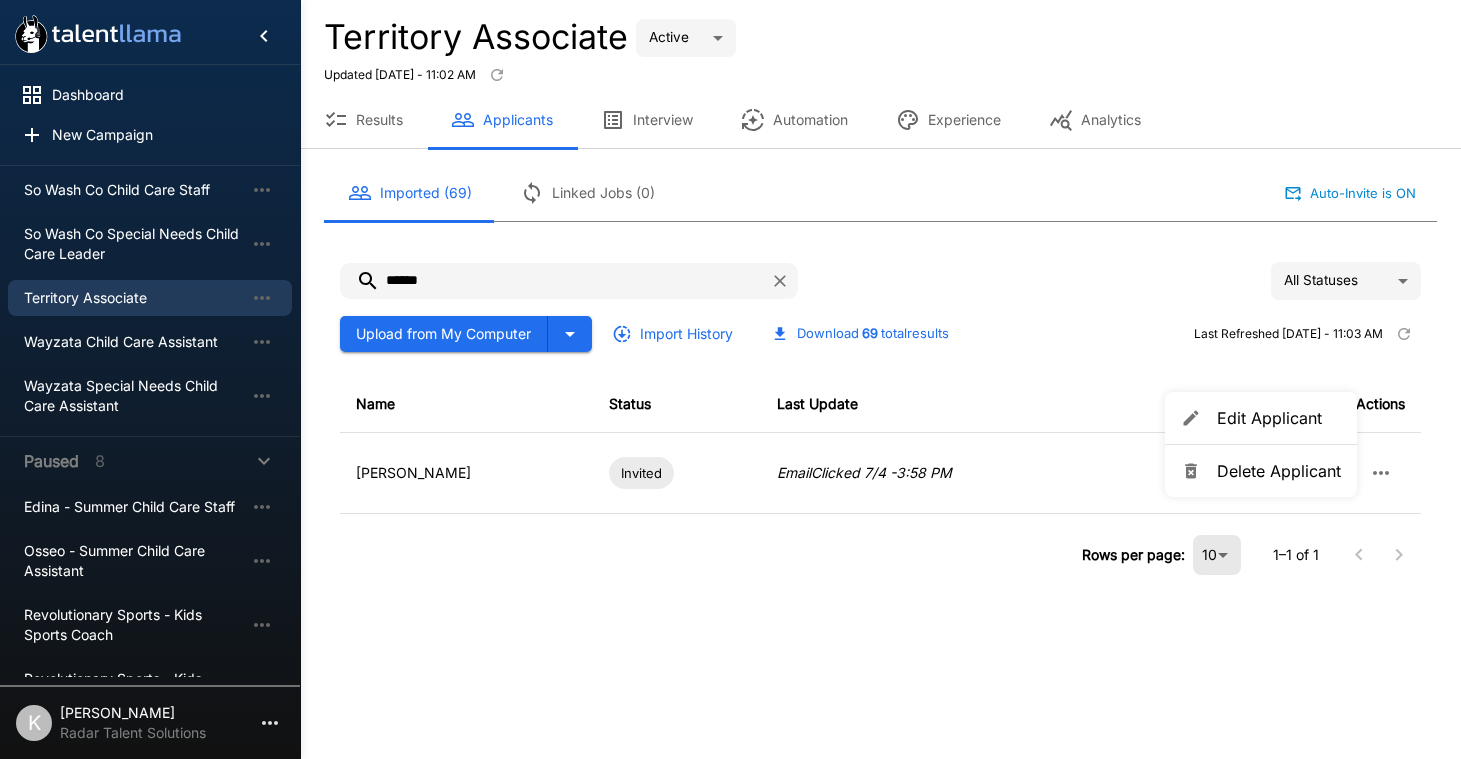click on "Delete Applicant" at bounding box center (1279, 471) 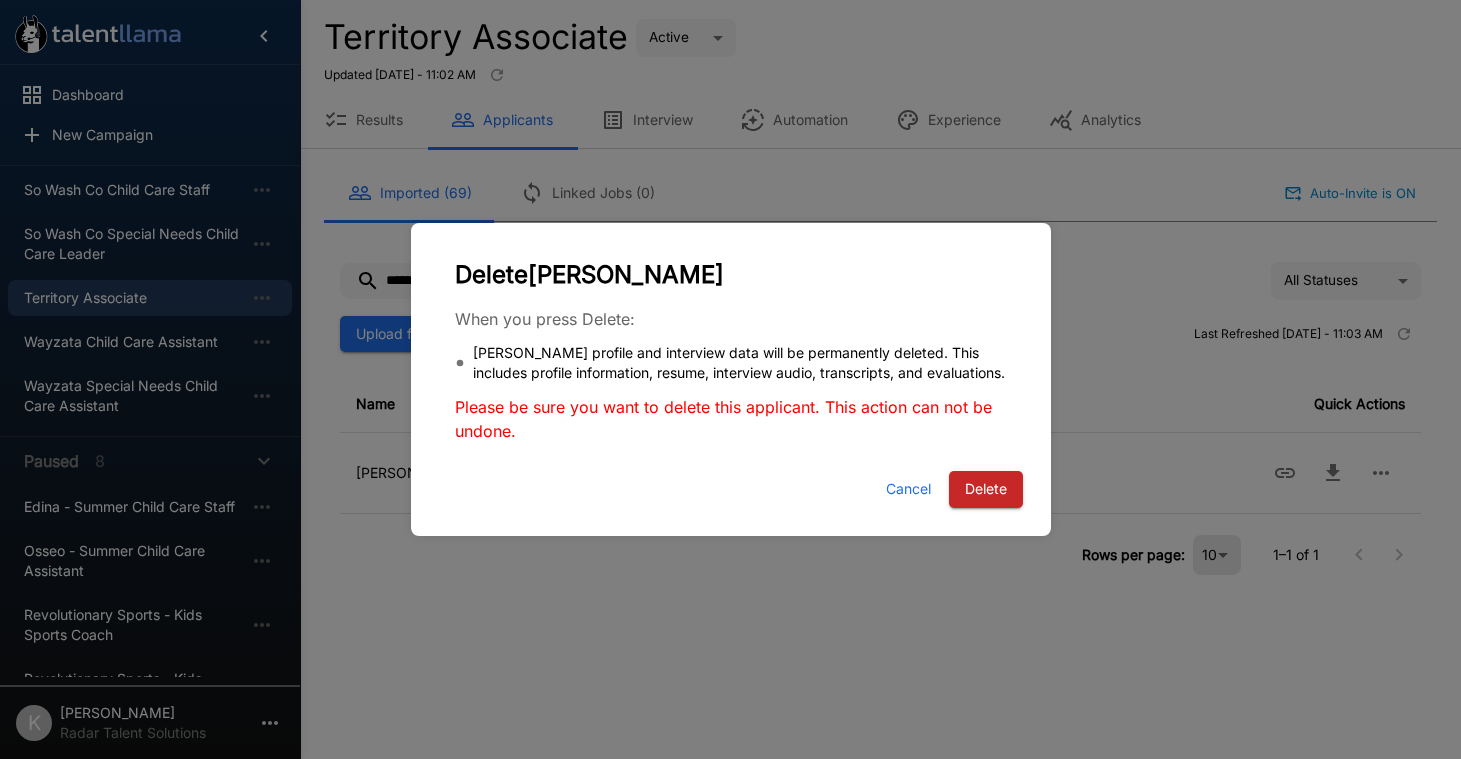 click on "Delete" at bounding box center (986, 489) 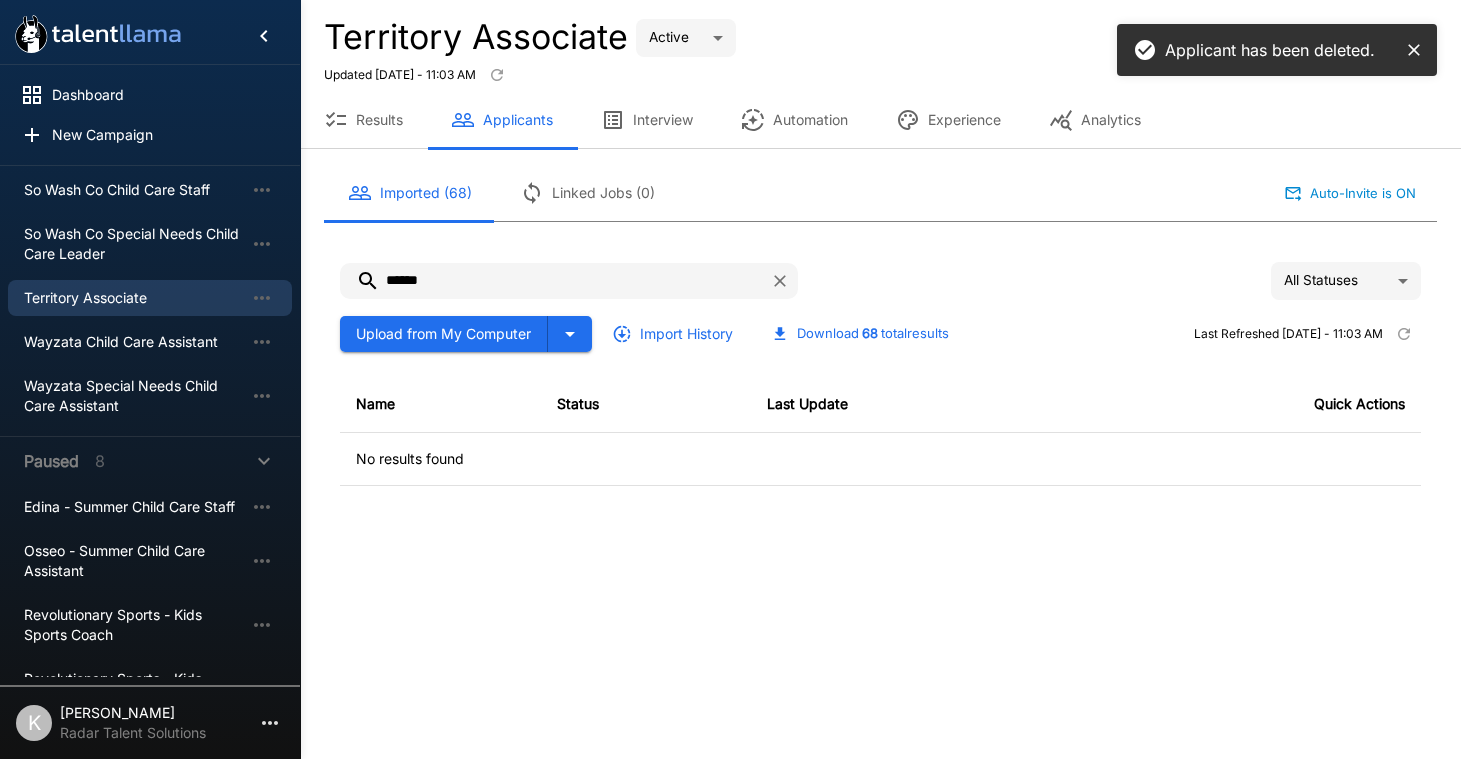 click 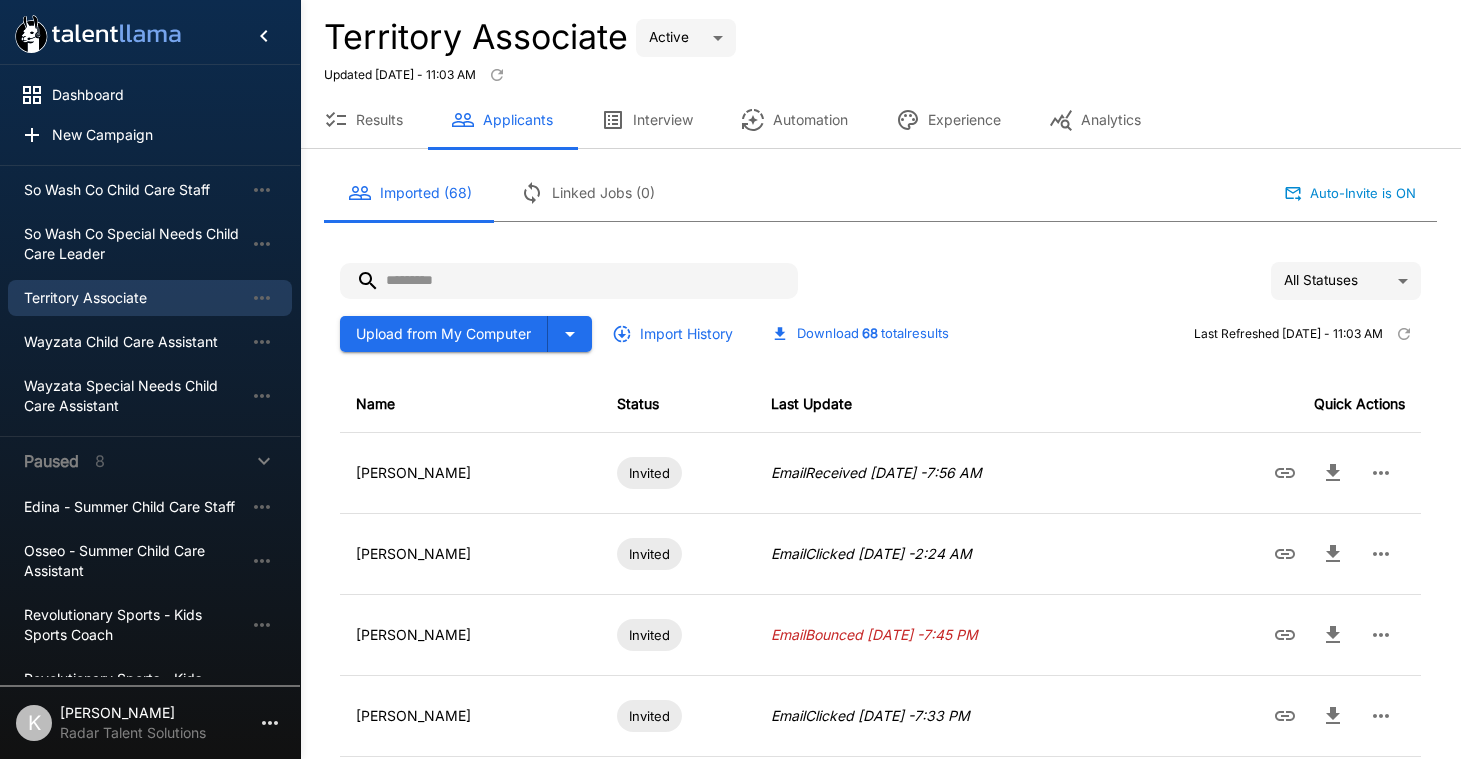 click at bounding box center (569, 281) 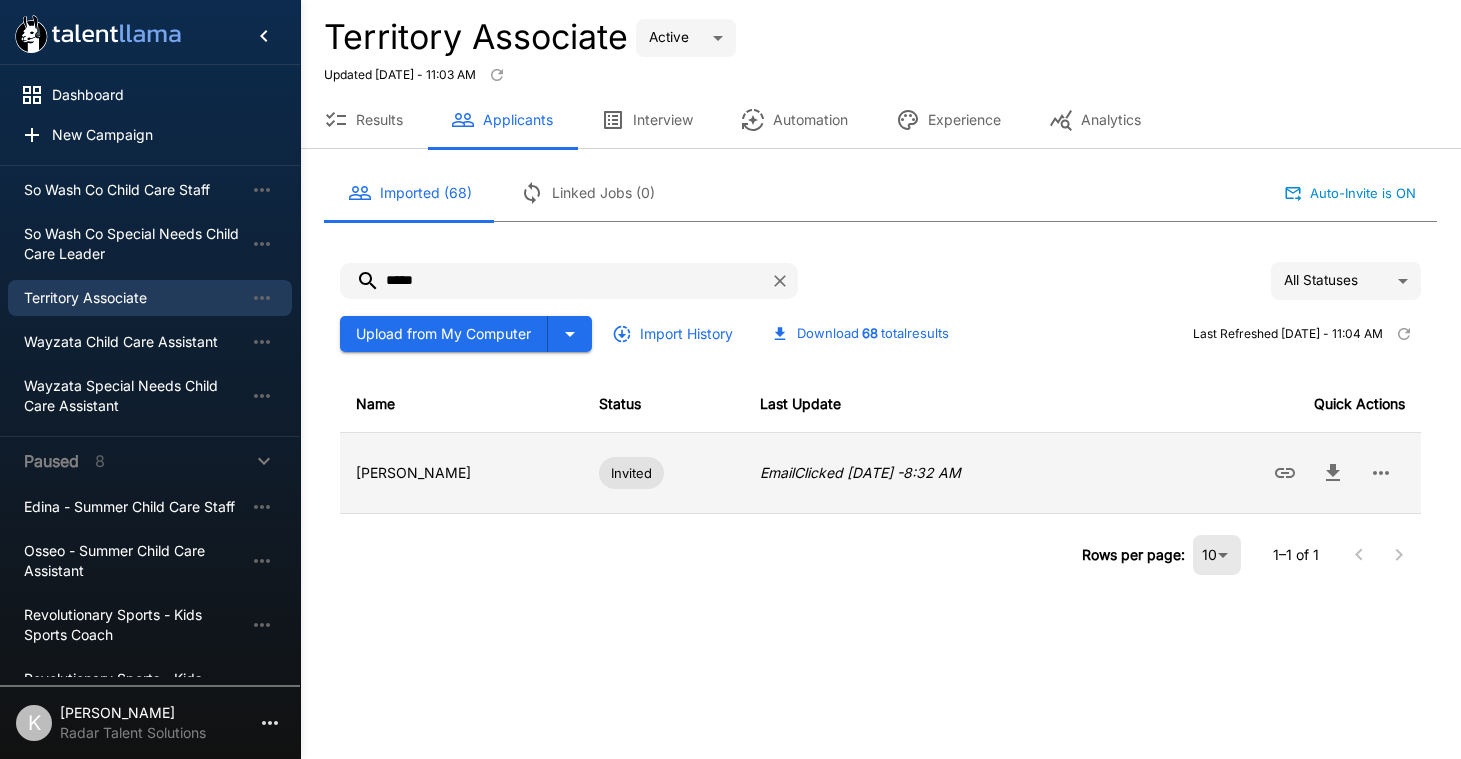 click 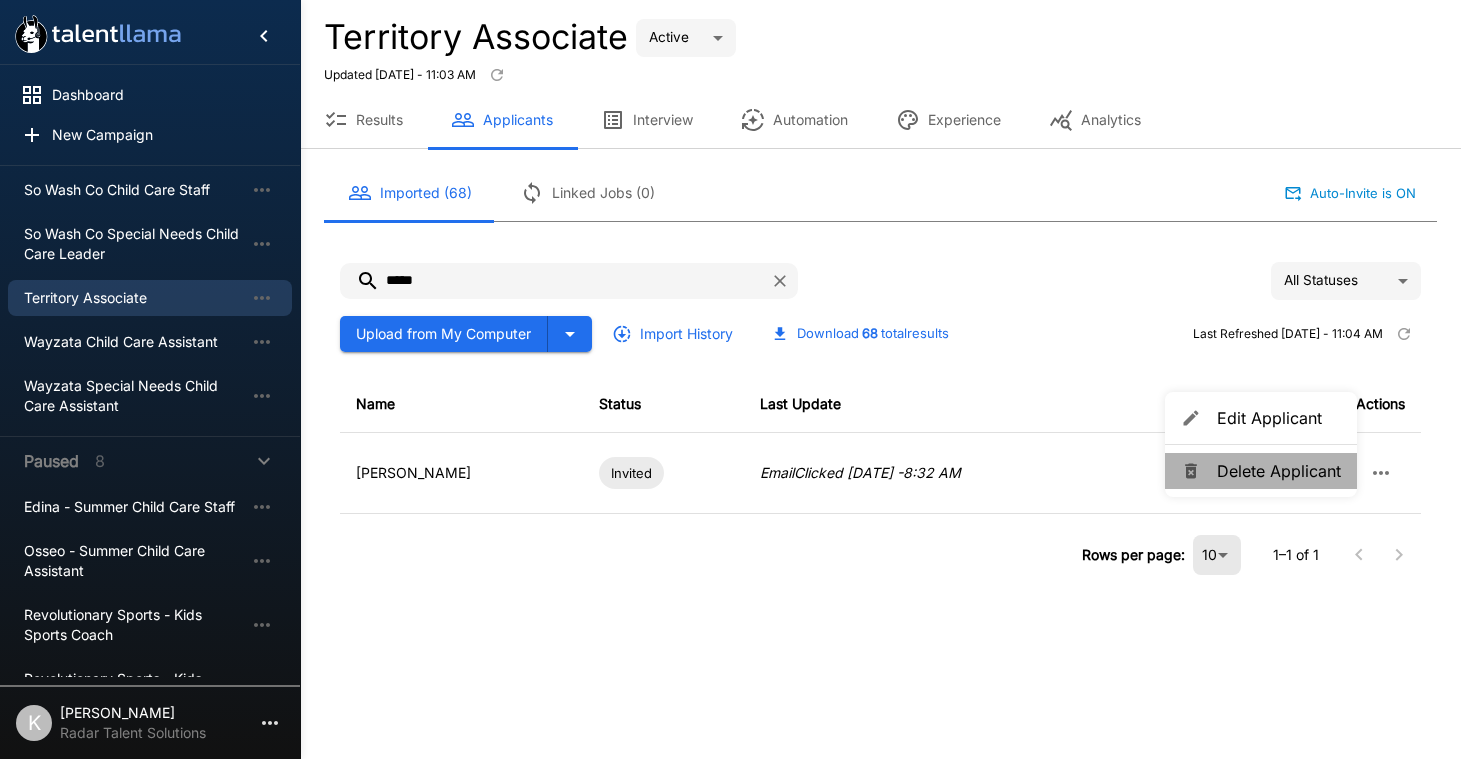 click on "Delete Applicant" at bounding box center [1279, 471] 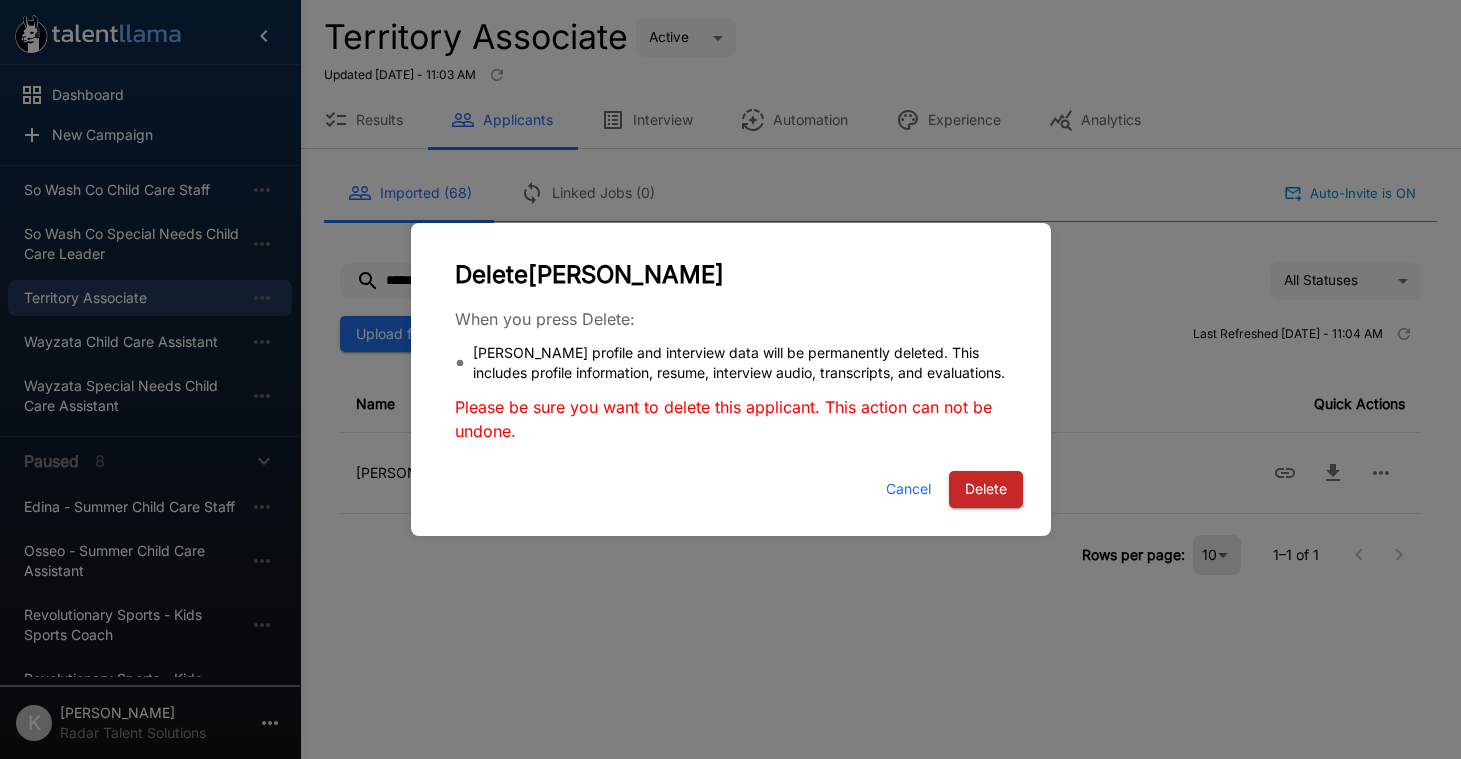 click on "Delete" at bounding box center [986, 489] 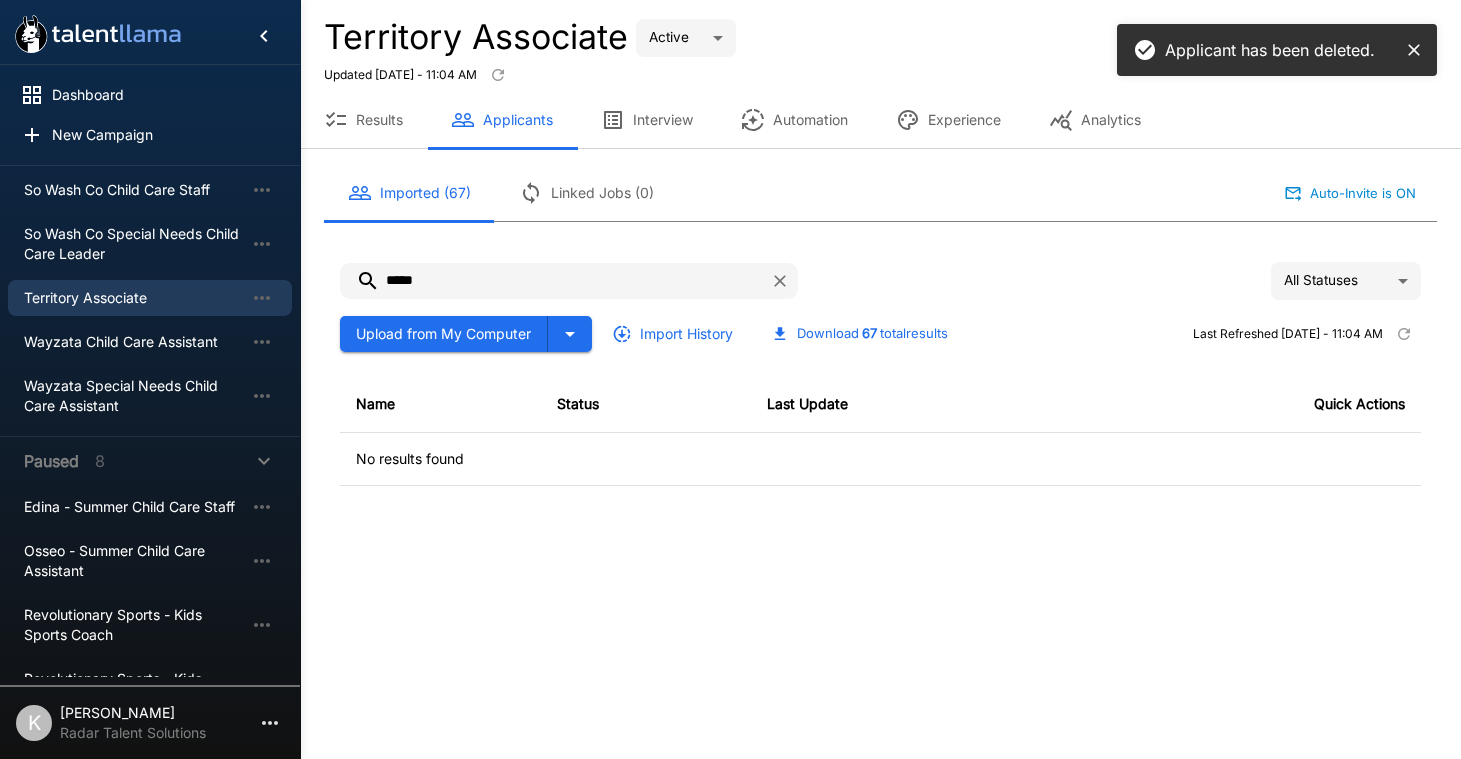 click on "Results" at bounding box center (363, 120) 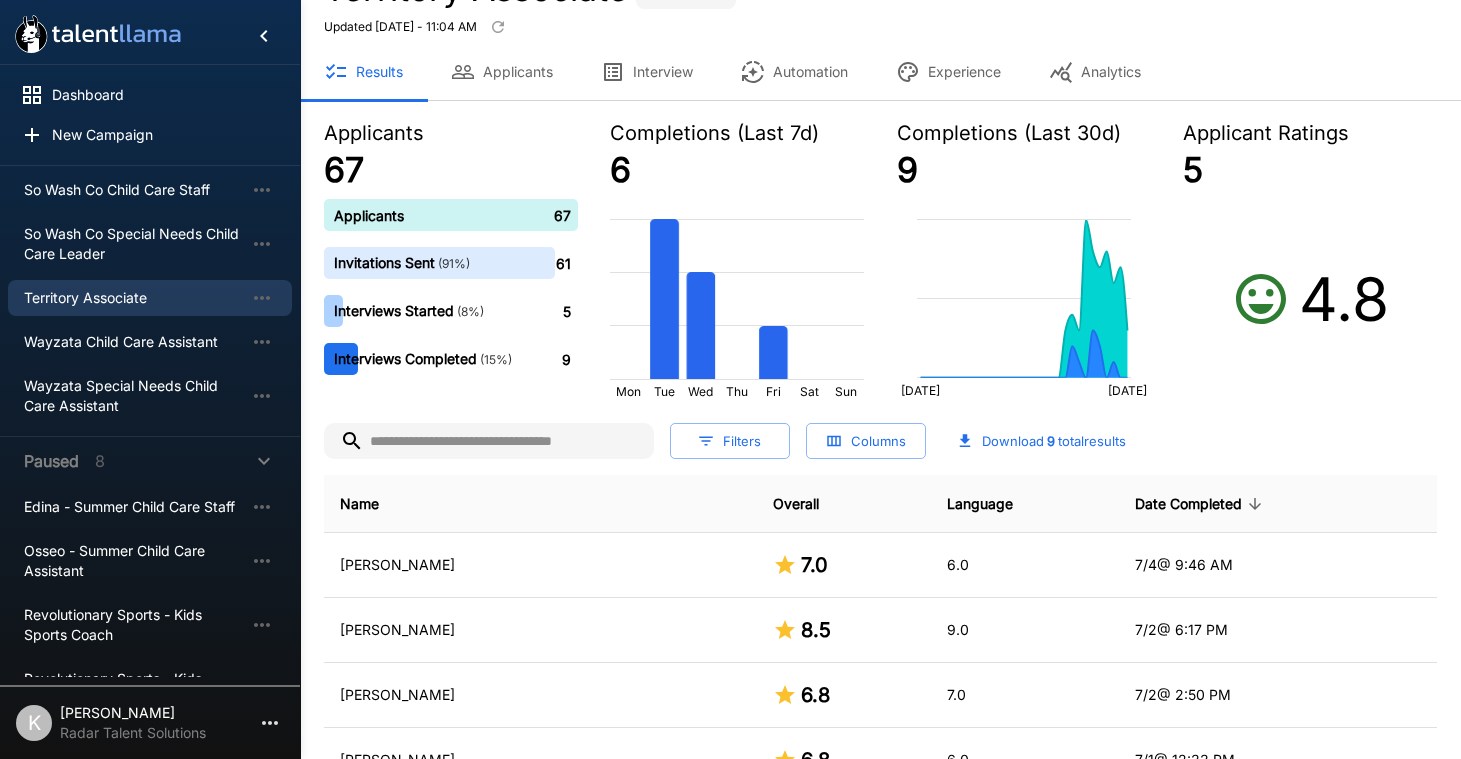 scroll, scrollTop: 113, scrollLeft: 0, axis: vertical 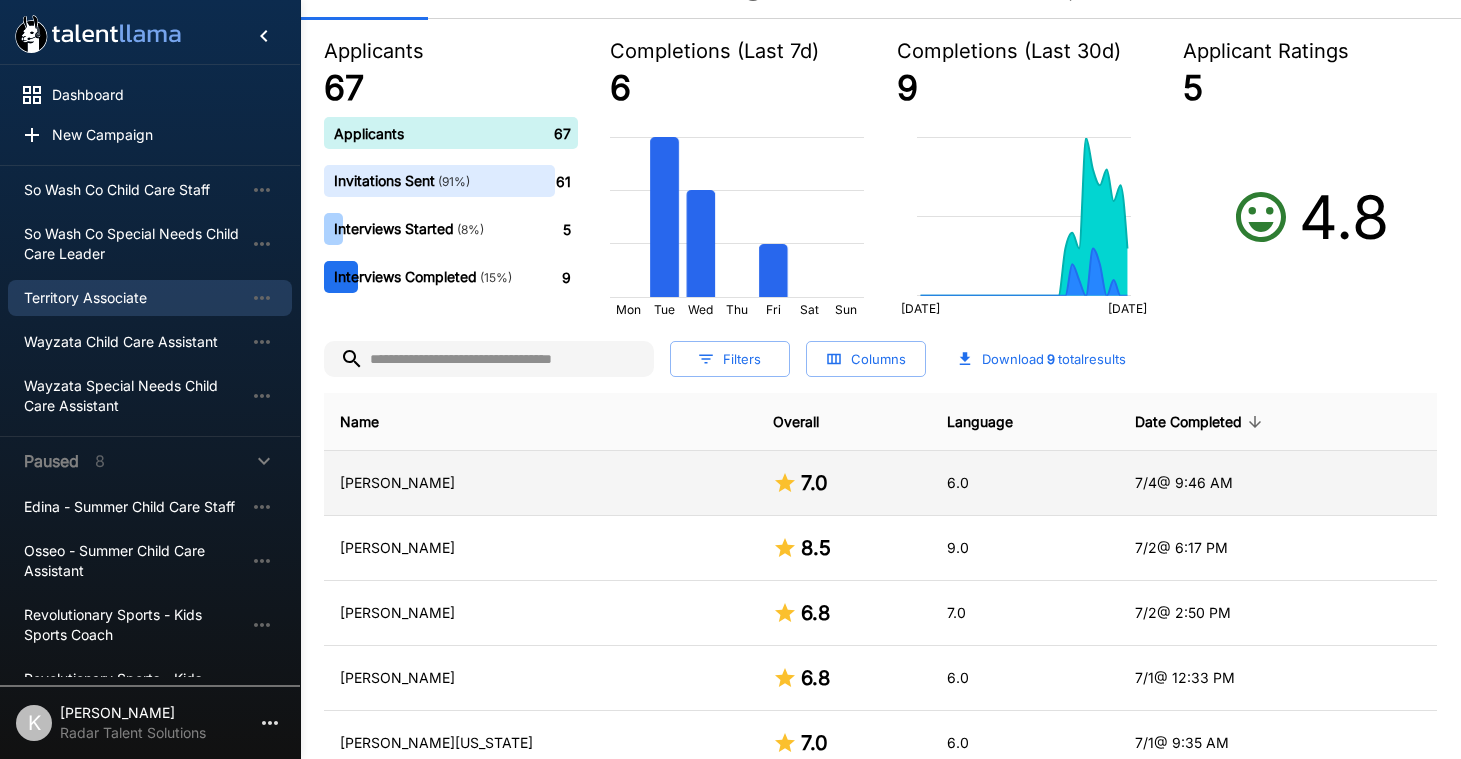 click on "[PERSON_NAME]" at bounding box center [540, 483] 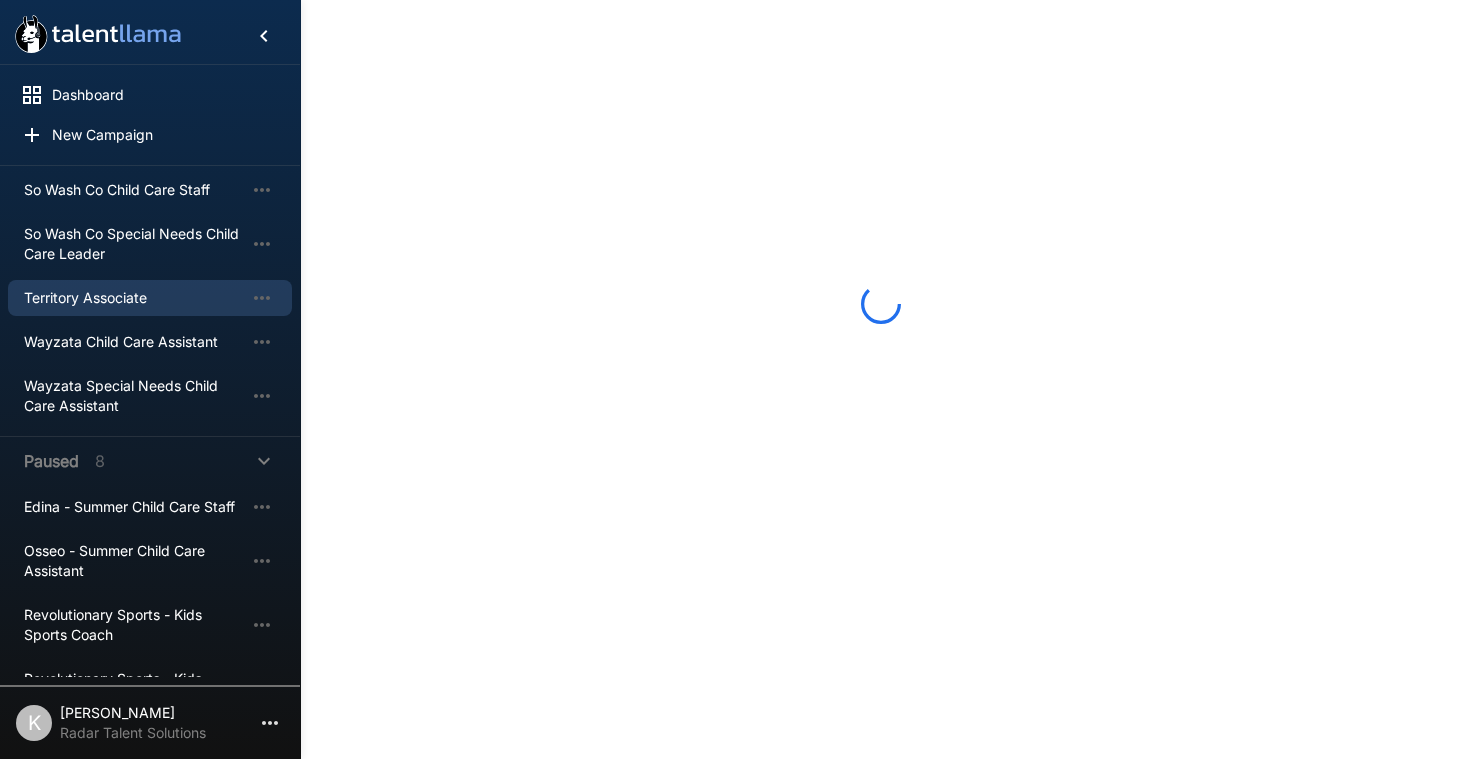 scroll, scrollTop: 0, scrollLeft: 0, axis: both 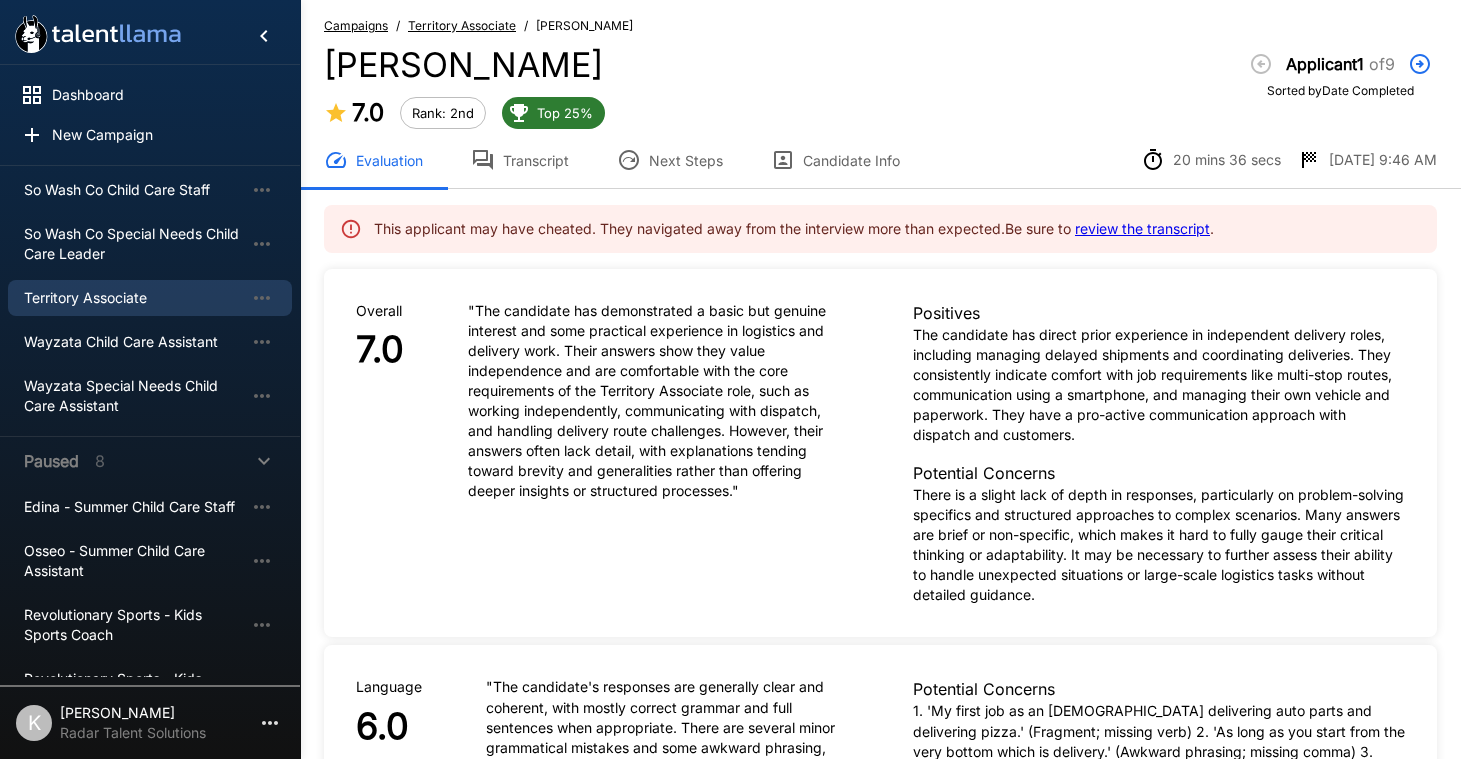 click on "Transcript" at bounding box center [520, 160] 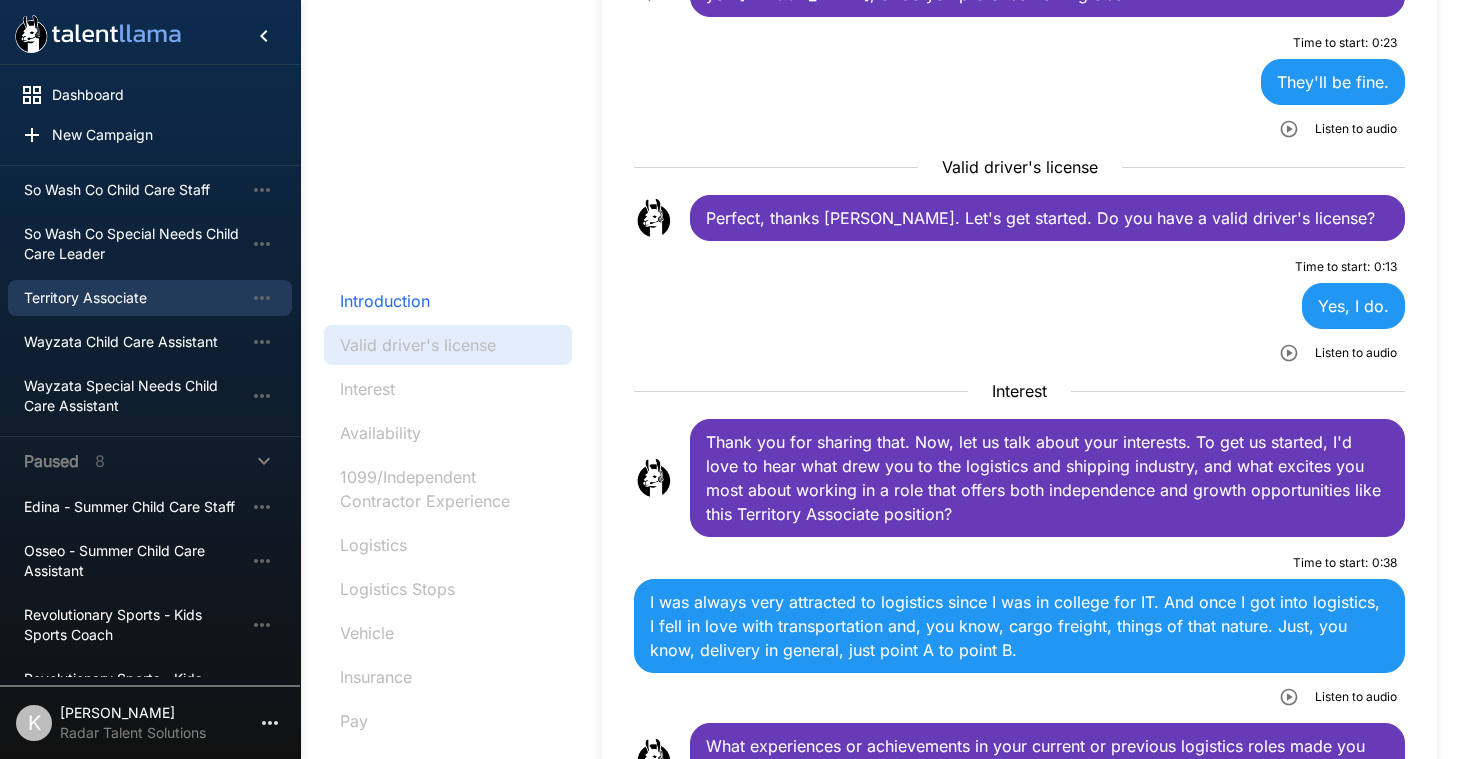 scroll, scrollTop: 525, scrollLeft: 0, axis: vertical 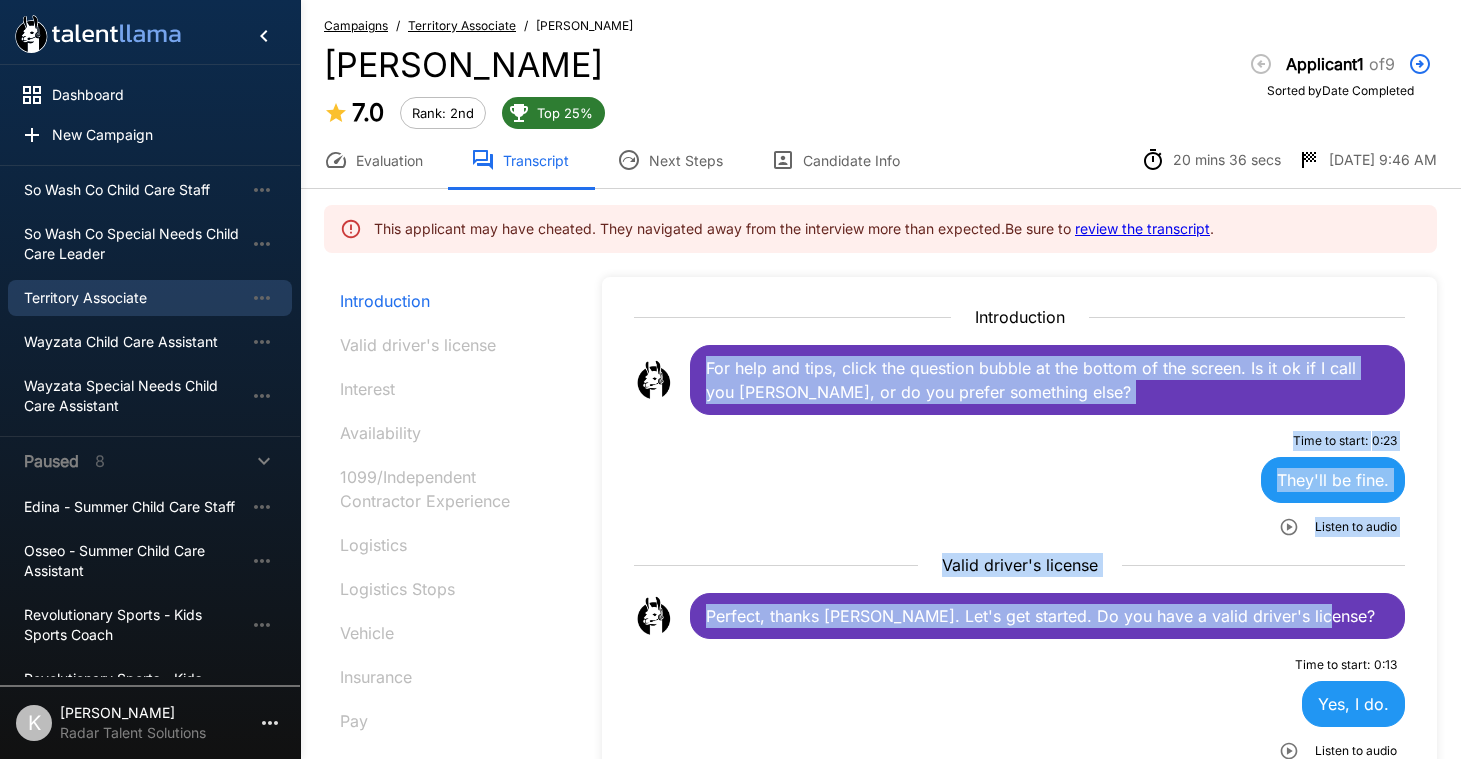 drag, startPoint x: 706, startPoint y: 371, endPoint x: 904, endPoint y: 641, distance: 334.81937 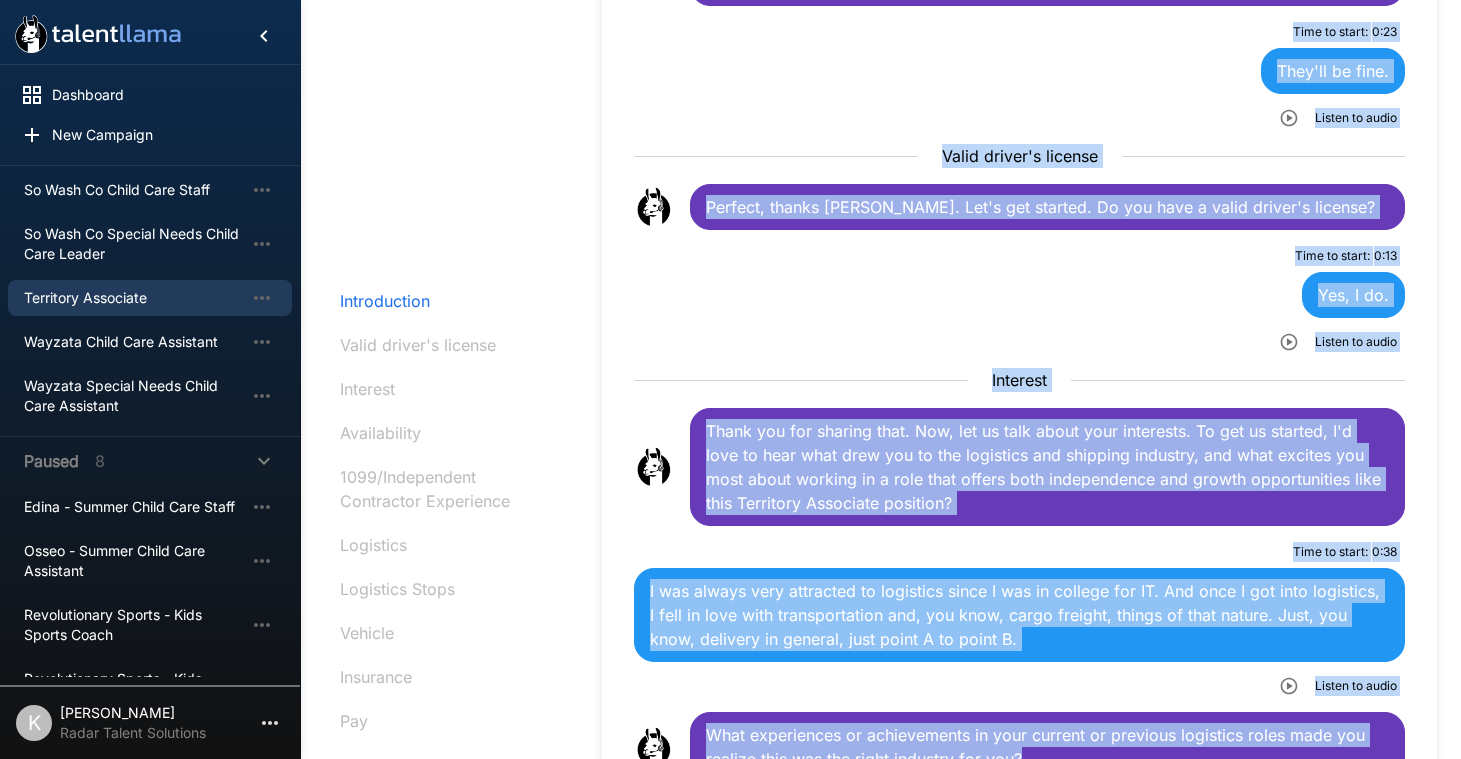 scroll, scrollTop: 837, scrollLeft: 0, axis: vertical 